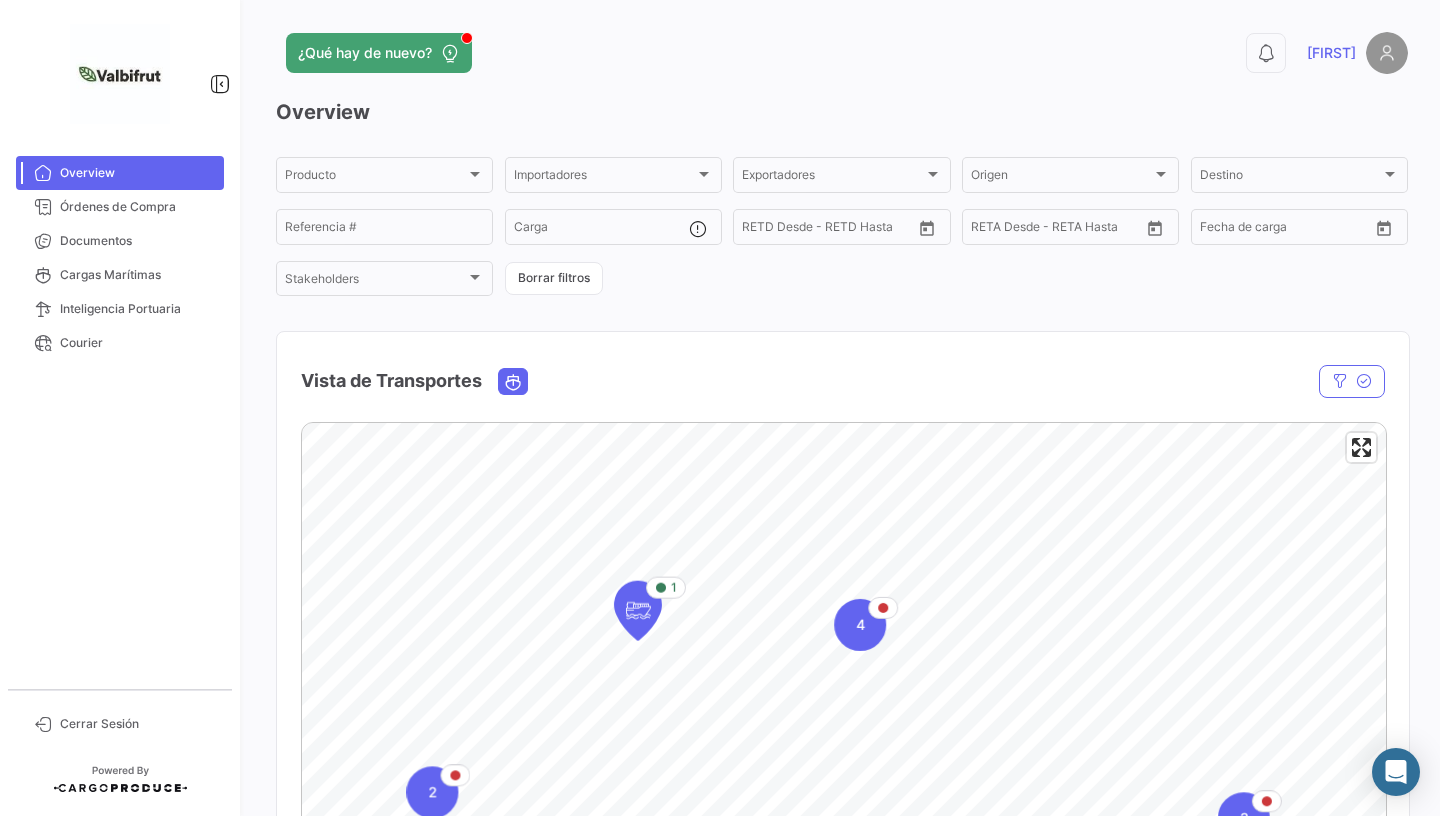scroll, scrollTop: 0, scrollLeft: 0, axis: both 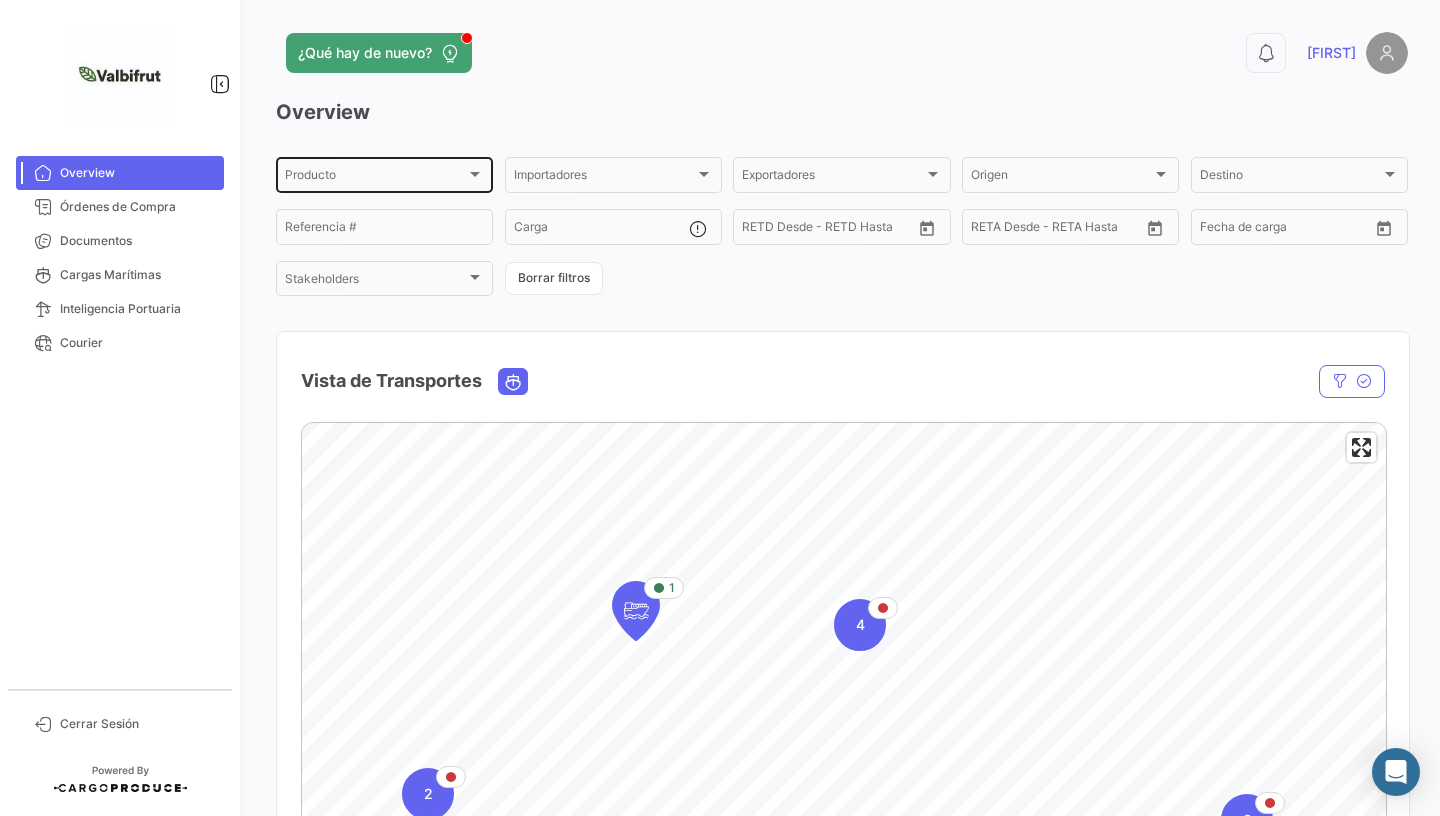 click at bounding box center (475, 174) 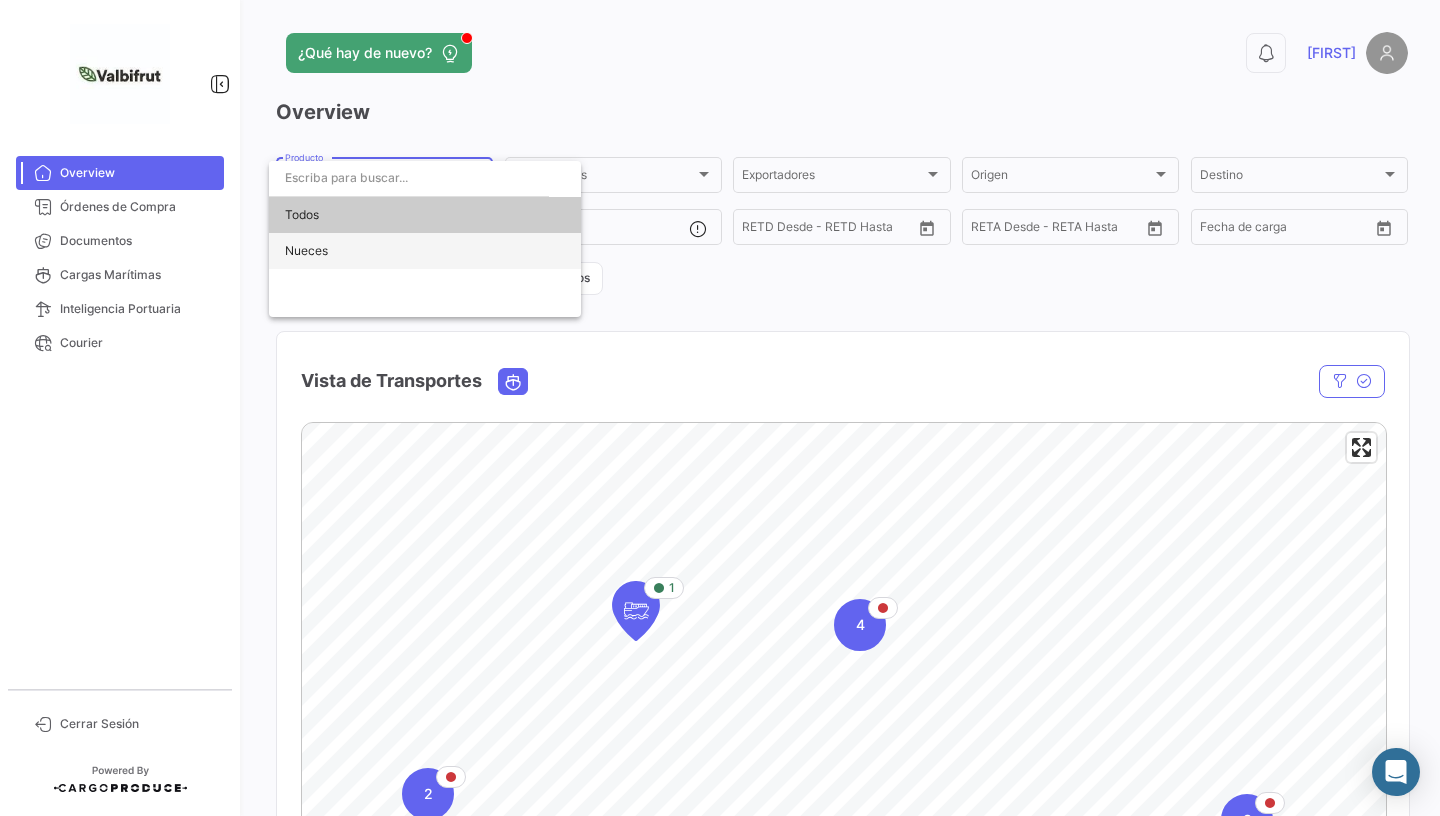 click on "Nueces" at bounding box center [425, 251] 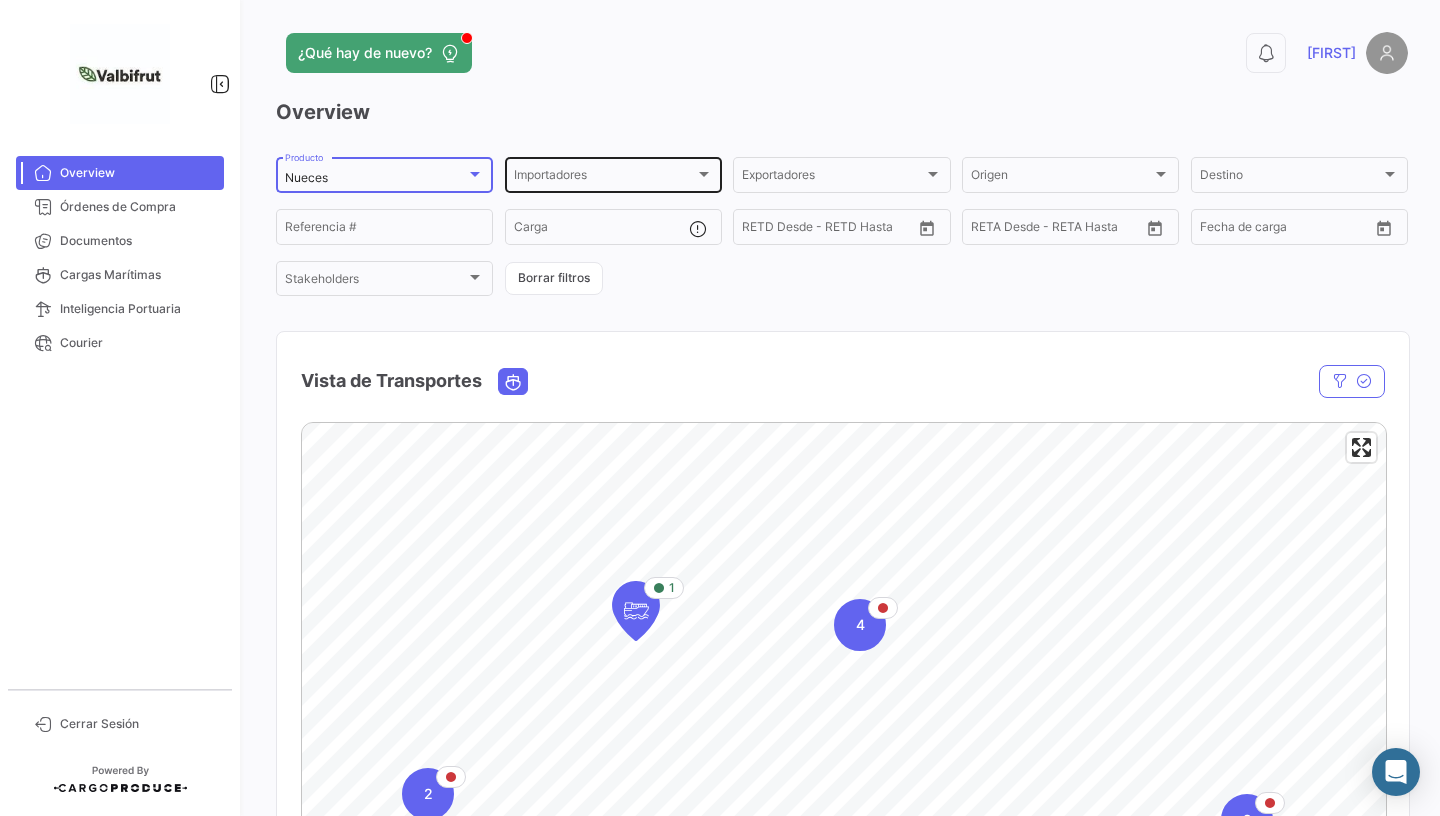 click at bounding box center [704, 174] 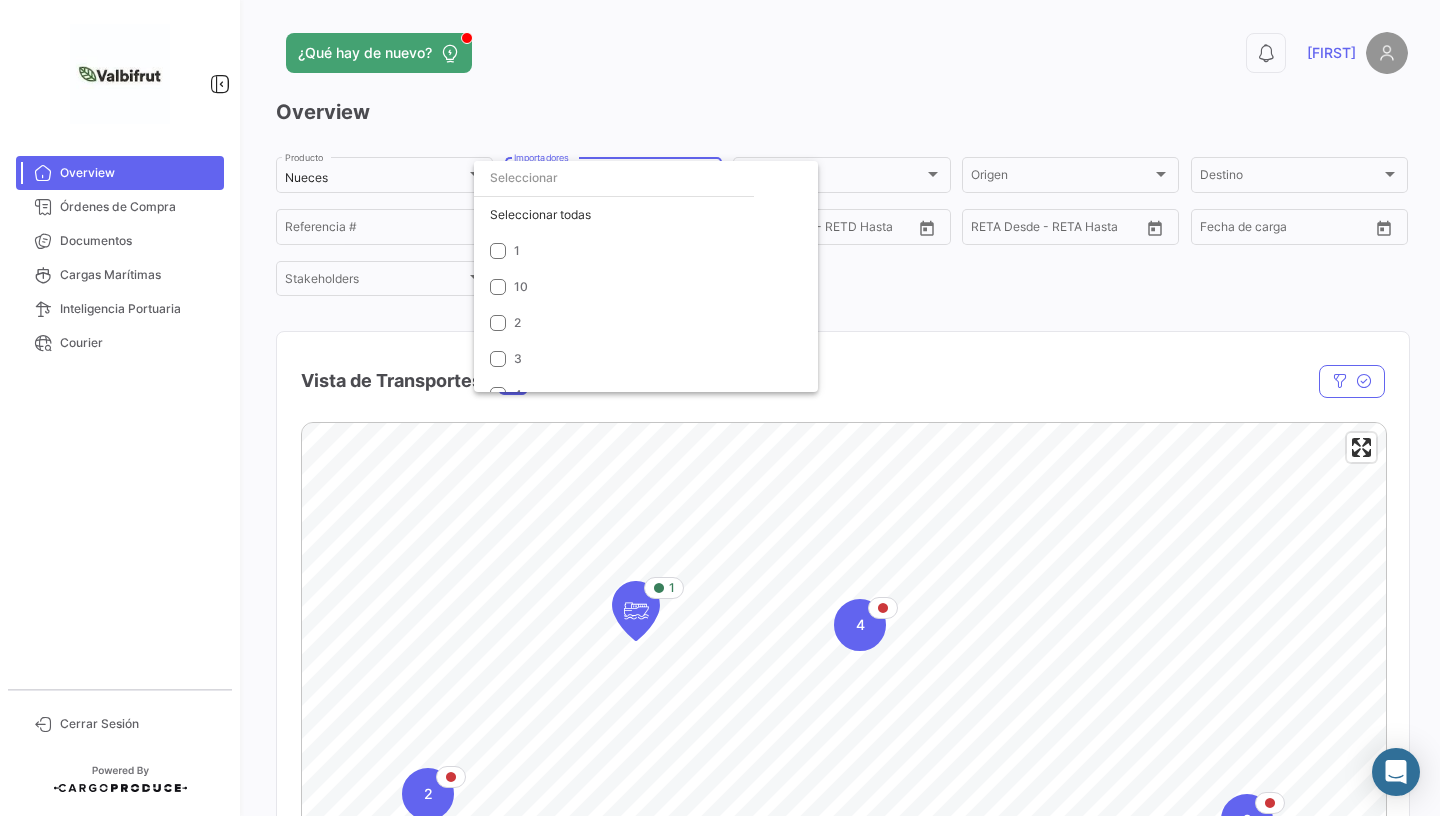 click at bounding box center (720, 408) 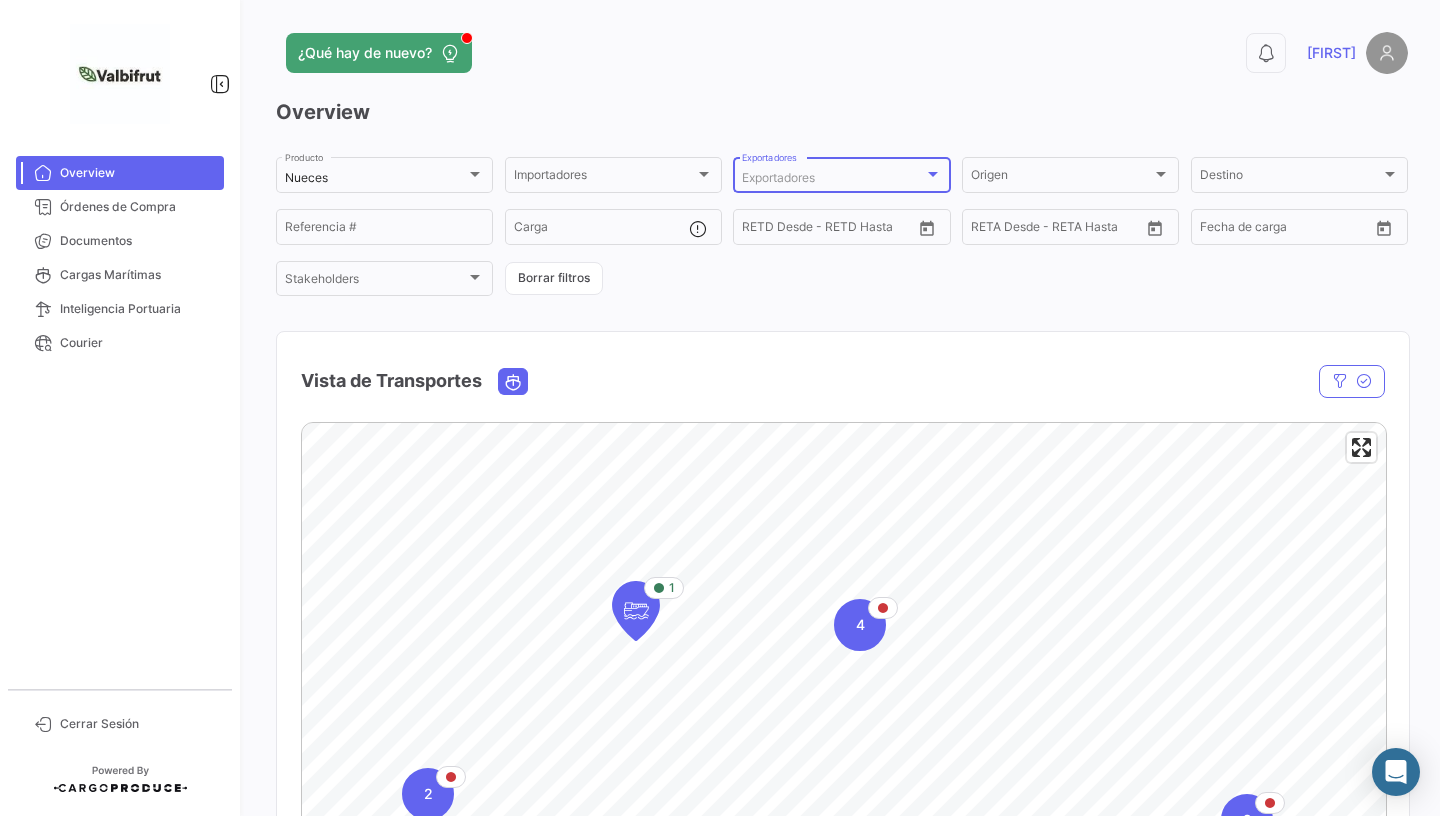 click at bounding box center (933, 174) 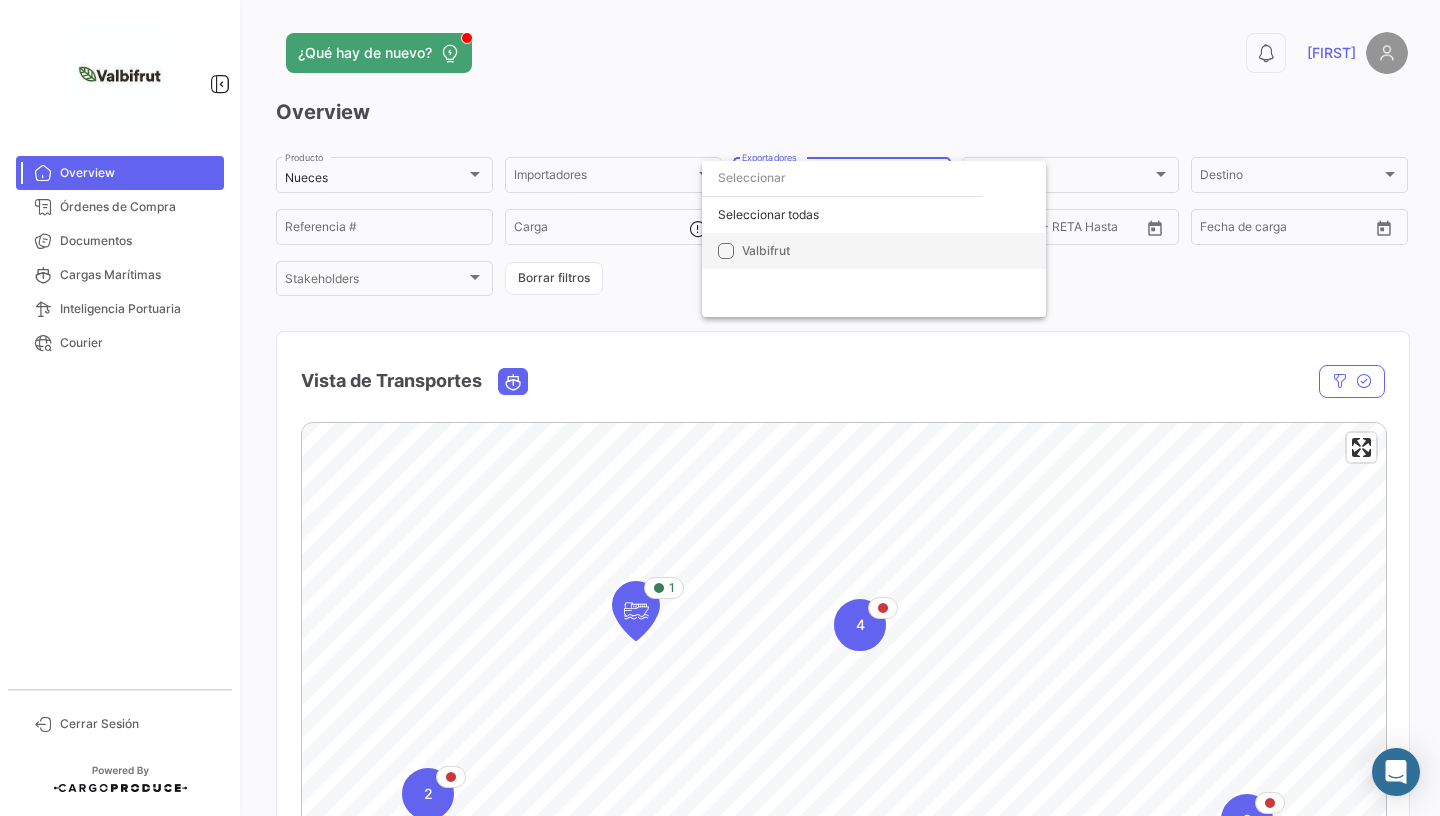 click at bounding box center [726, 251] 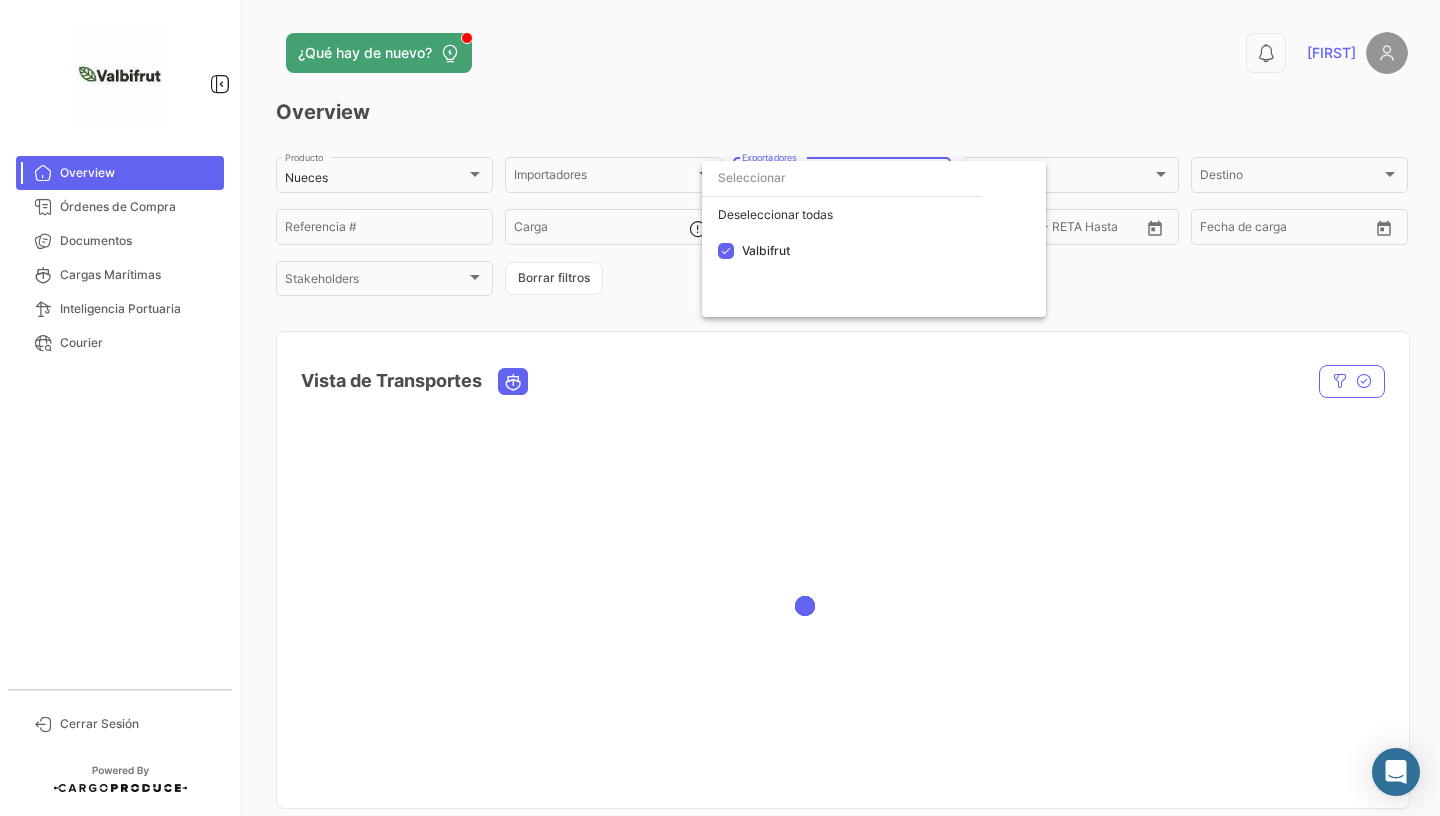 click at bounding box center (720, 408) 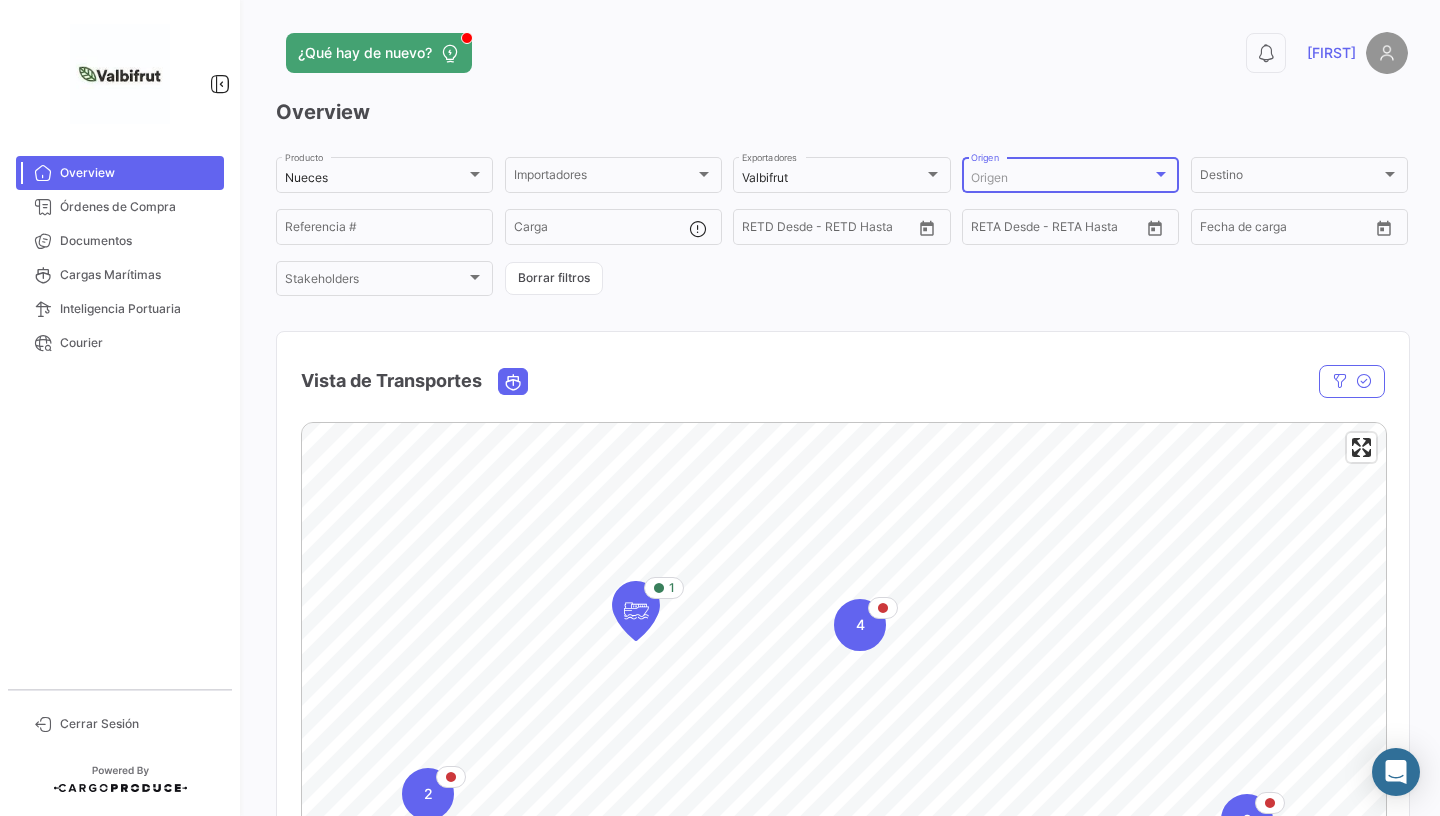 click at bounding box center [1161, 174] 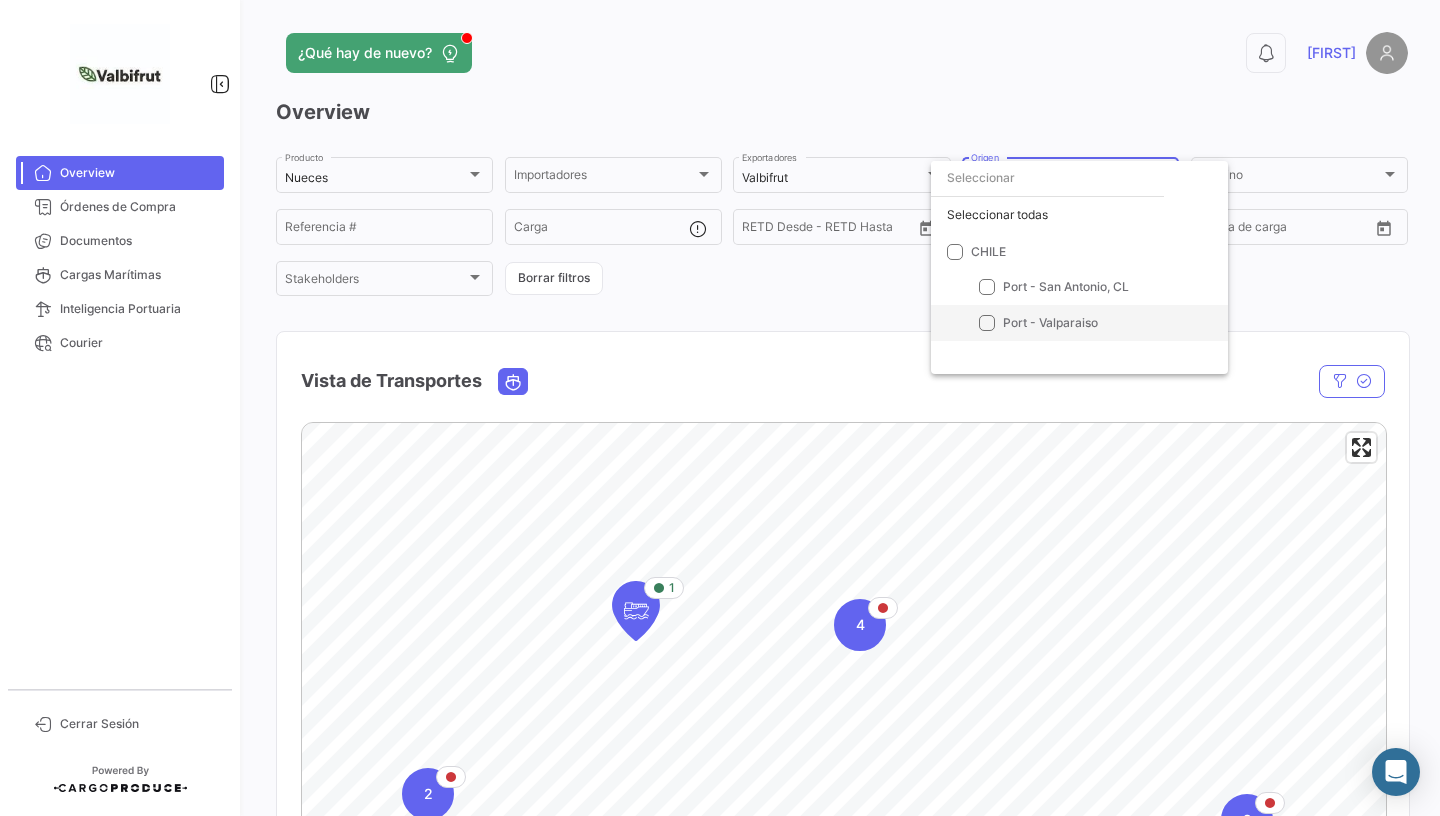 click at bounding box center [987, 323] 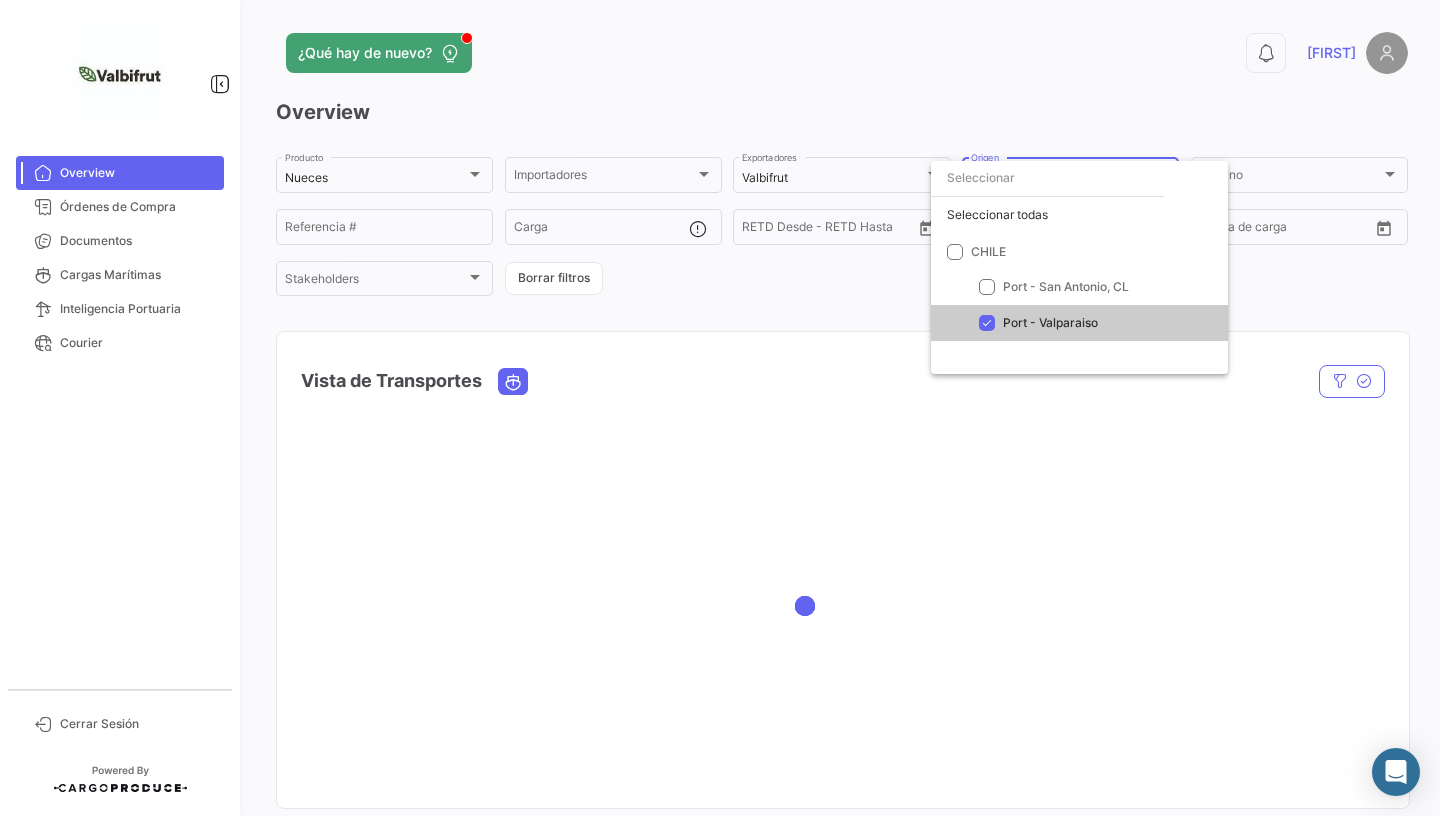 click at bounding box center (720, 408) 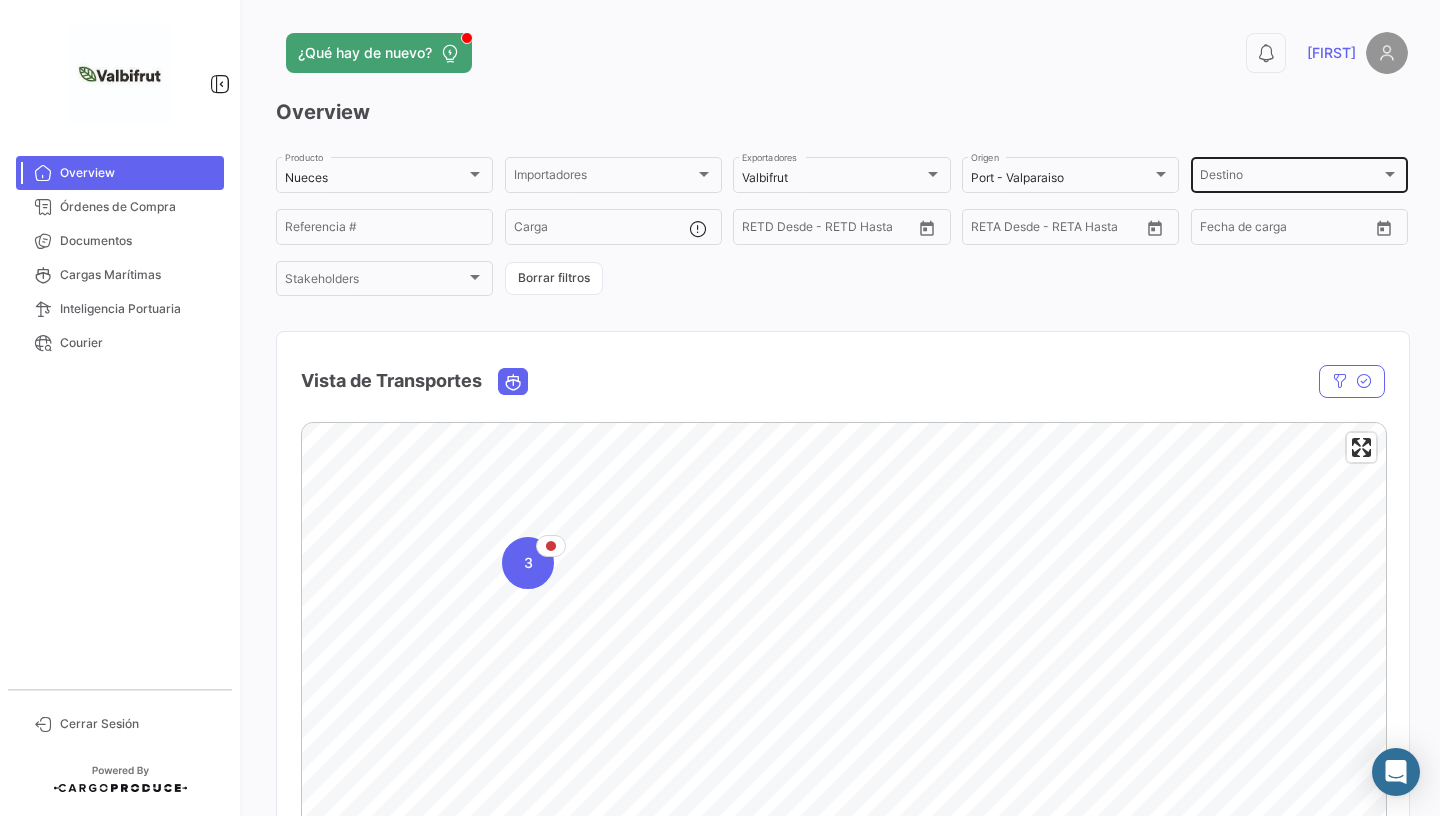 click on "Destino" at bounding box center (1290, 178) 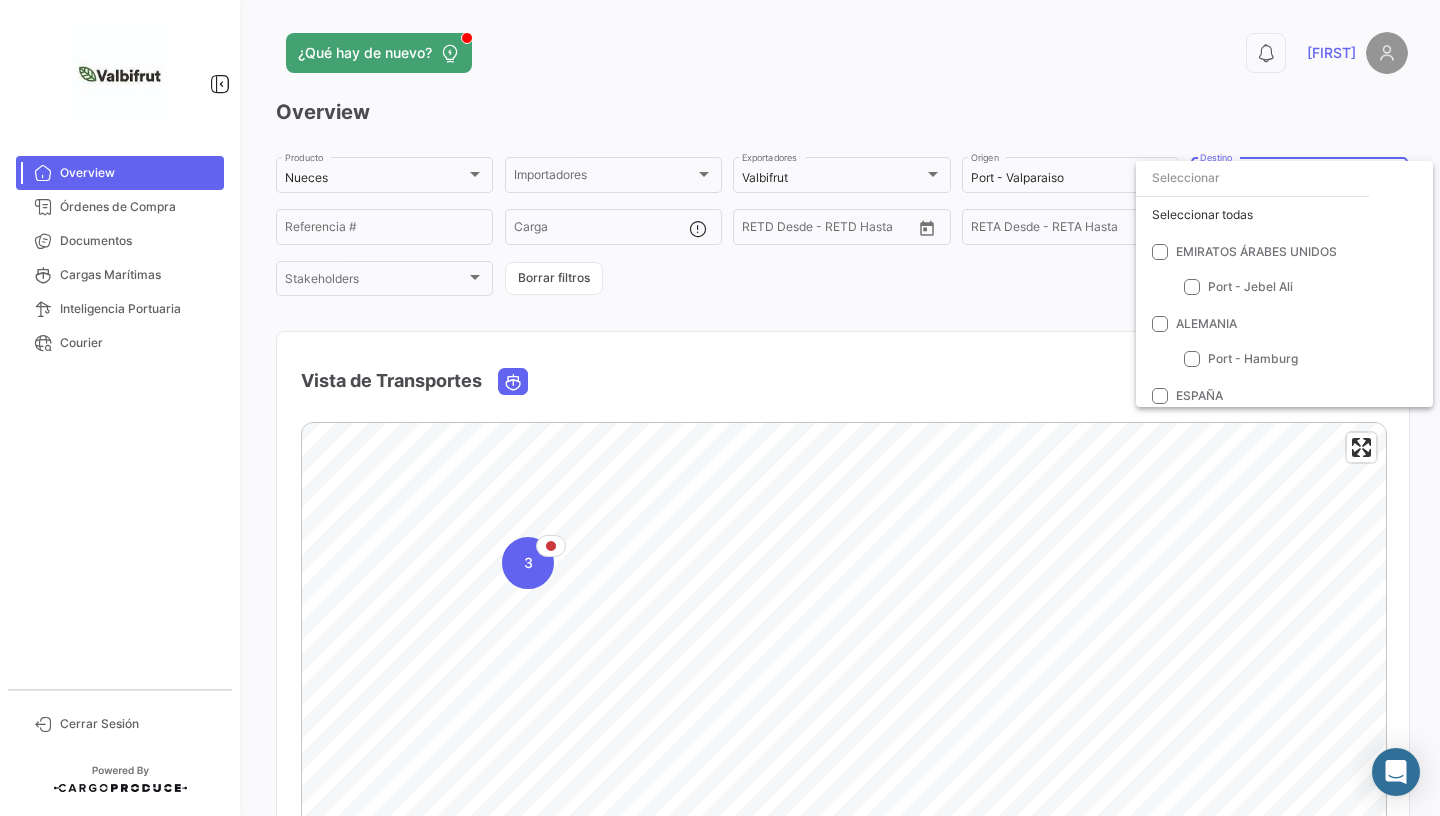 click at bounding box center (720, 408) 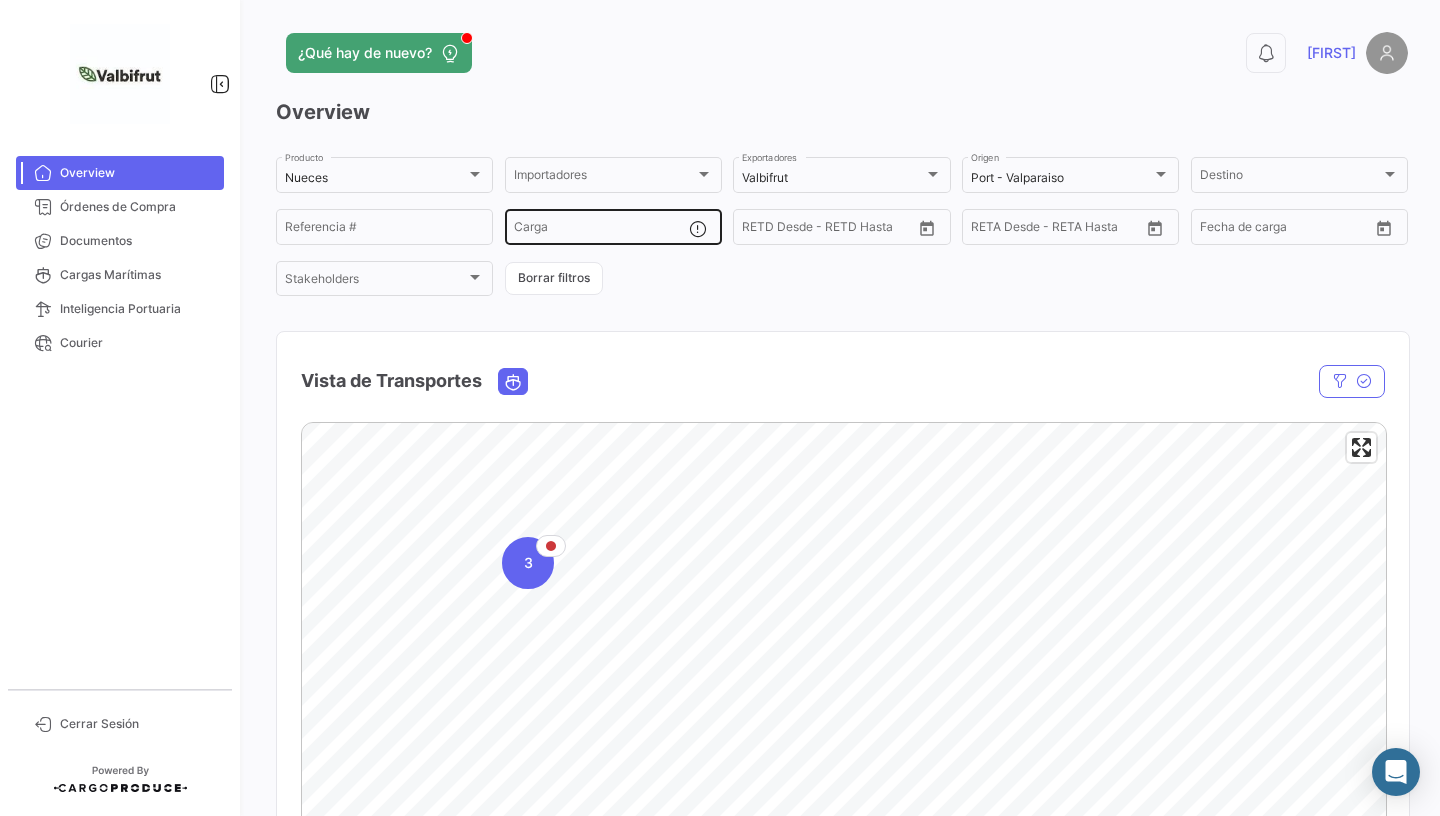 click on "Carga" at bounding box center [601, 230] 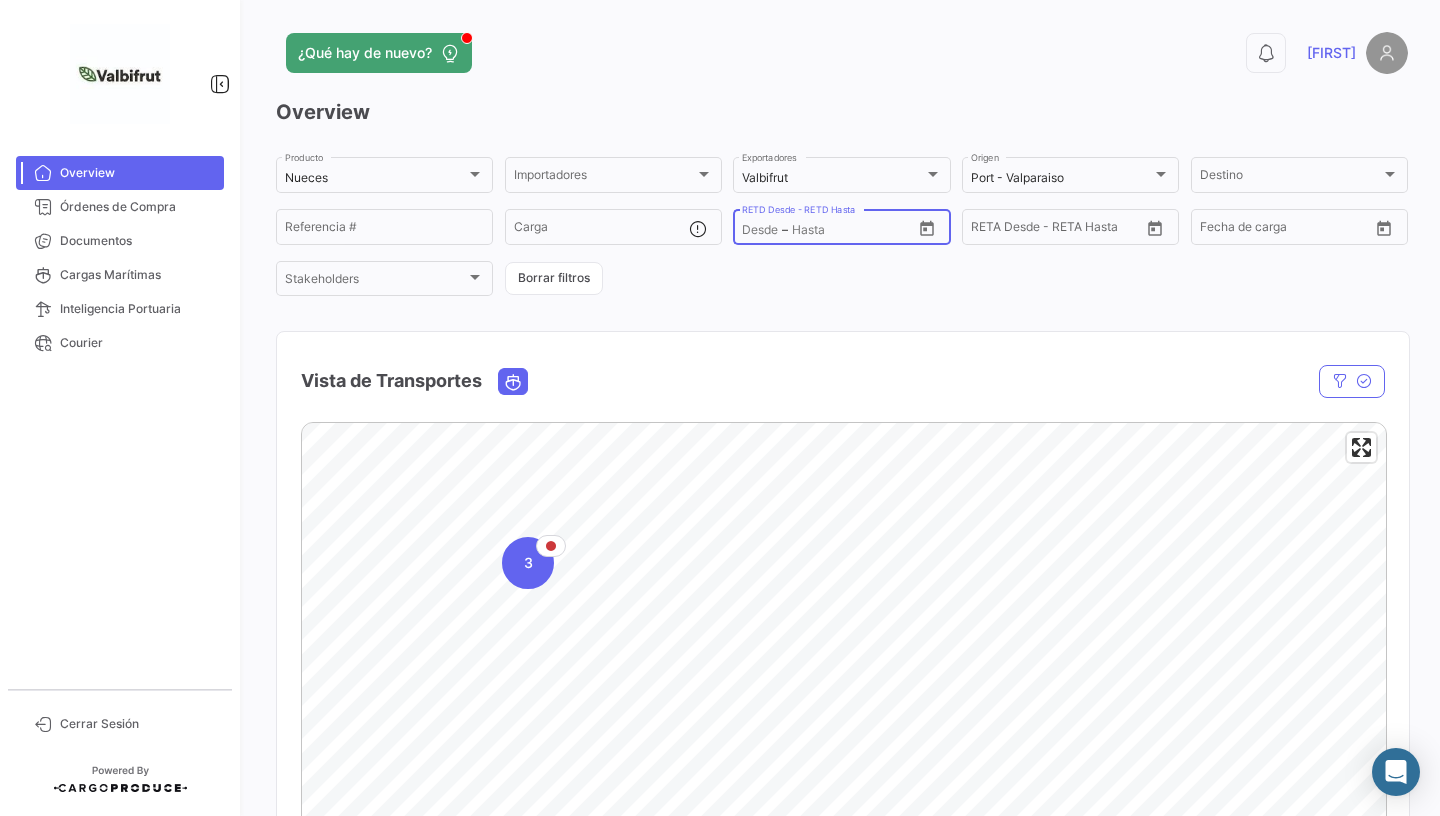 click 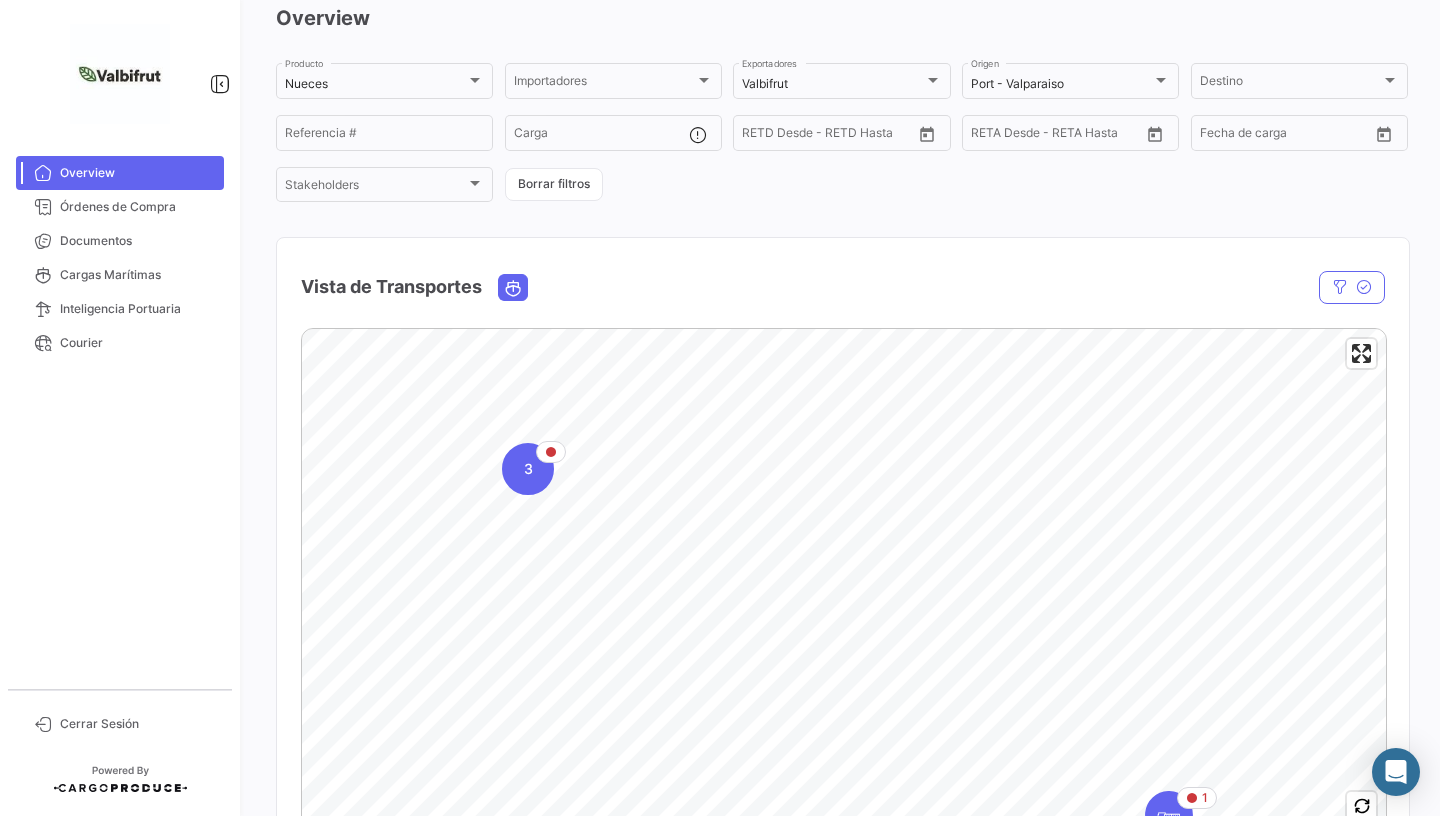 scroll, scrollTop: 0, scrollLeft: 0, axis: both 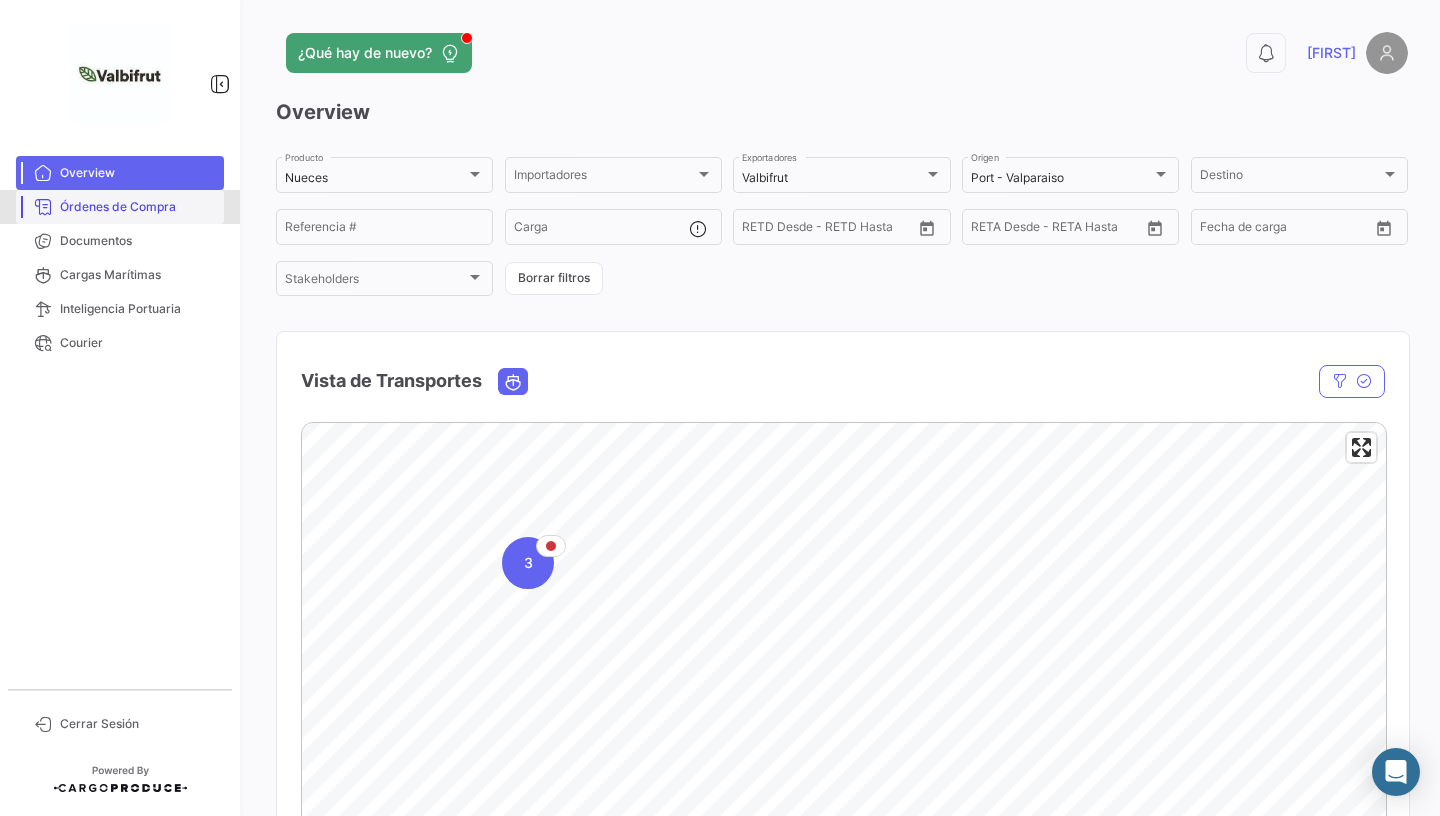 click on "Órdenes de Compra" at bounding box center (138, 207) 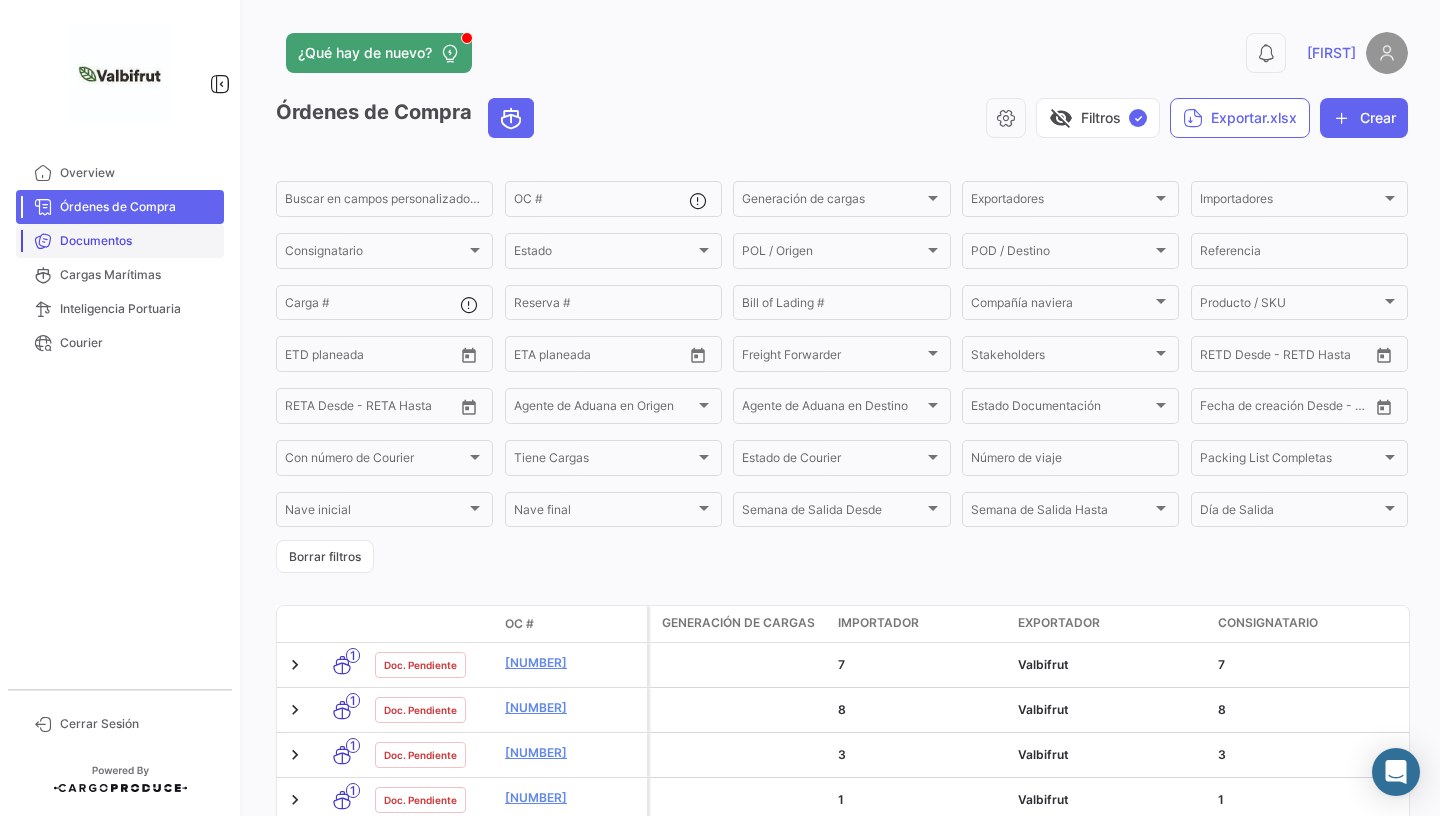click on "Documentos" at bounding box center (138, 241) 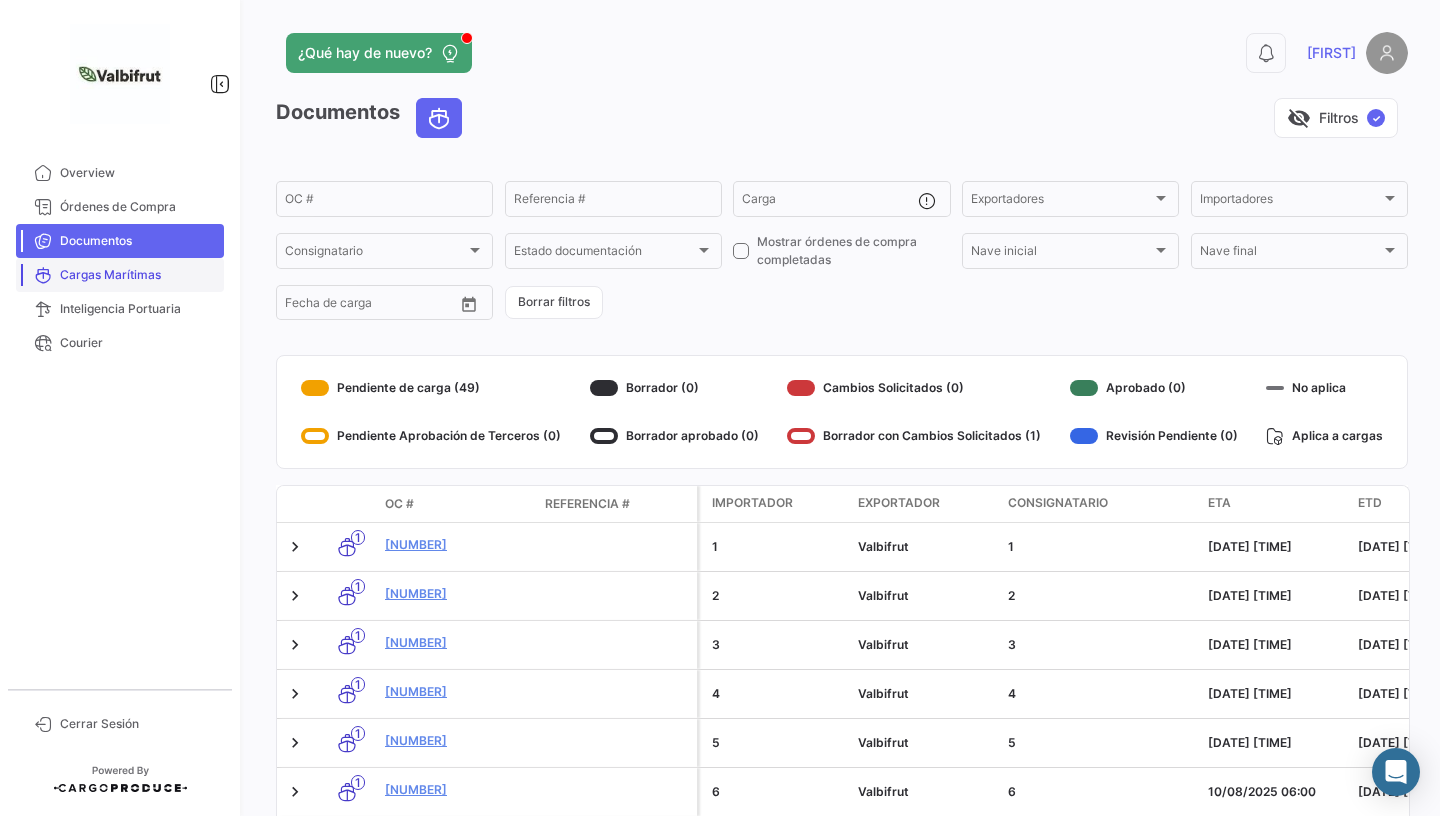 click on "Cargas Marítimas" at bounding box center (138, 275) 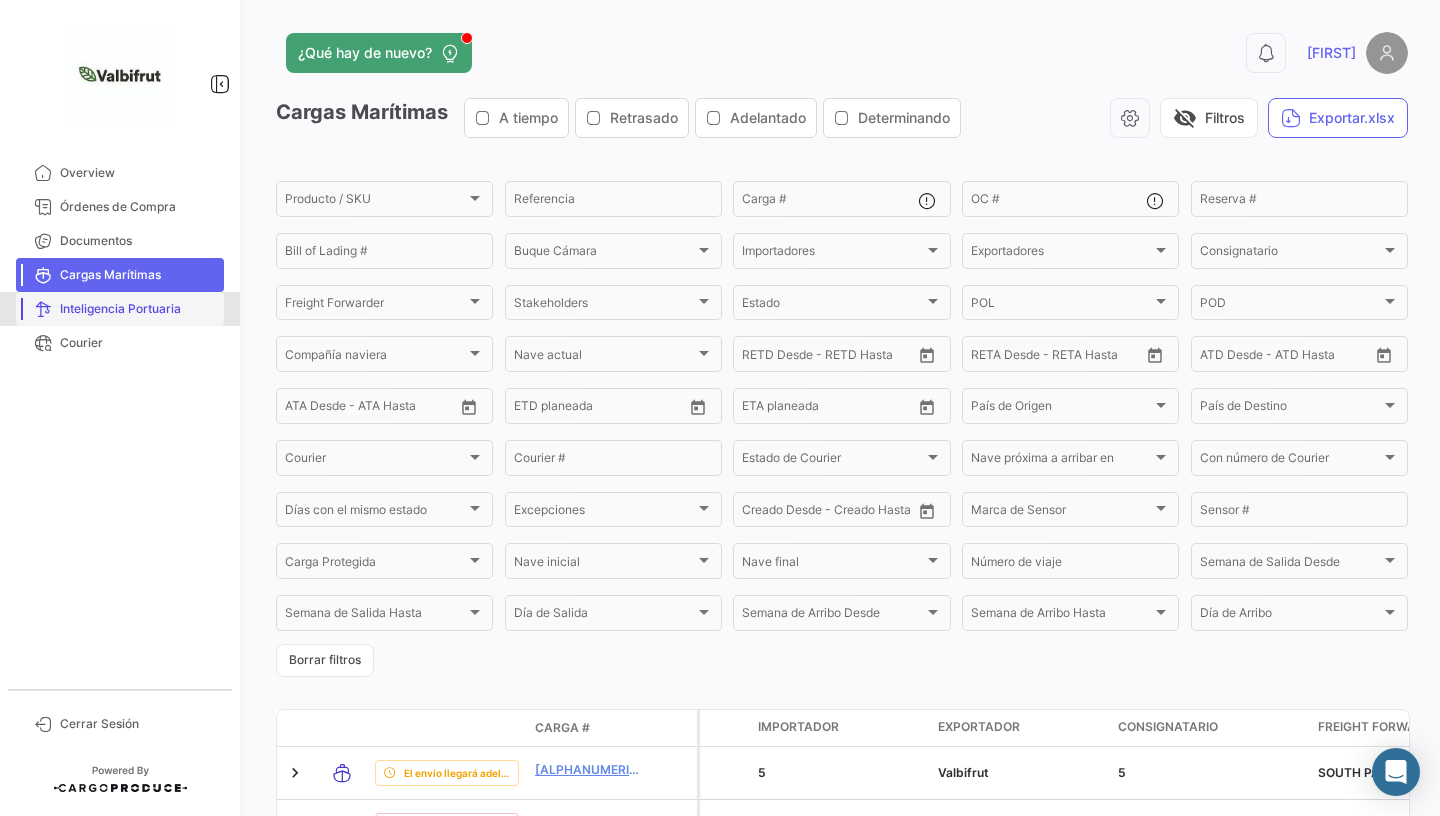 click on "Inteligencia Portuaria" at bounding box center [138, 309] 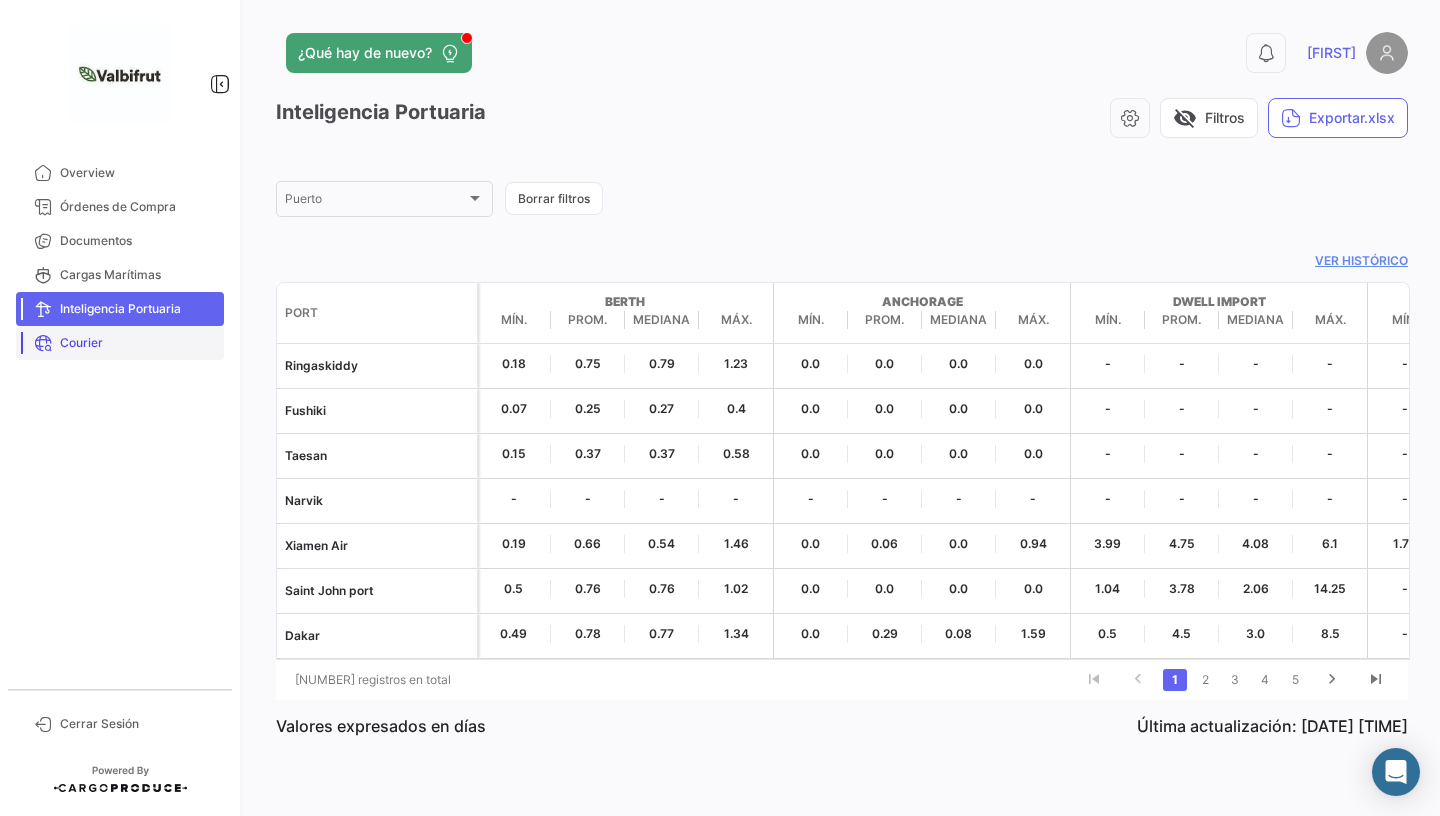 click on "Courier" at bounding box center (138, 343) 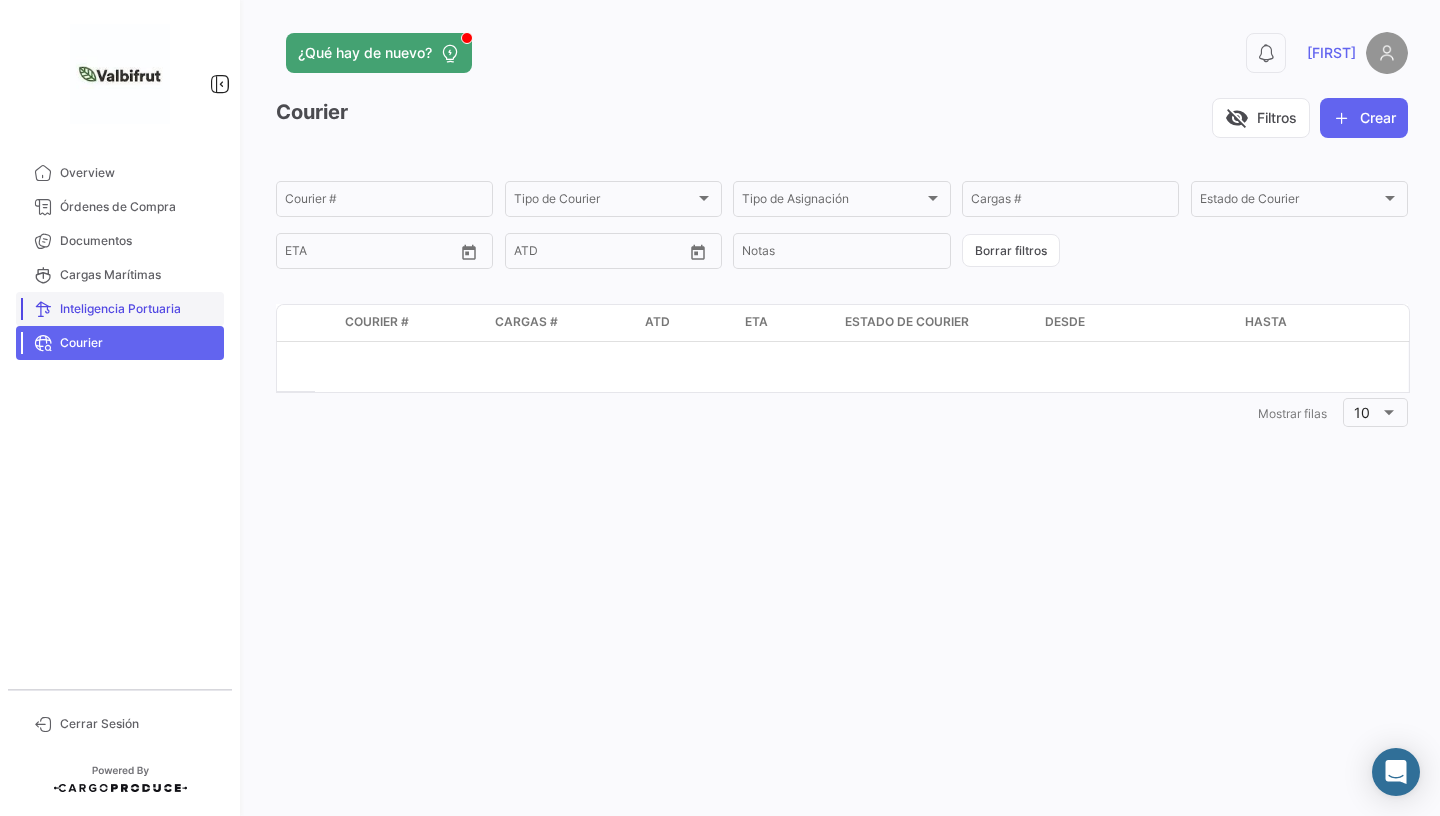 click on "Inteligencia Portuaria" at bounding box center [138, 309] 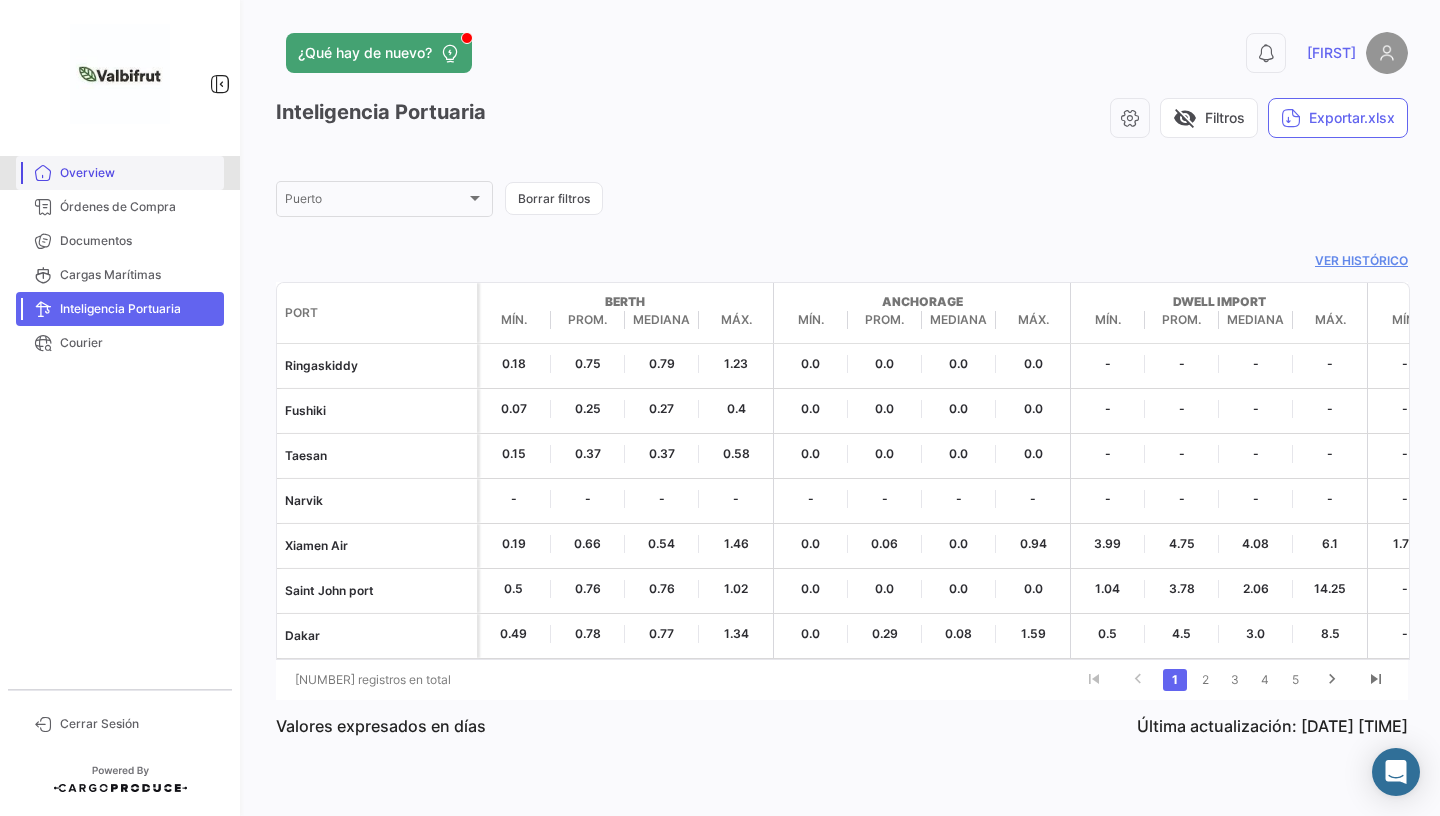 click on "Overview" at bounding box center [138, 173] 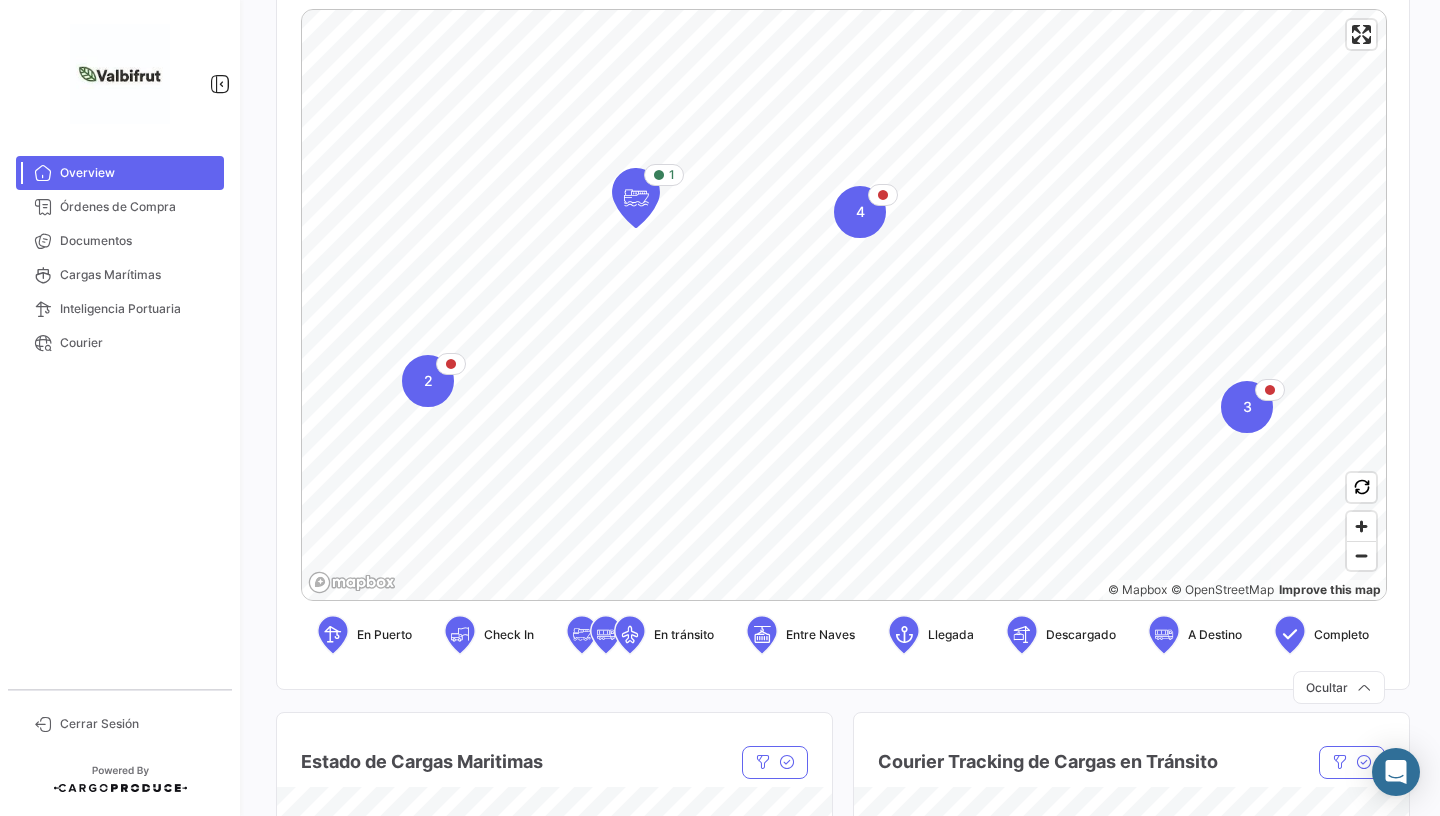scroll, scrollTop: 441, scrollLeft: 0, axis: vertical 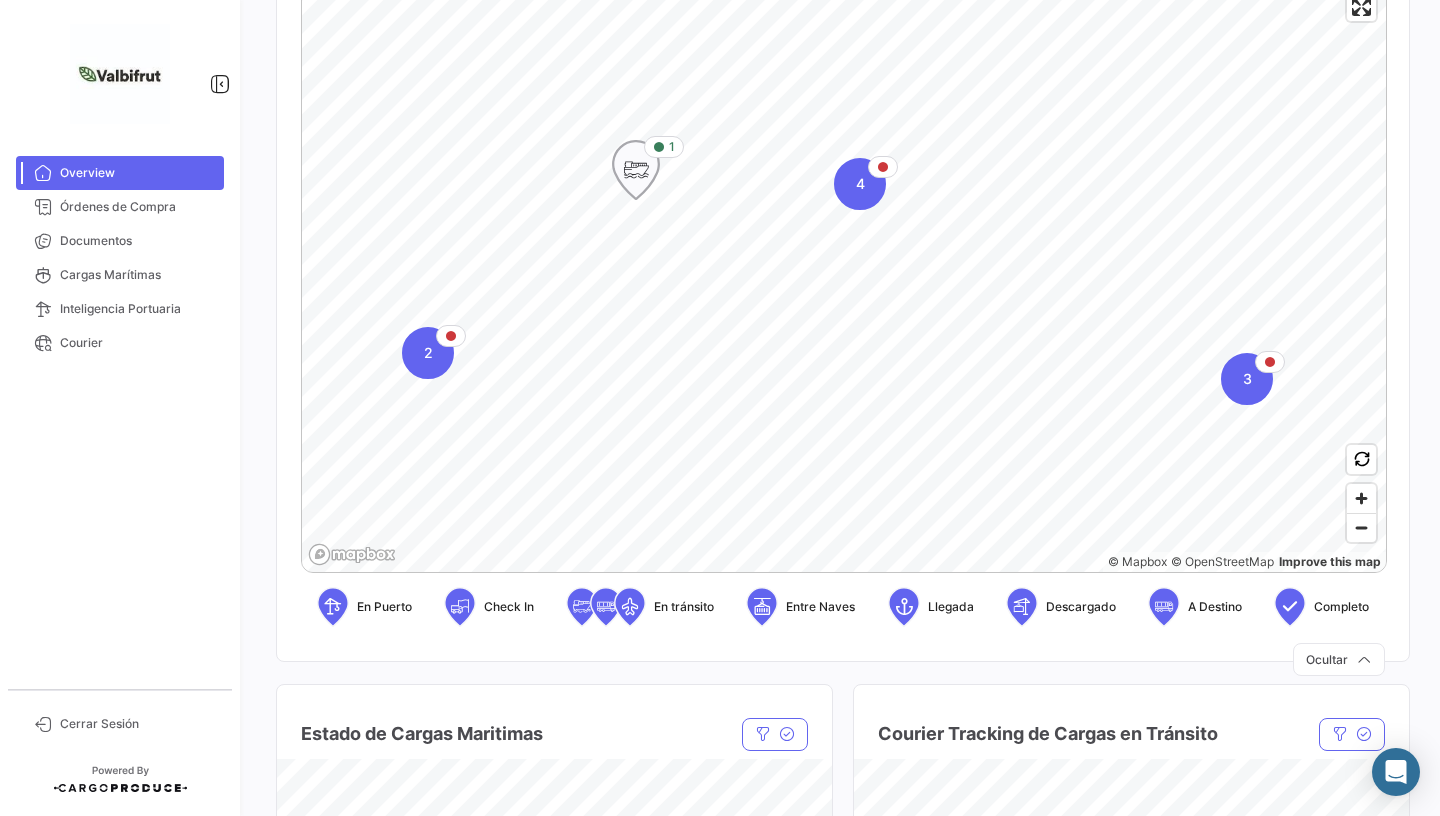 click 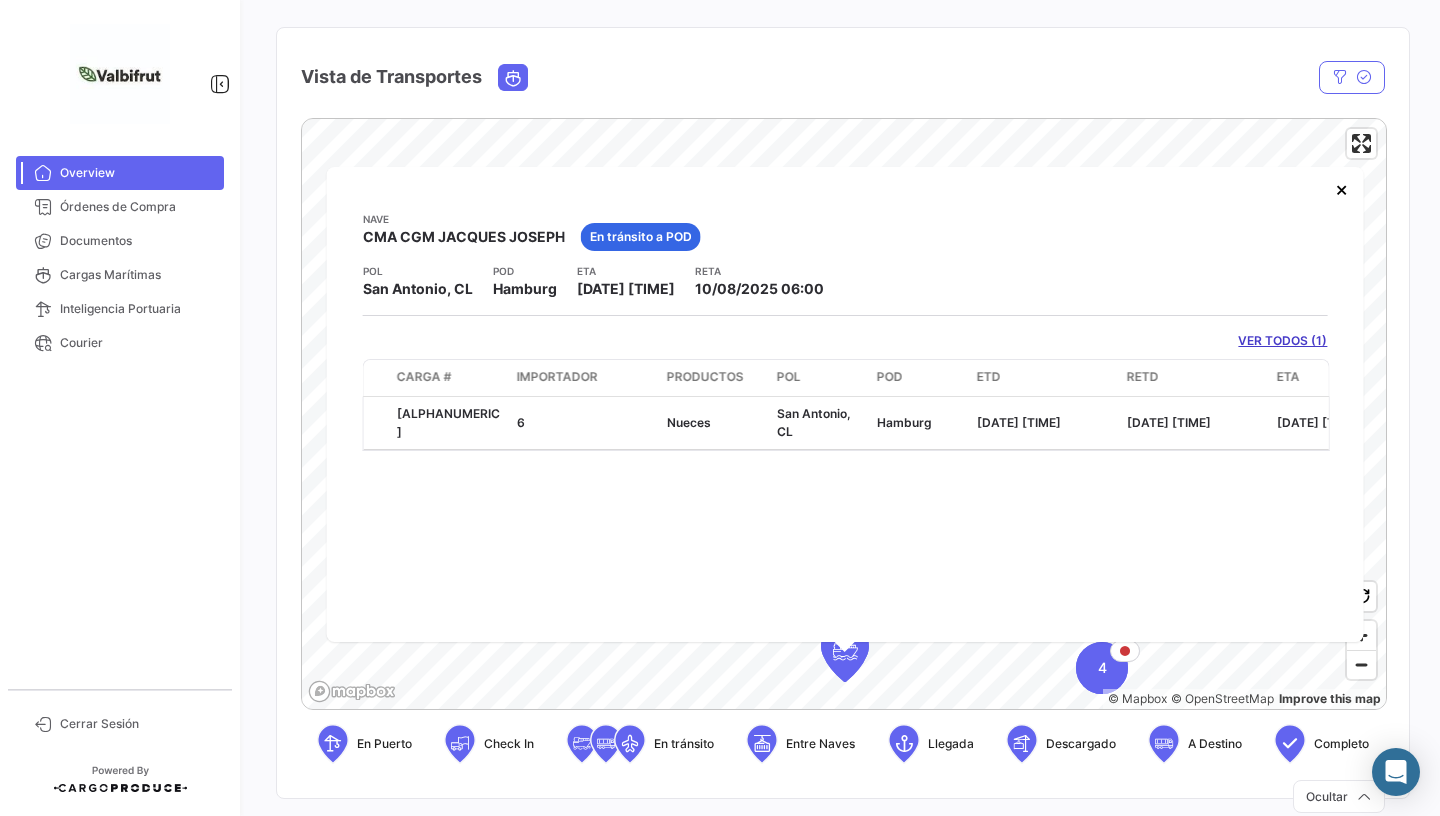 scroll, scrollTop: 303, scrollLeft: 0, axis: vertical 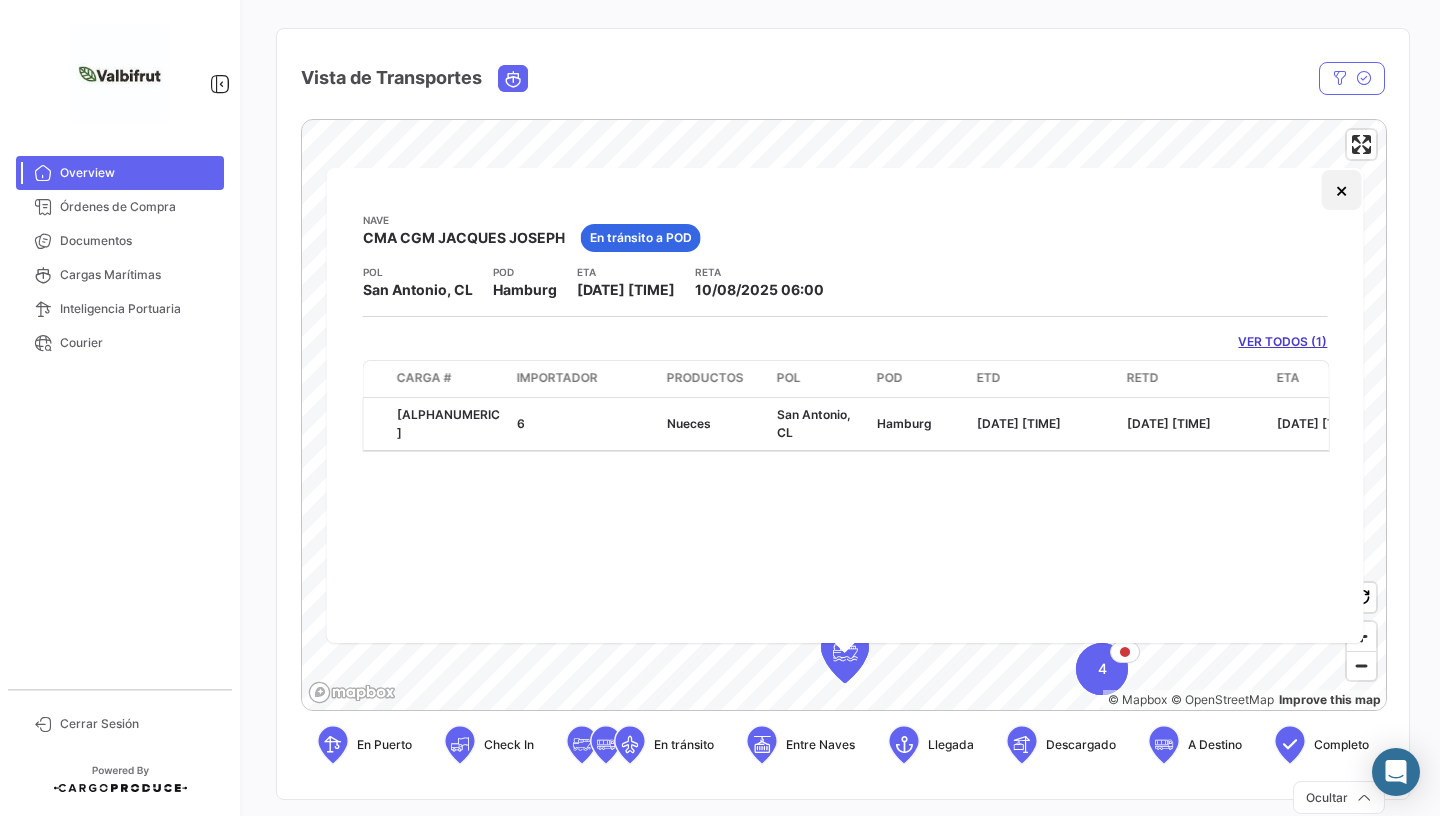 click on "×" 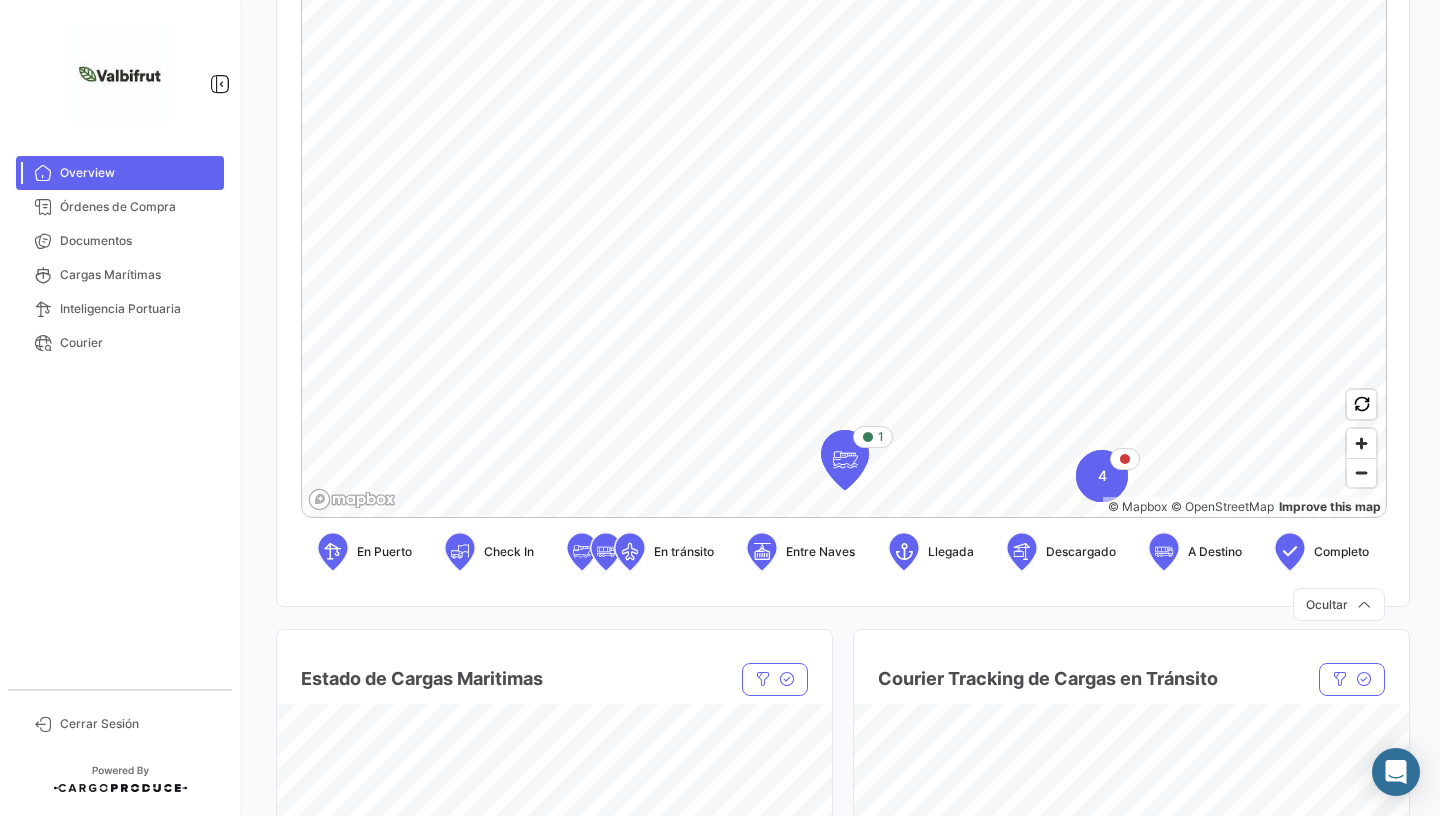 scroll, scrollTop: 502, scrollLeft: 0, axis: vertical 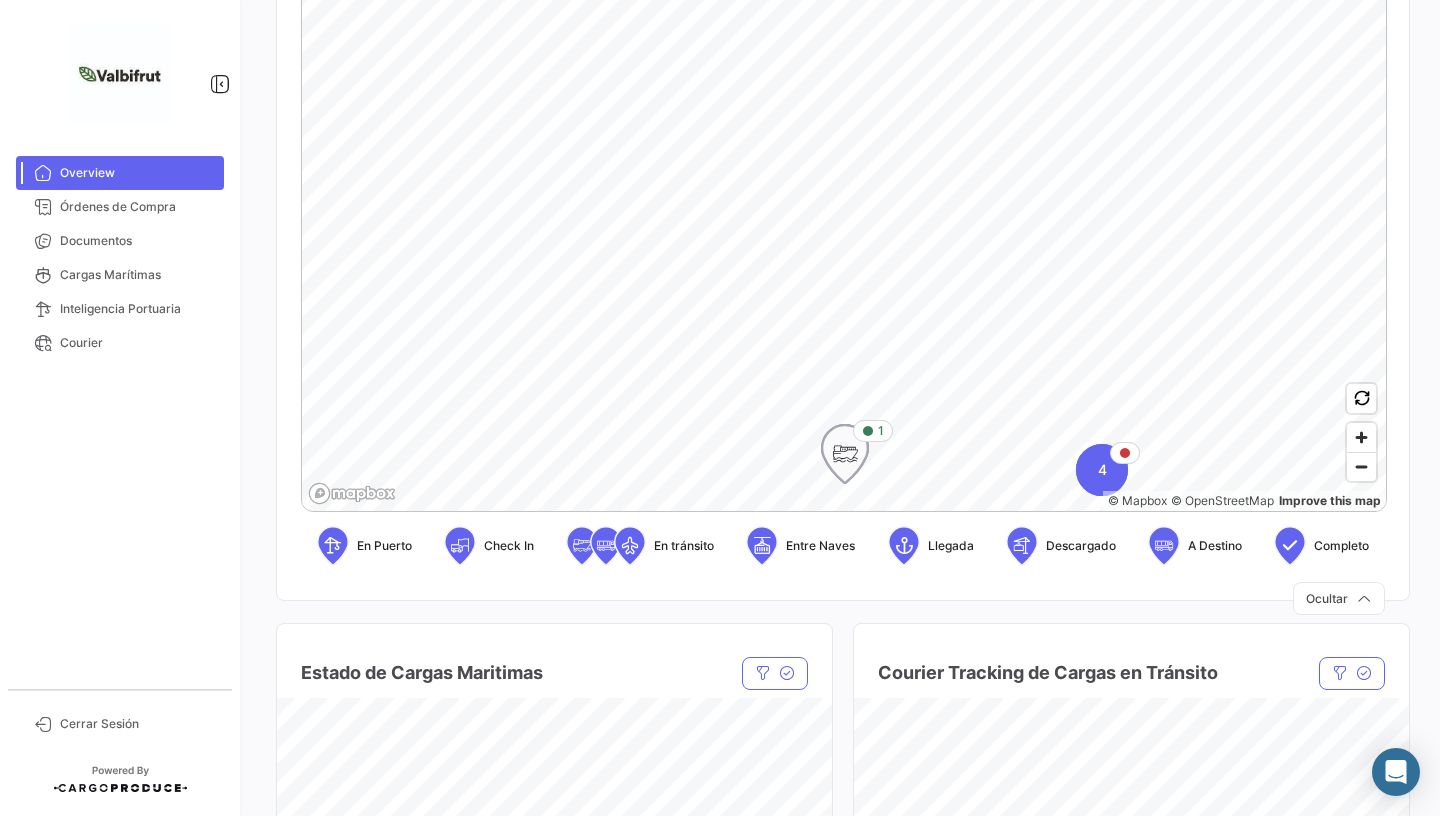 click 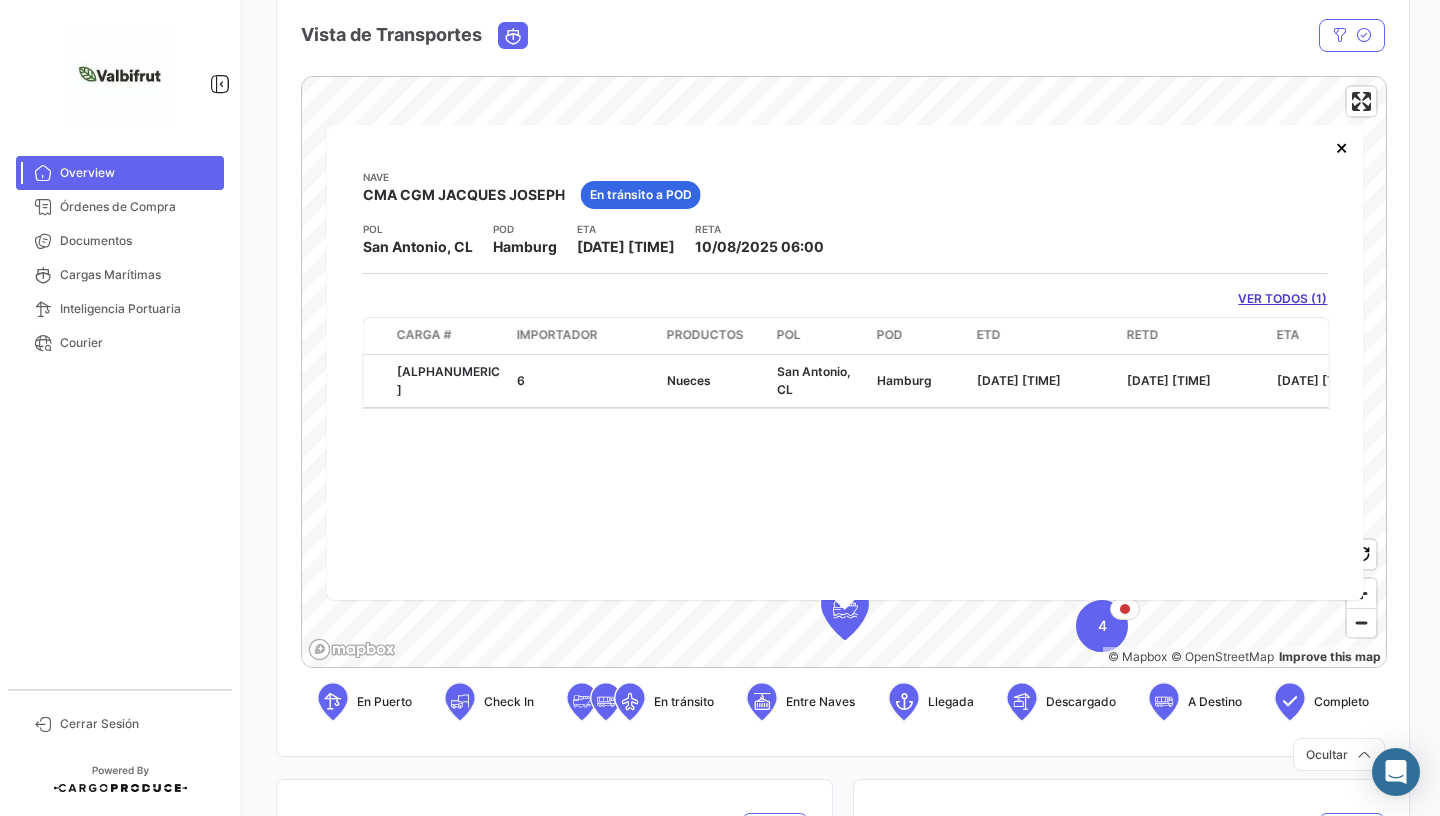 scroll, scrollTop: 331, scrollLeft: 0, axis: vertical 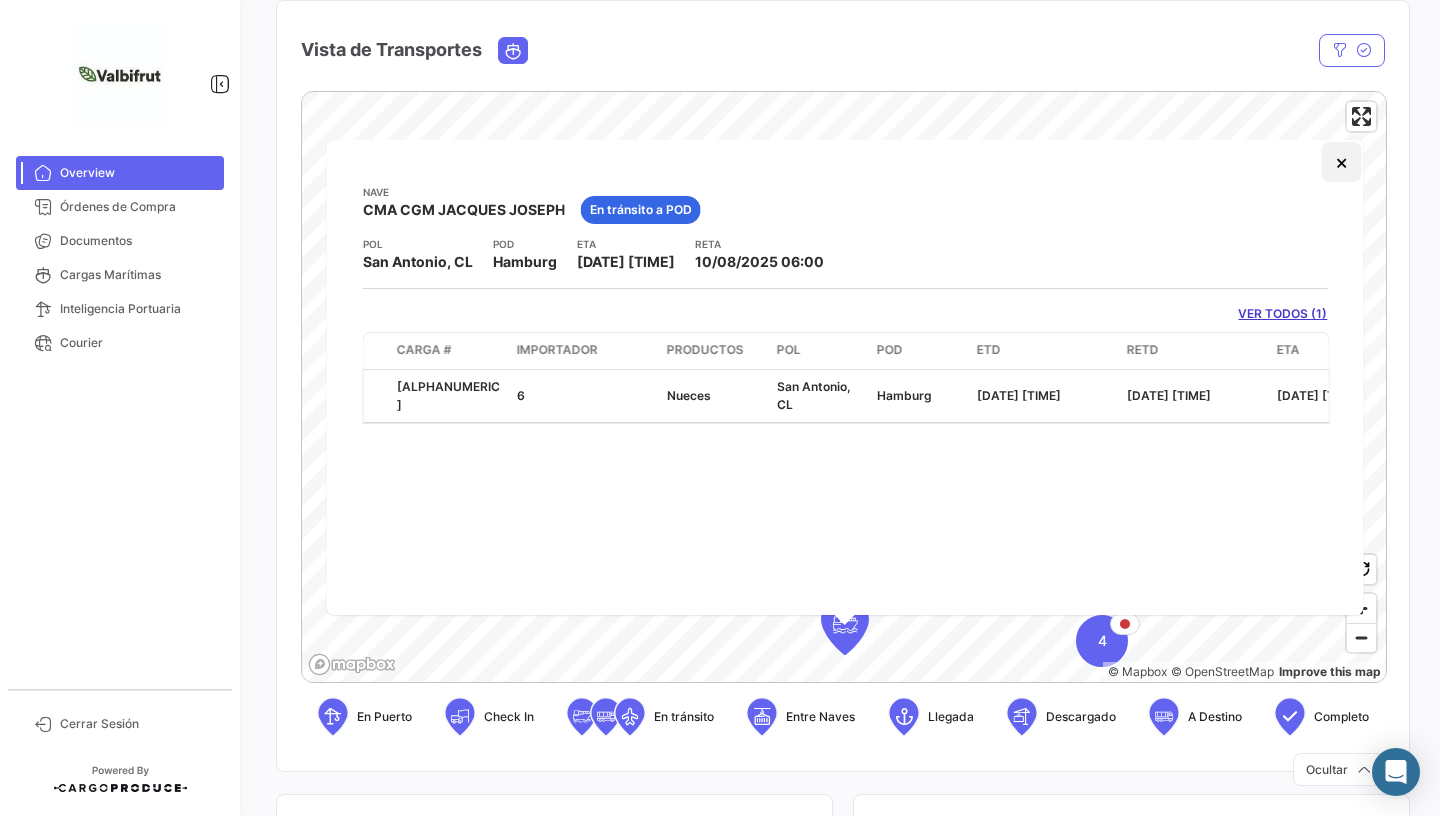 click on "×" 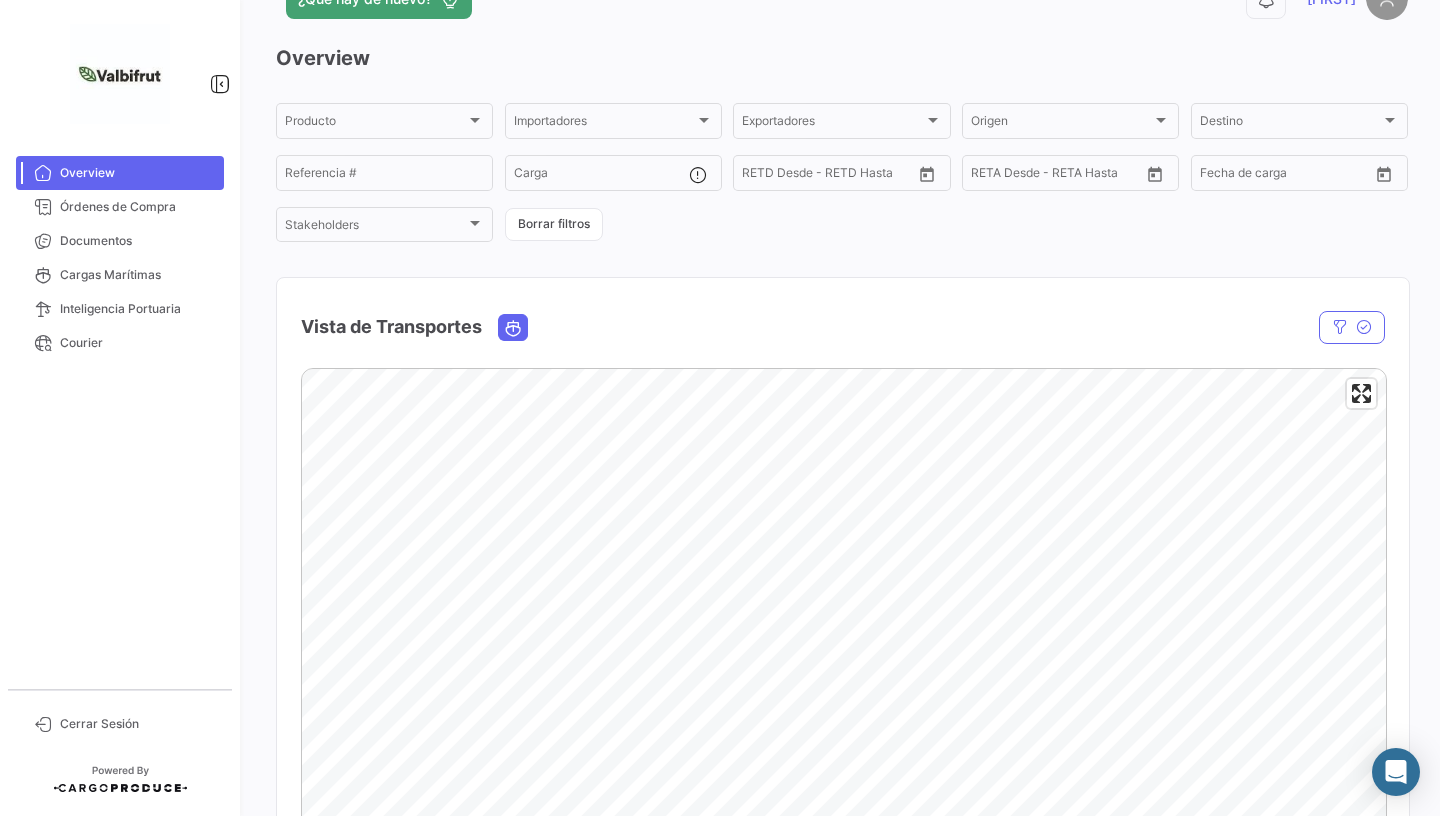 scroll, scrollTop: 51, scrollLeft: 0, axis: vertical 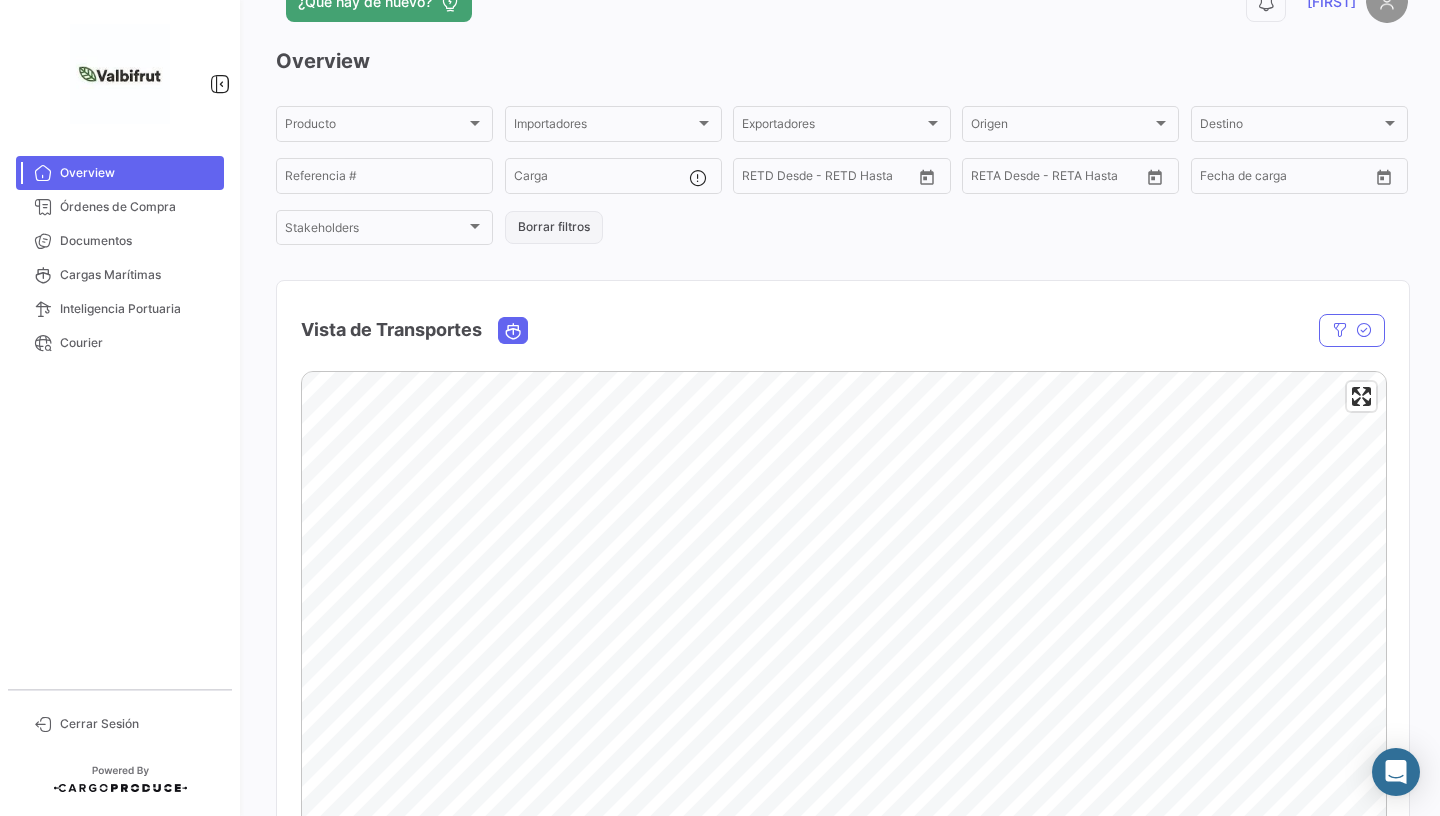 click on "Borrar filtros" 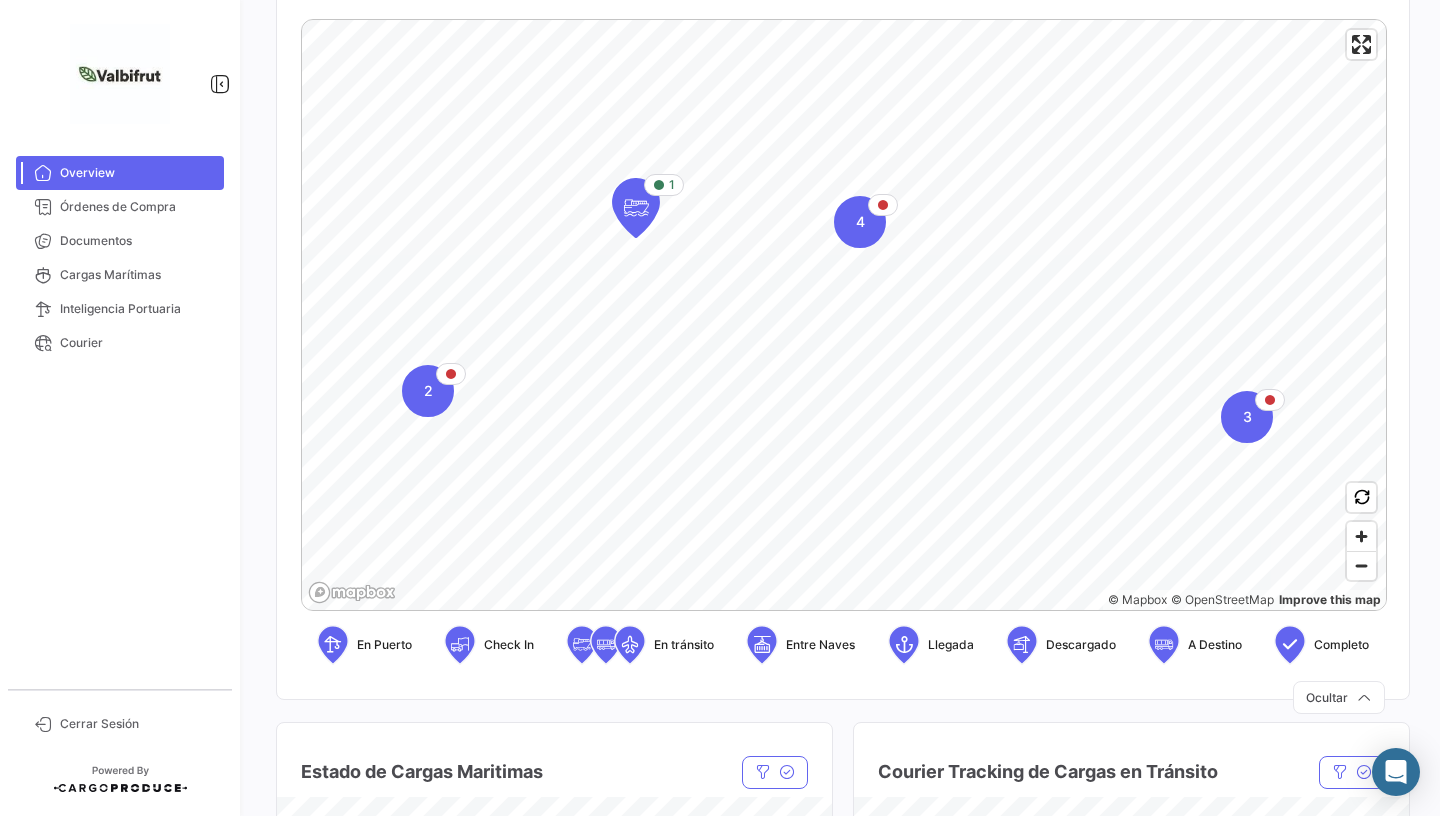 scroll, scrollTop: 408, scrollLeft: 0, axis: vertical 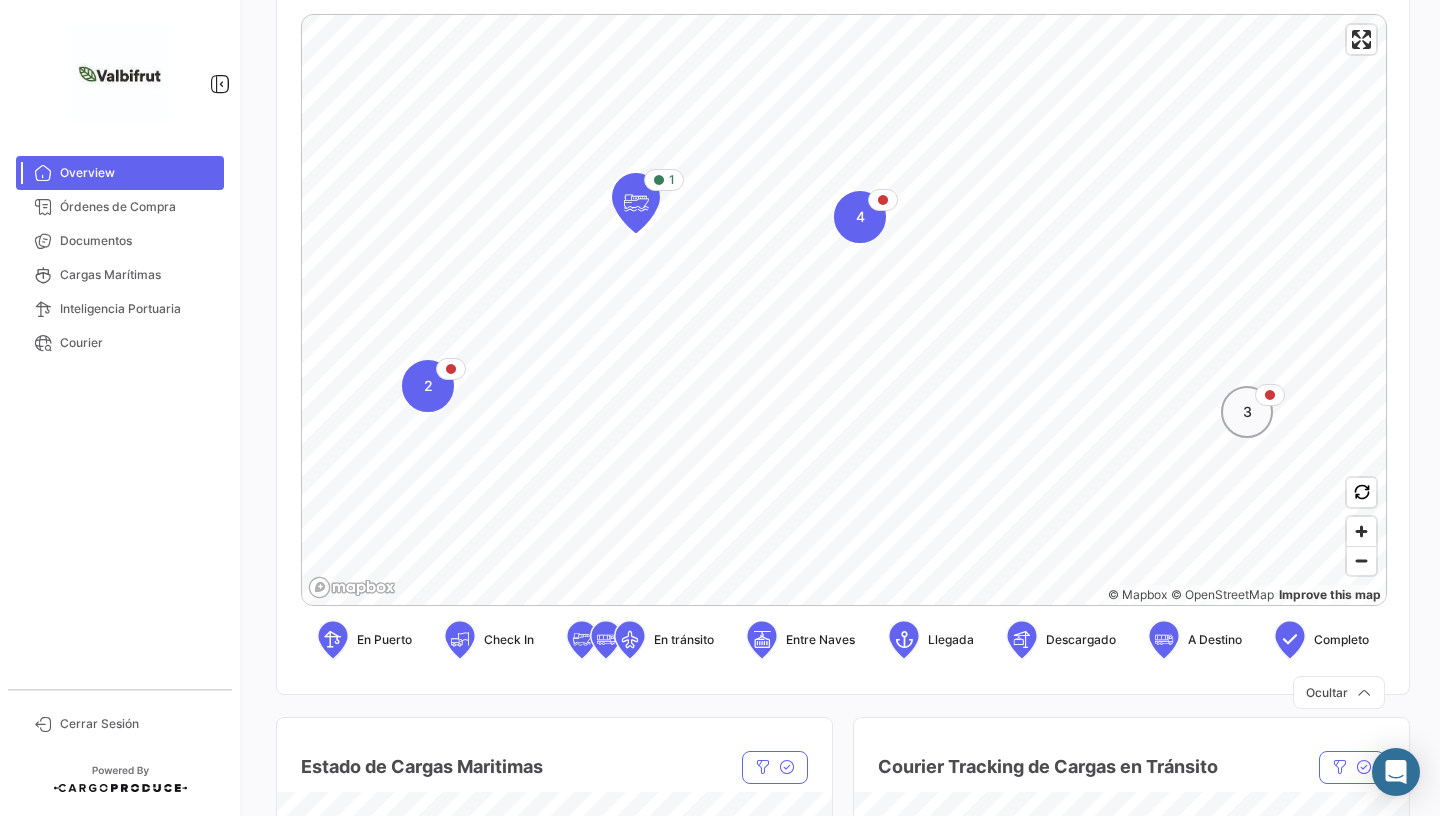 click on "3" 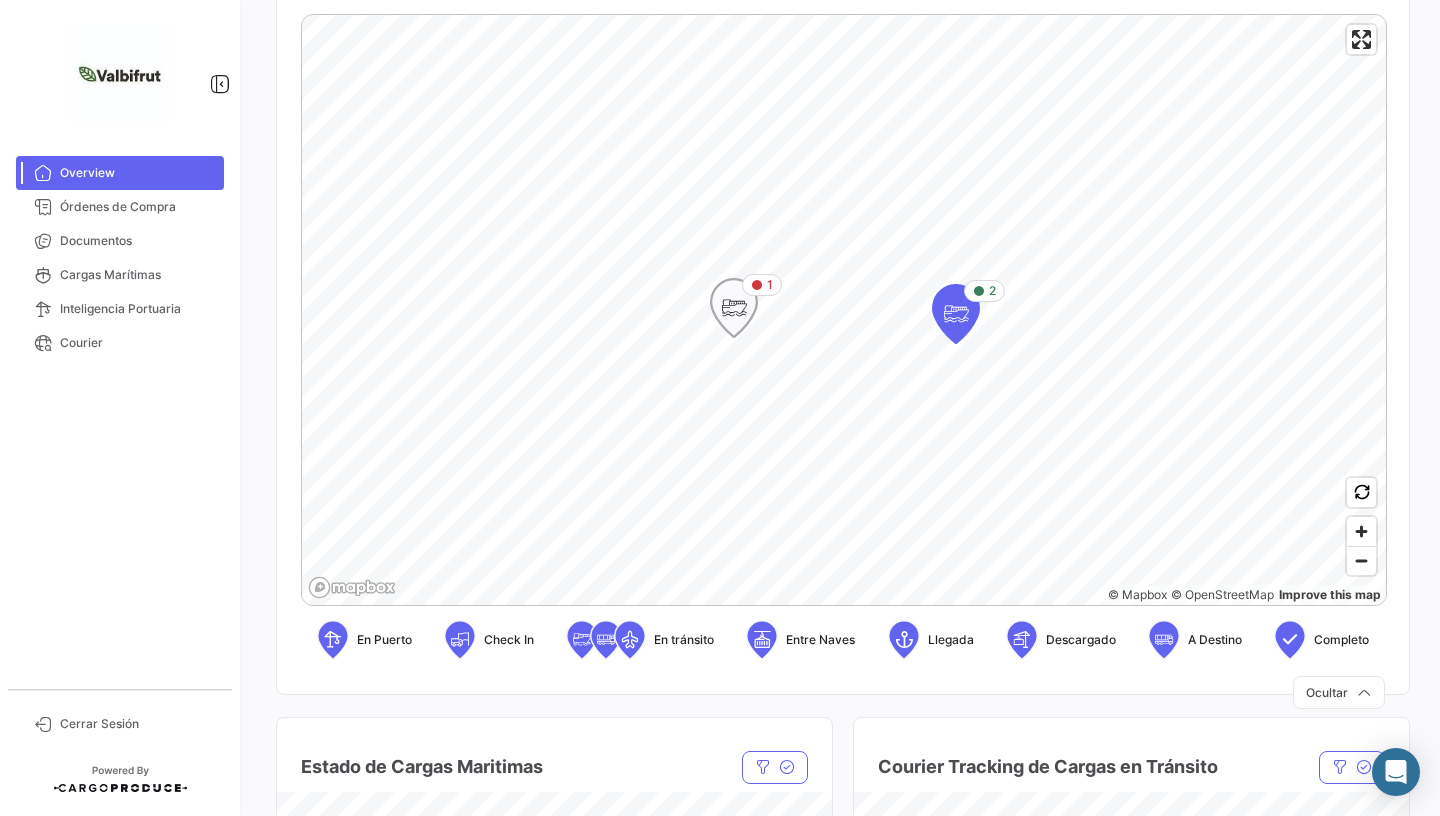 click 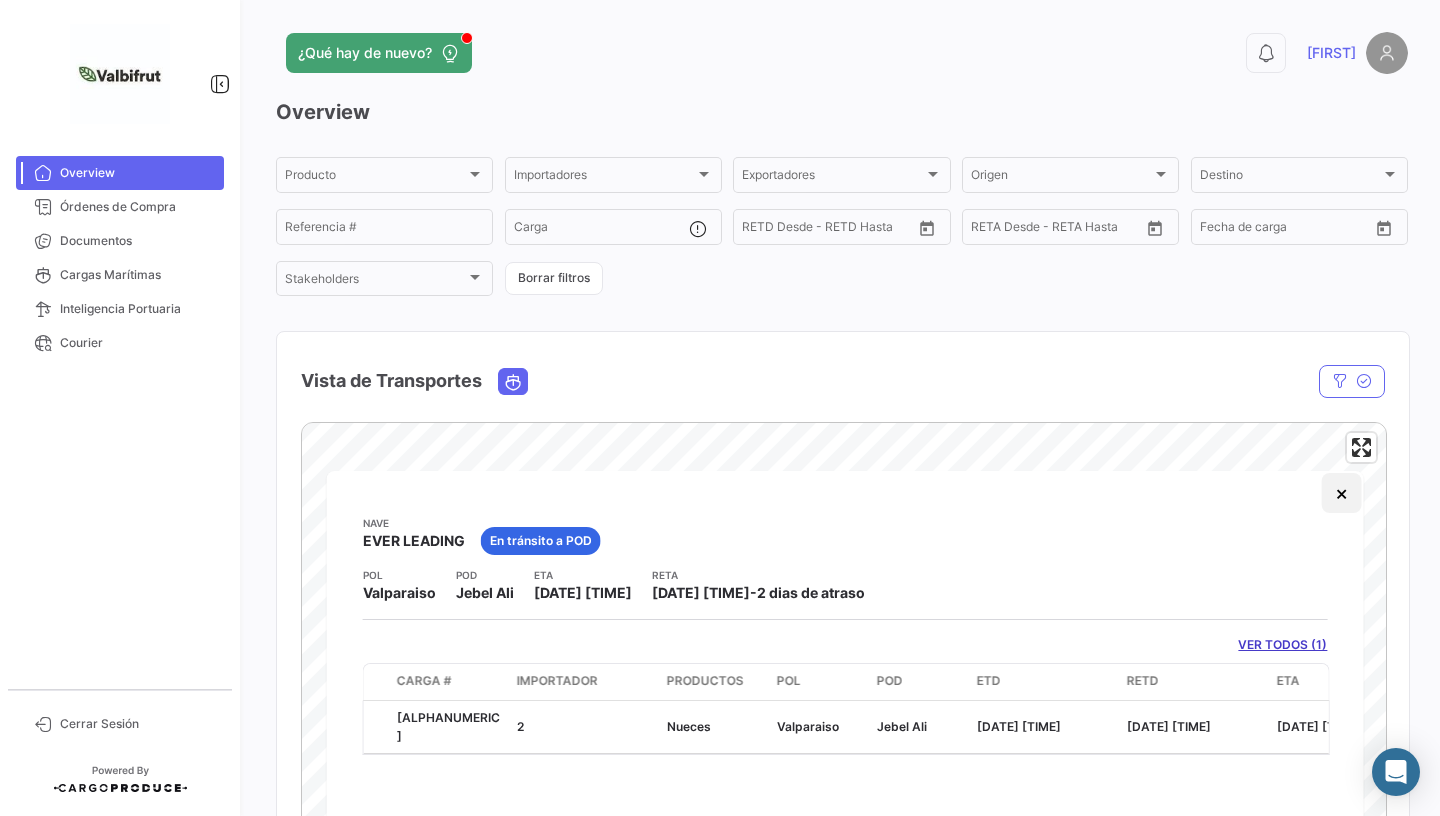 click on "×" 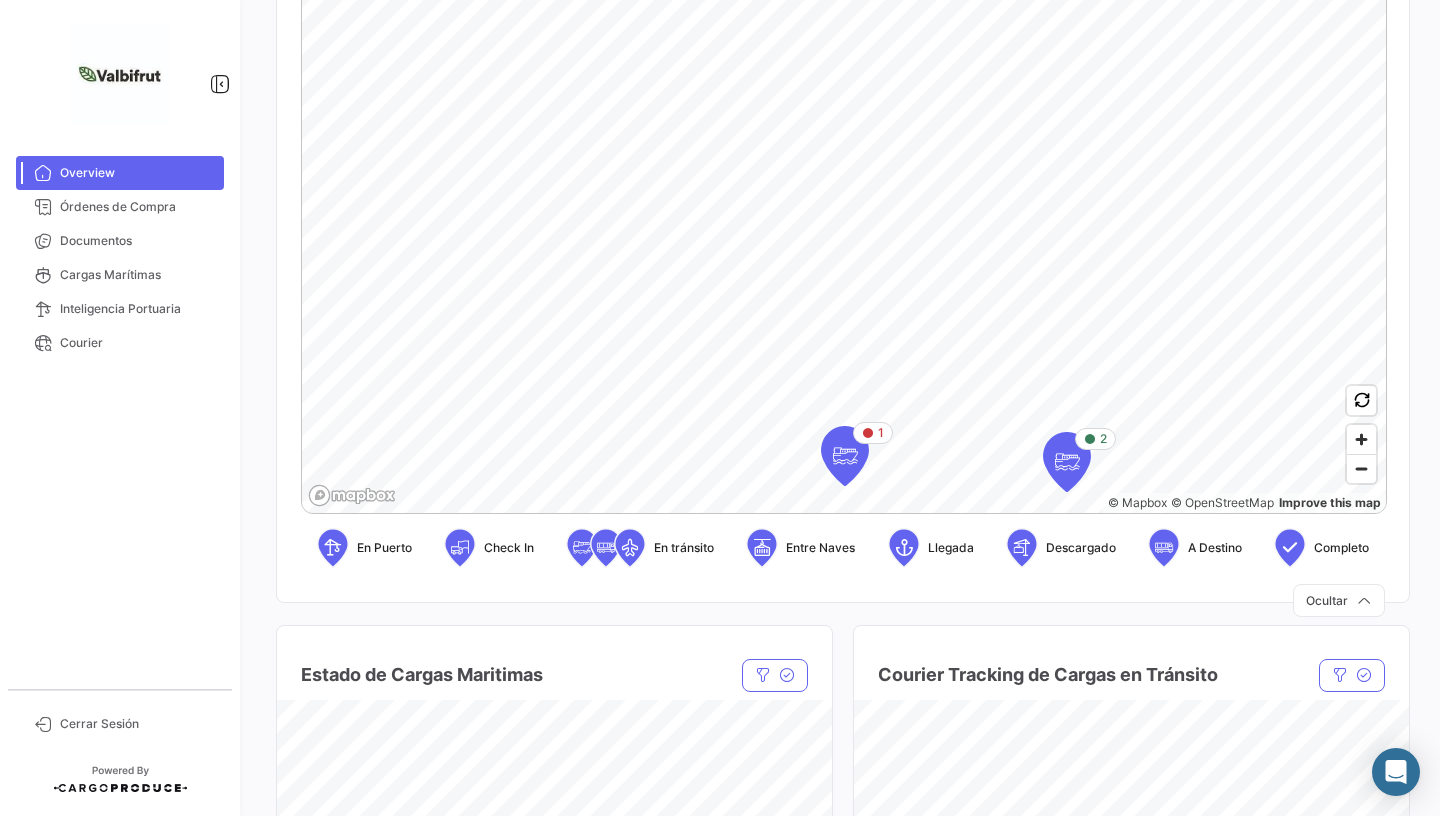 scroll, scrollTop: 528, scrollLeft: 0, axis: vertical 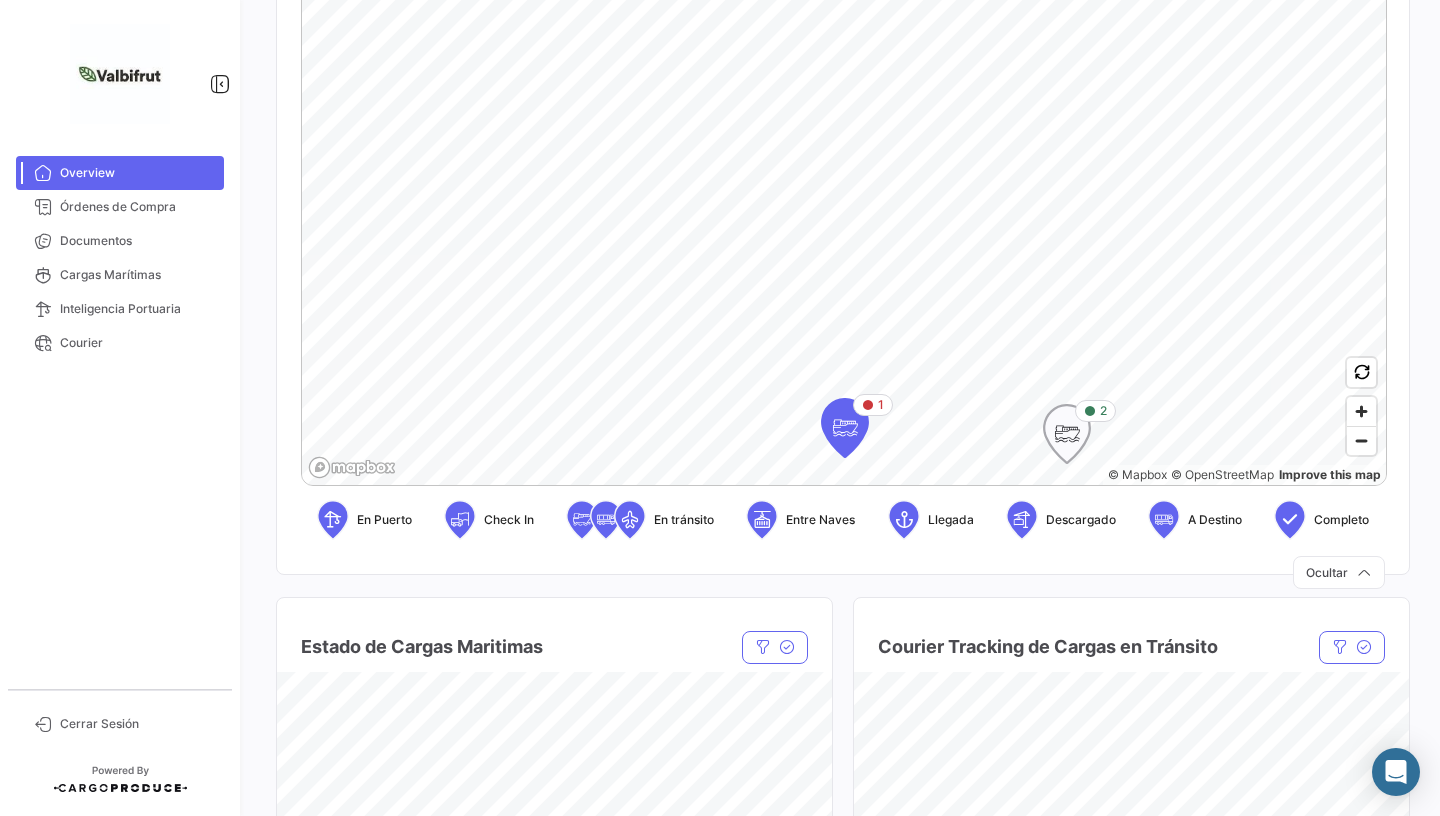 click 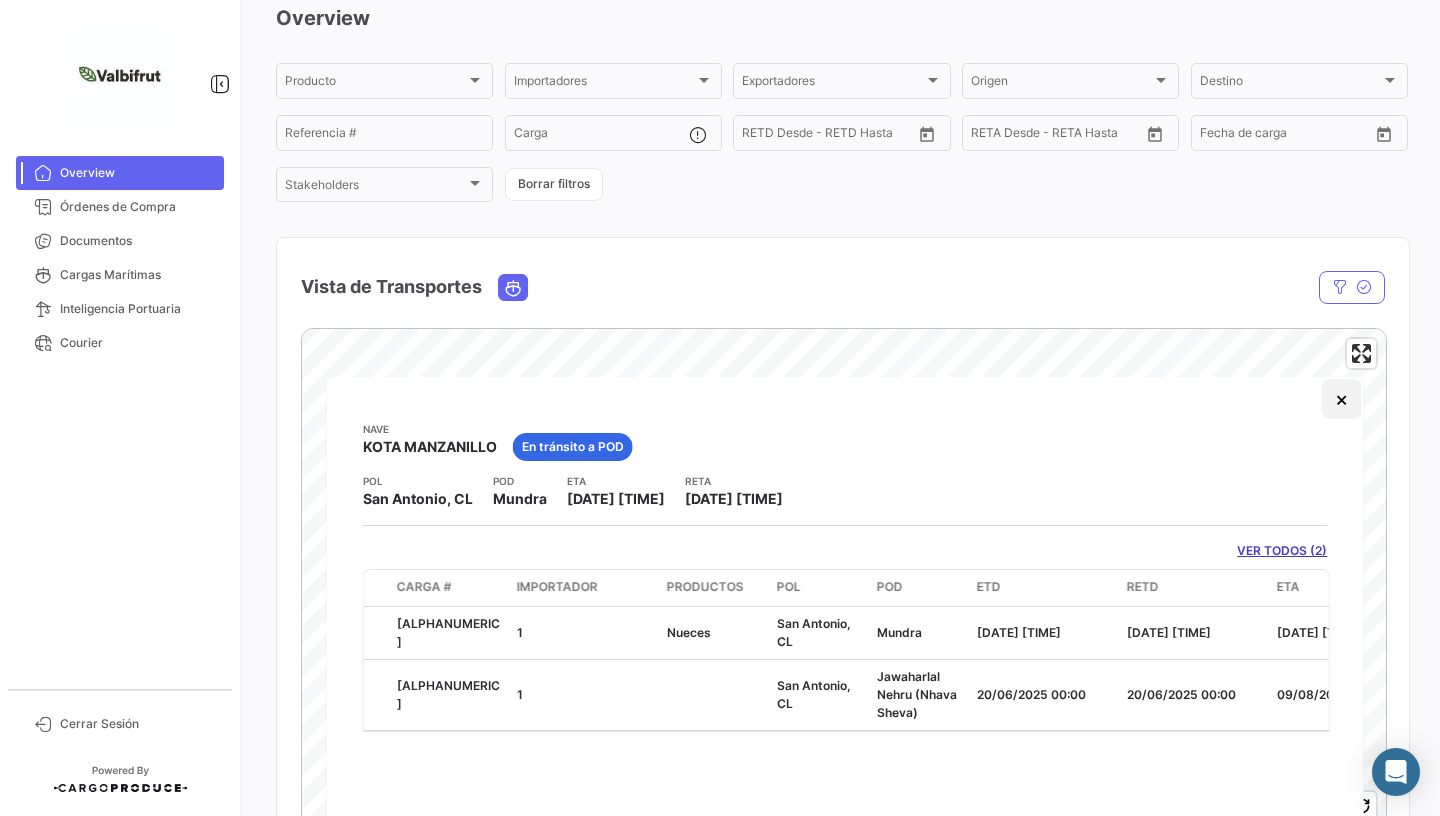 click on "×" 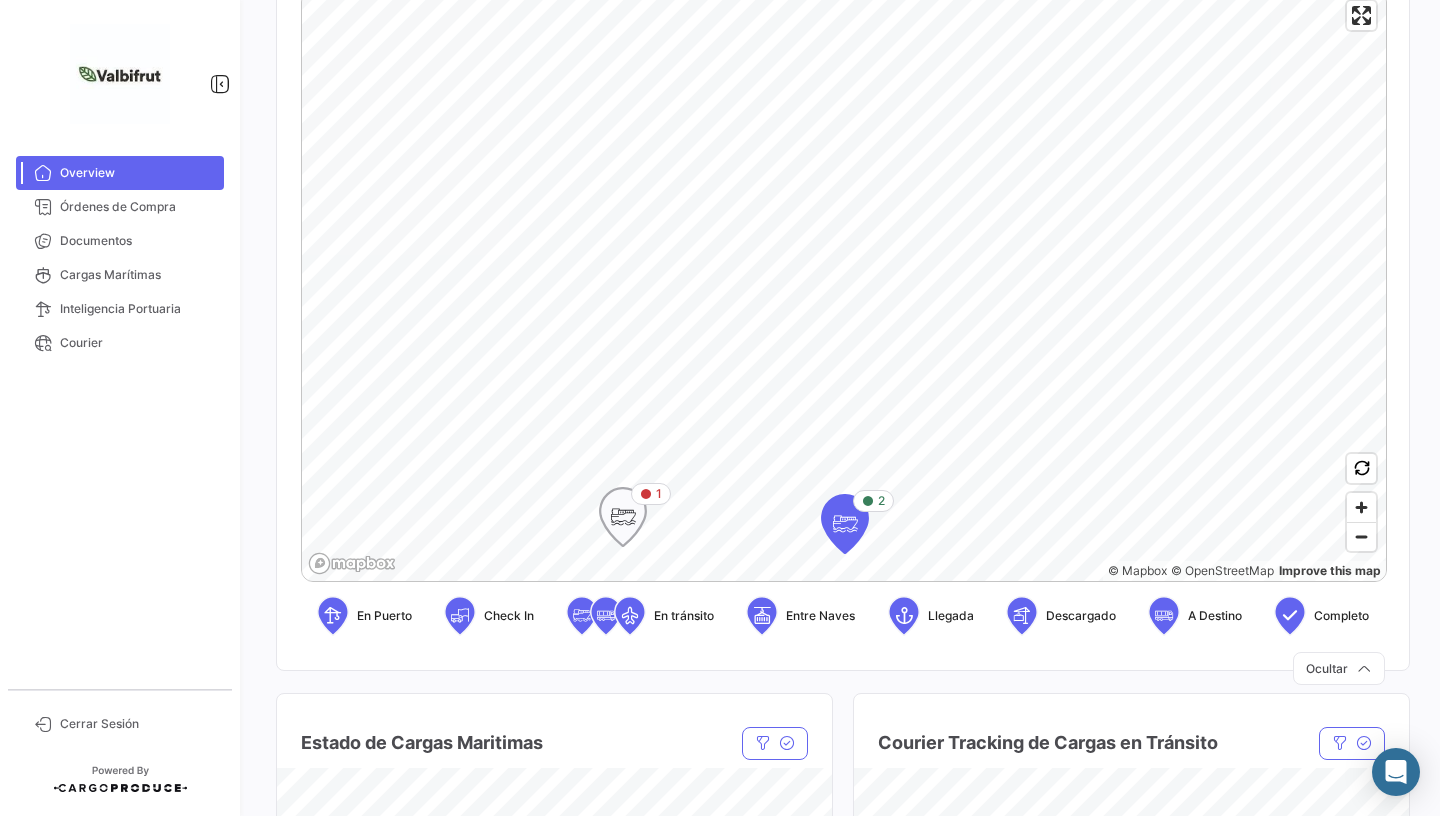 scroll, scrollTop: 404, scrollLeft: 0, axis: vertical 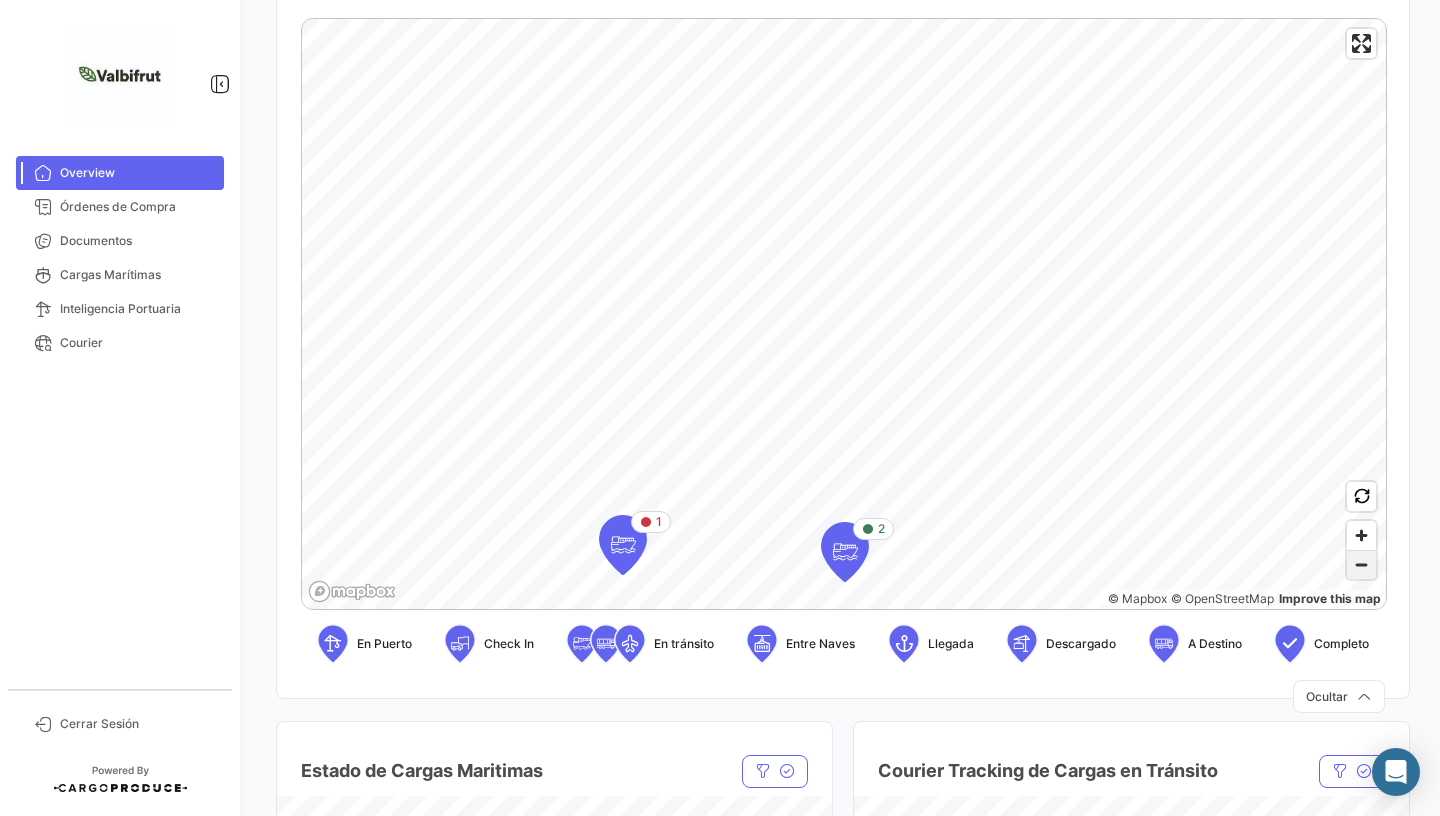 click 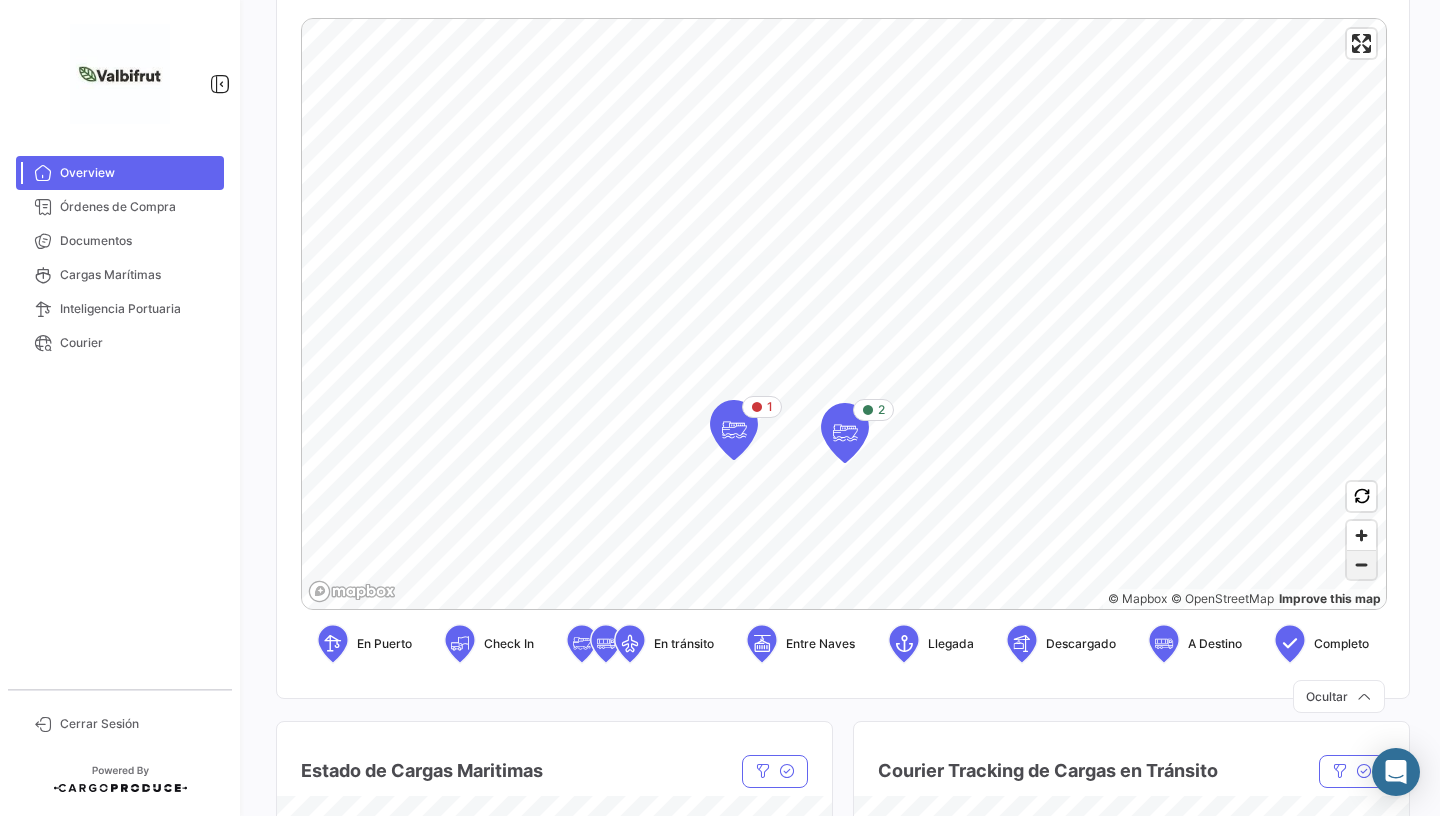 click 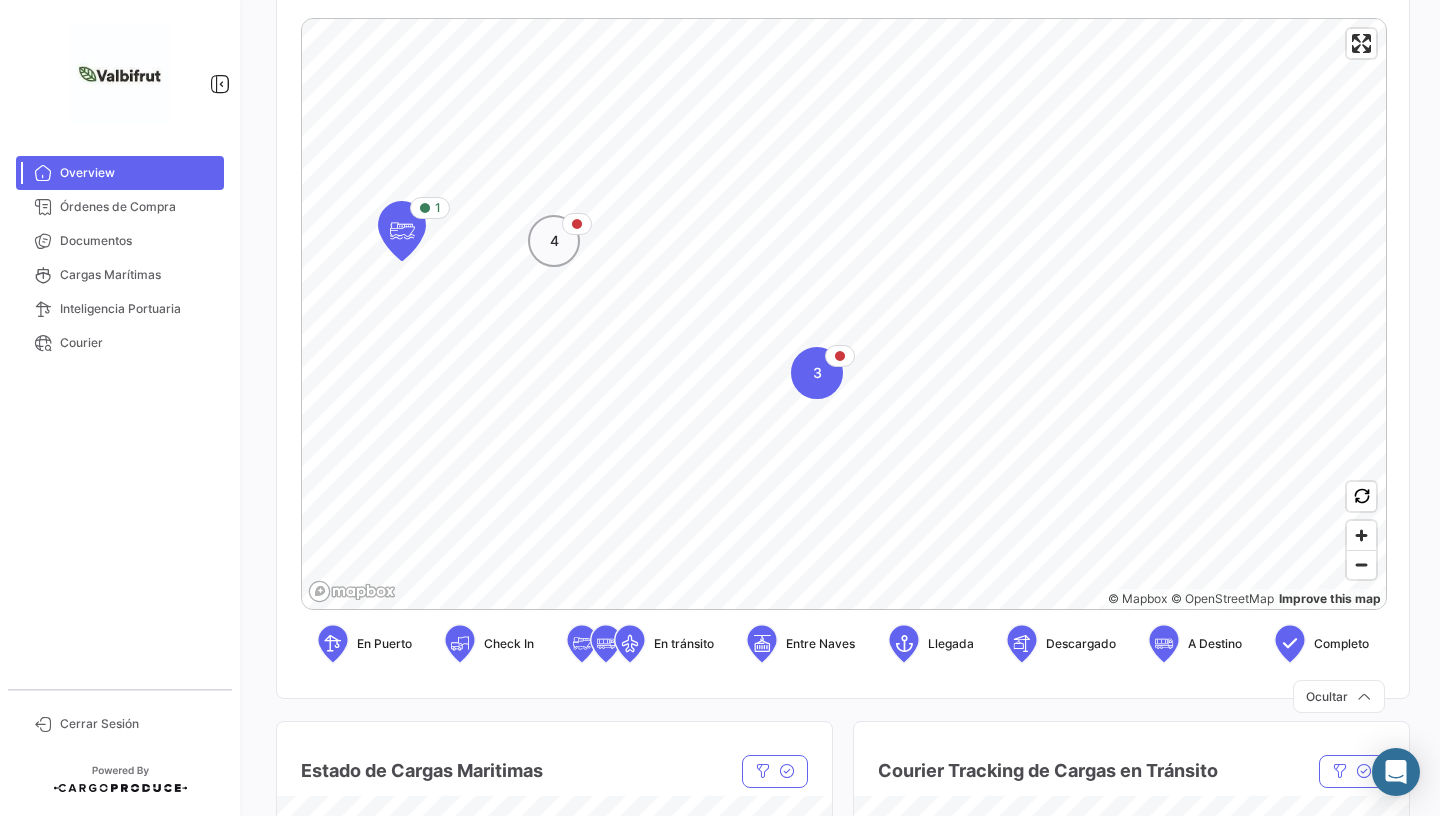 click on "4" 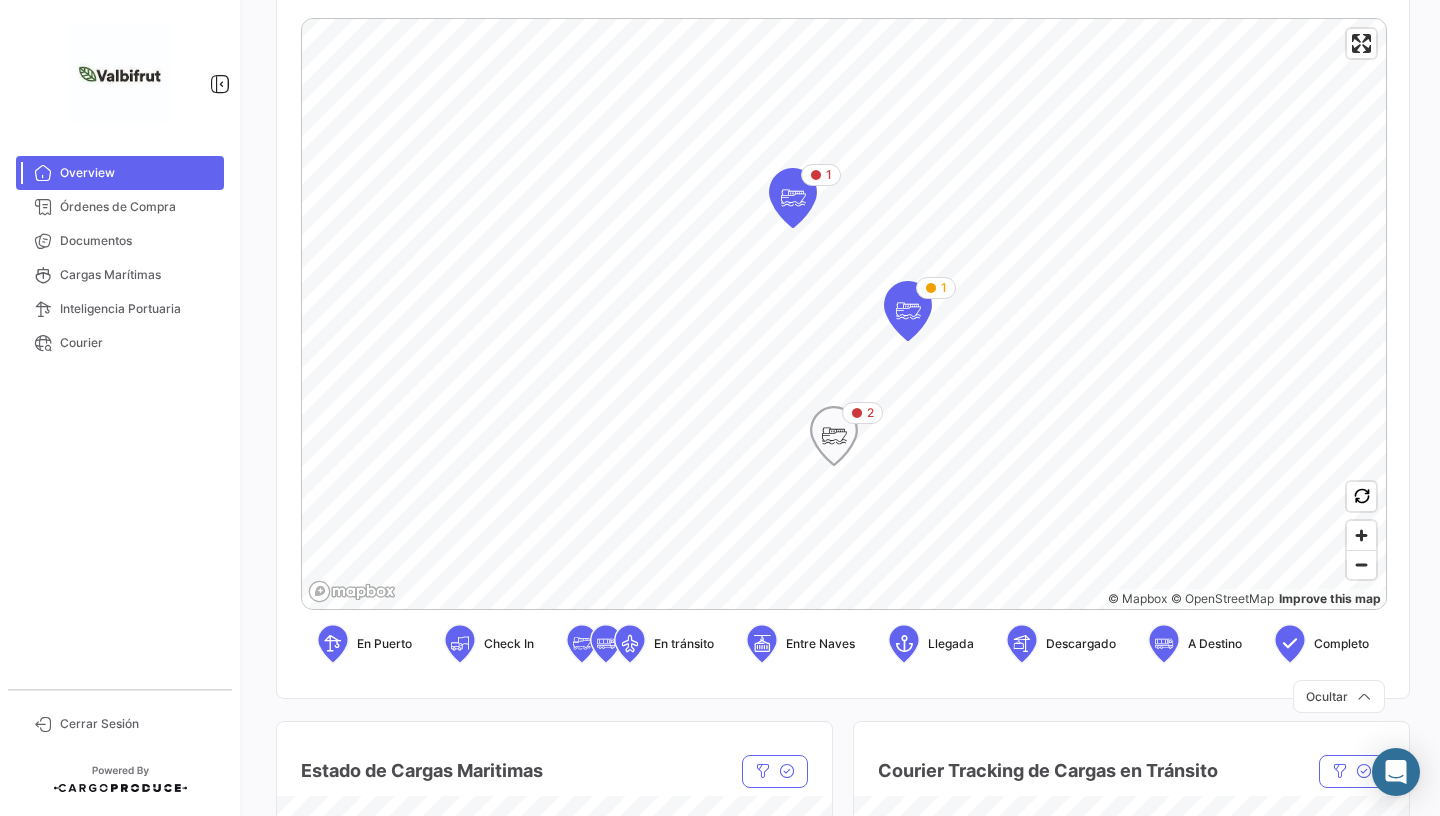 click 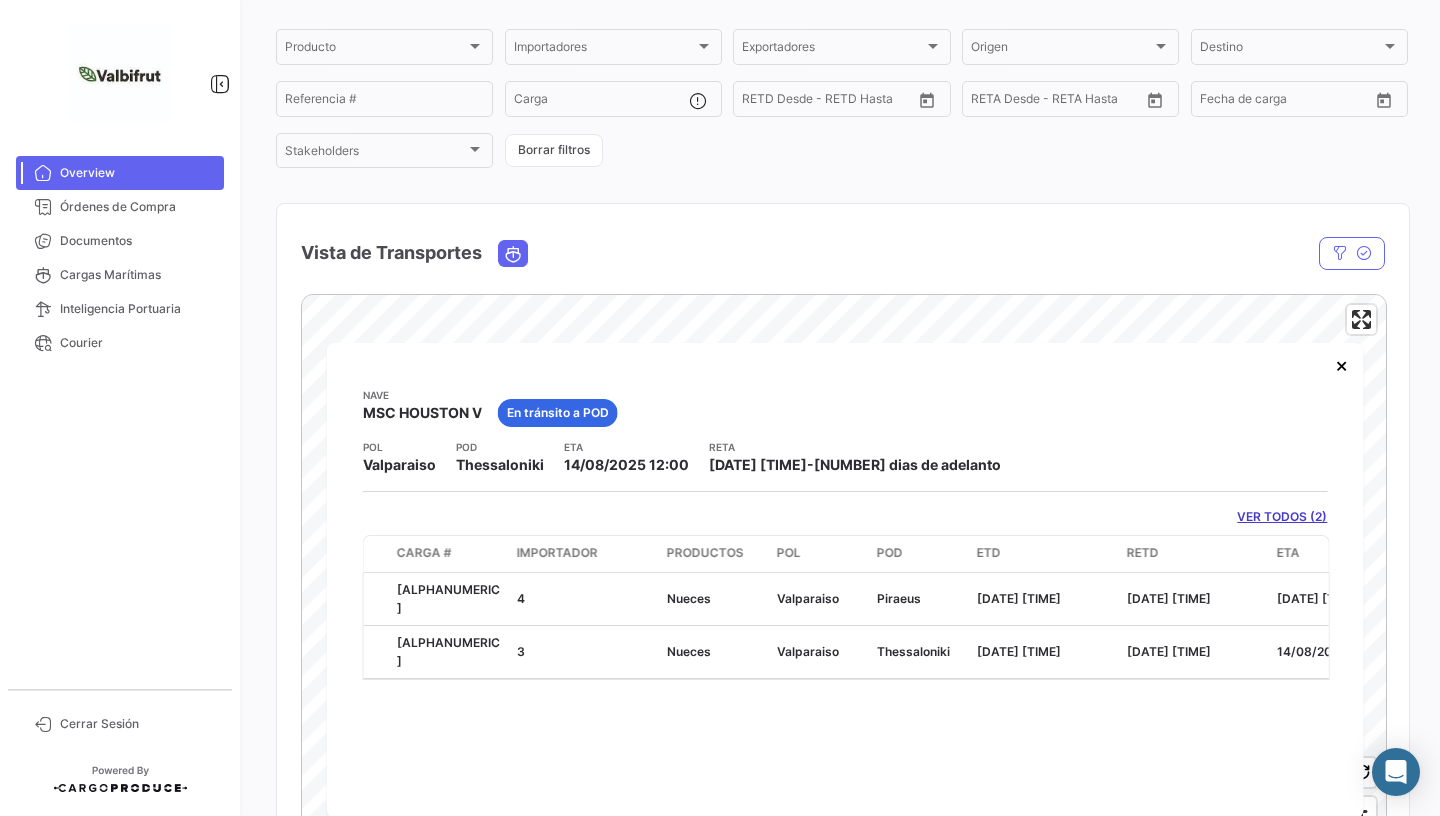scroll, scrollTop: 139, scrollLeft: 0, axis: vertical 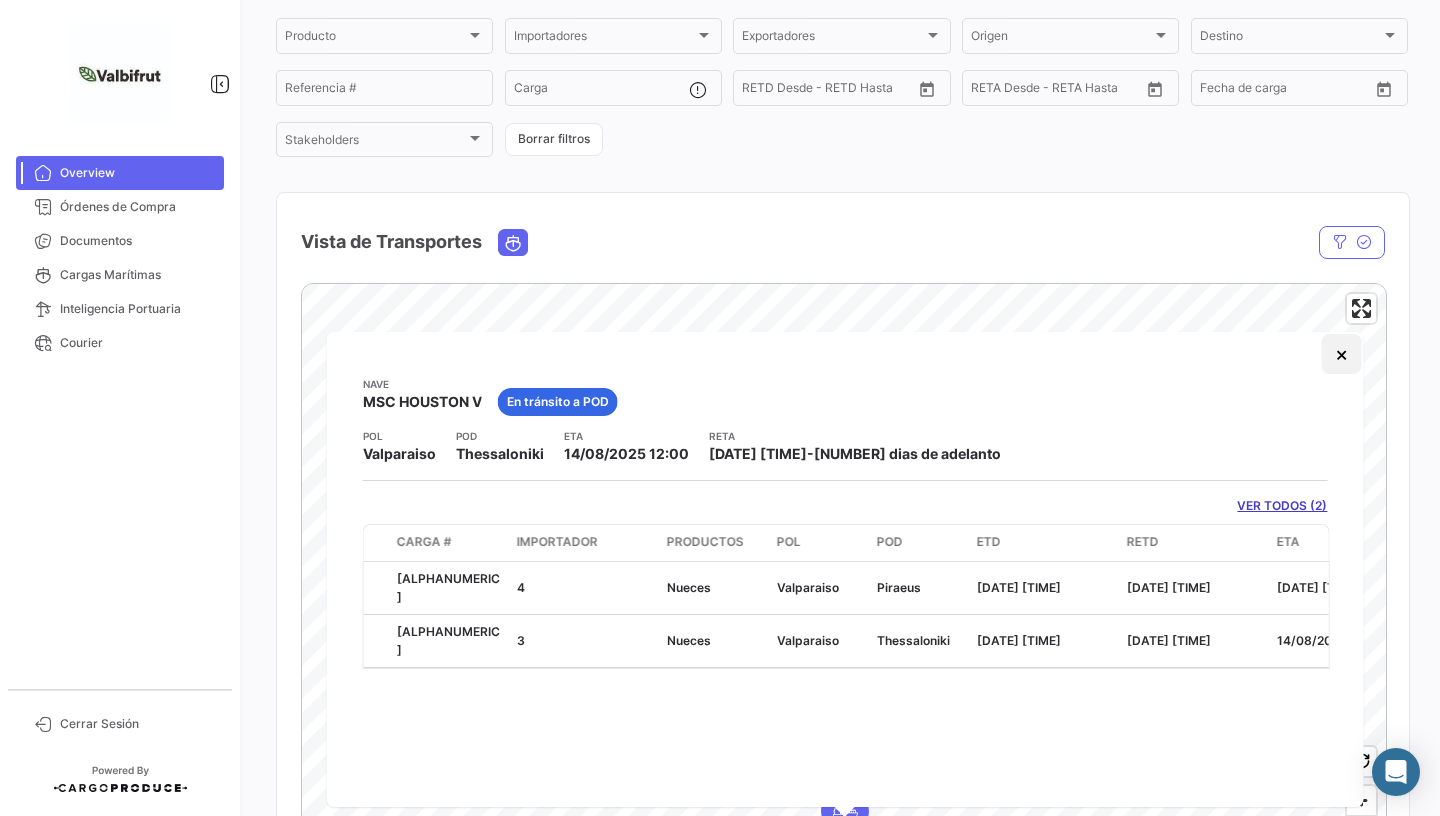 click on "×" 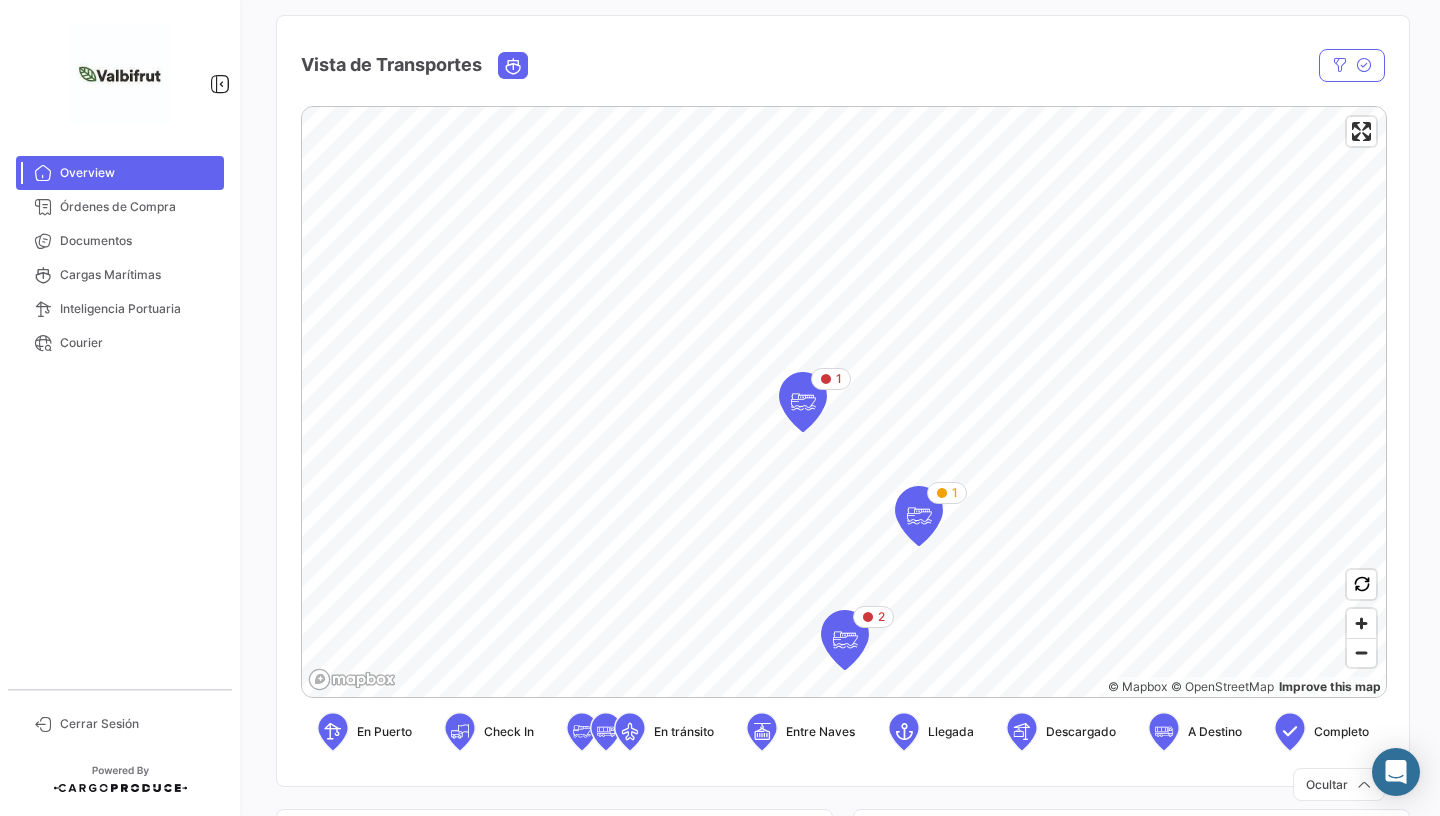 scroll, scrollTop: 318, scrollLeft: 0, axis: vertical 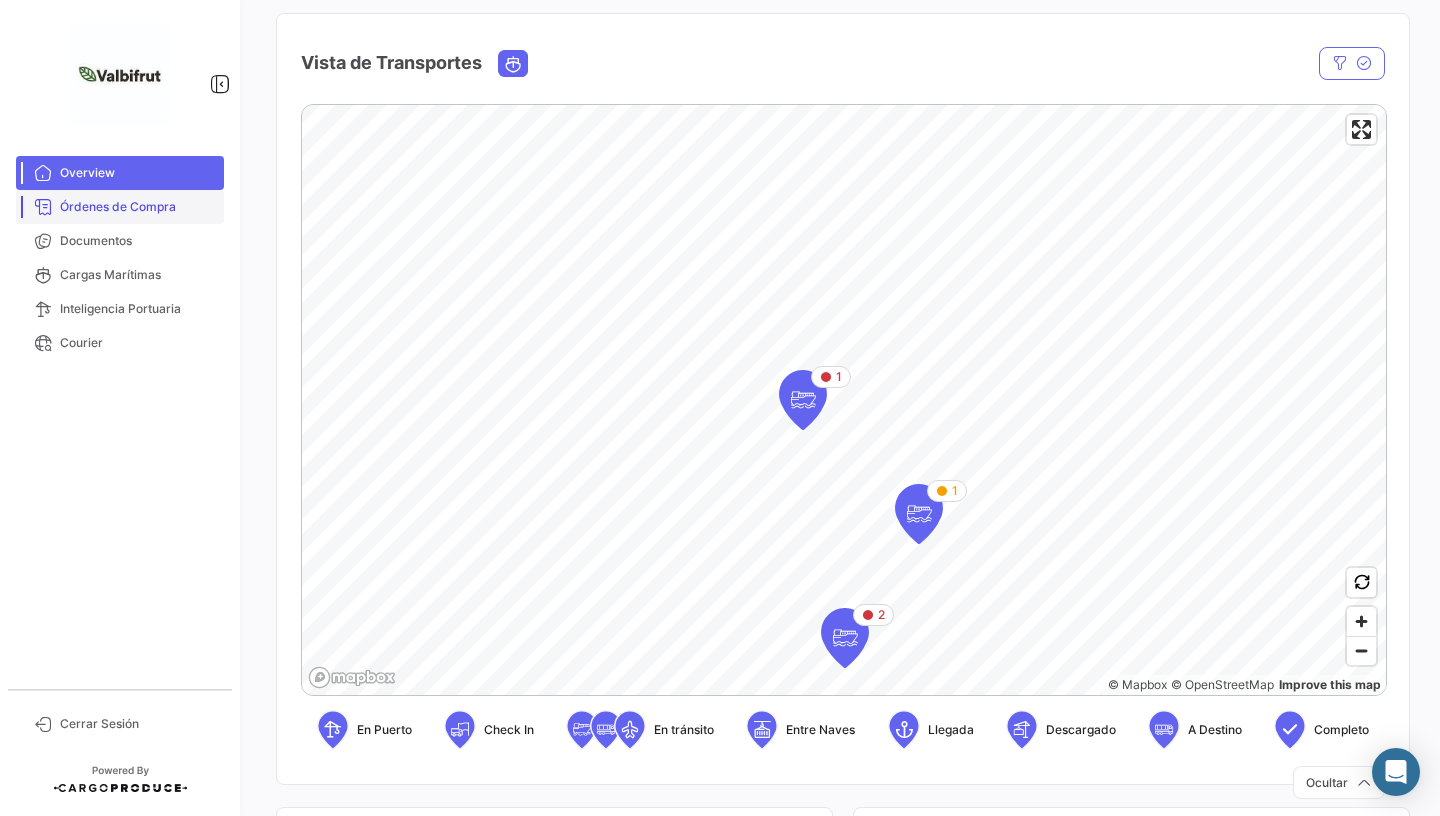 click on "Órdenes de Compra" at bounding box center [138, 207] 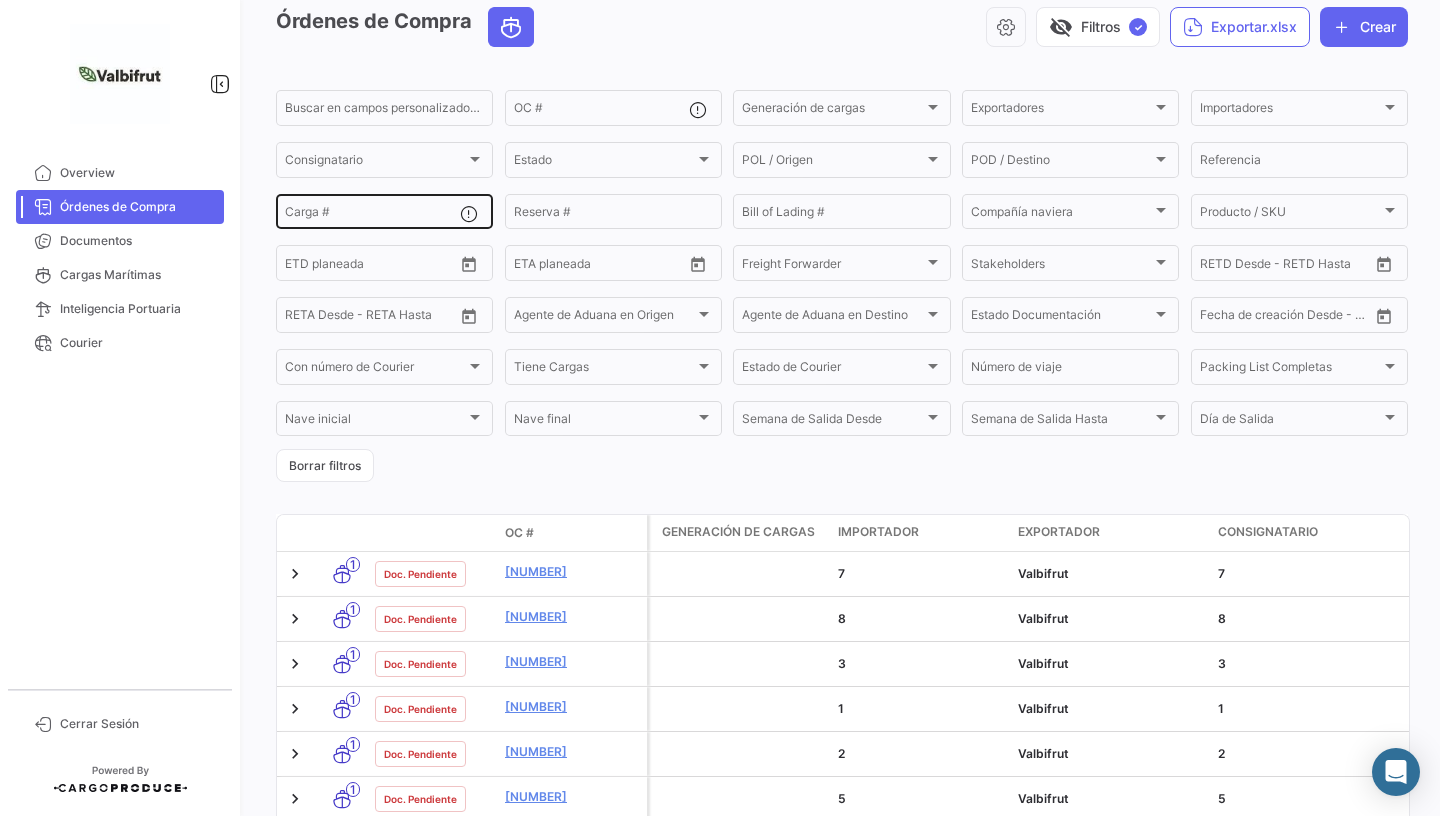 scroll, scrollTop: 0, scrollLeft: 0, axis: both 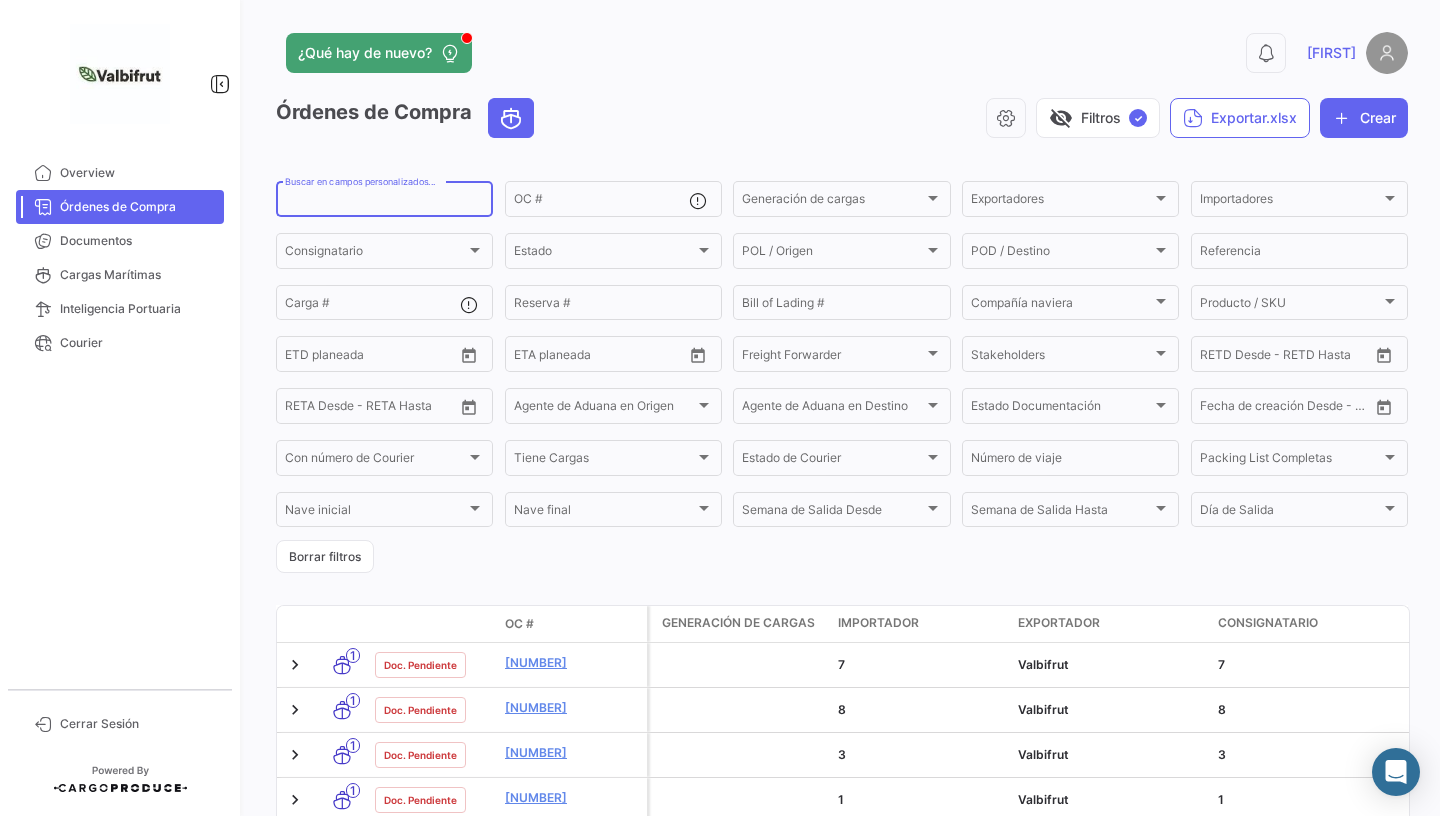 click on "Buscar en campos personalizados..." at bounding box center (384, 202) 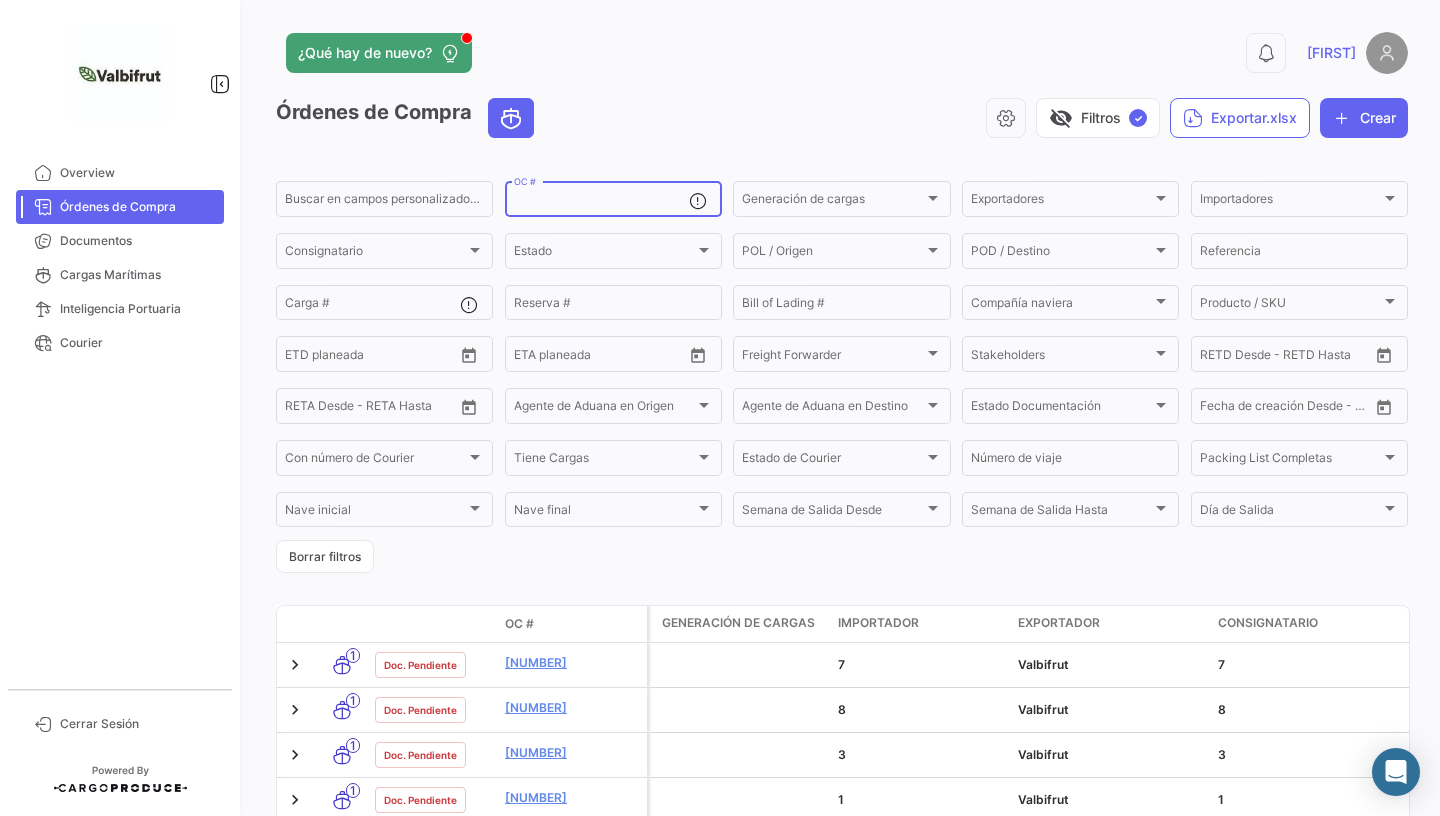click on "OC #" at bounding box center (601, 202) 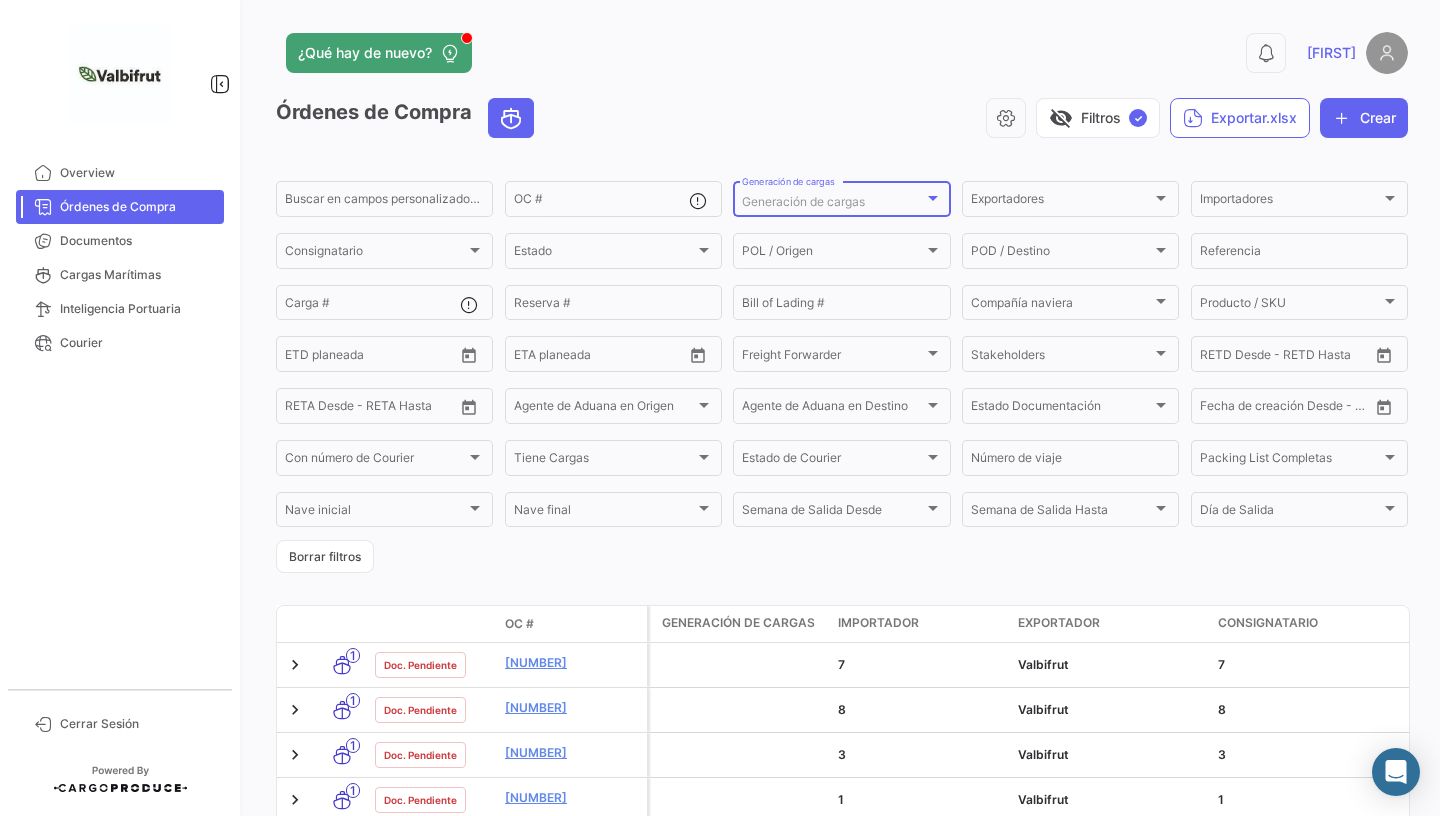 click at bounding box center (933, 198) 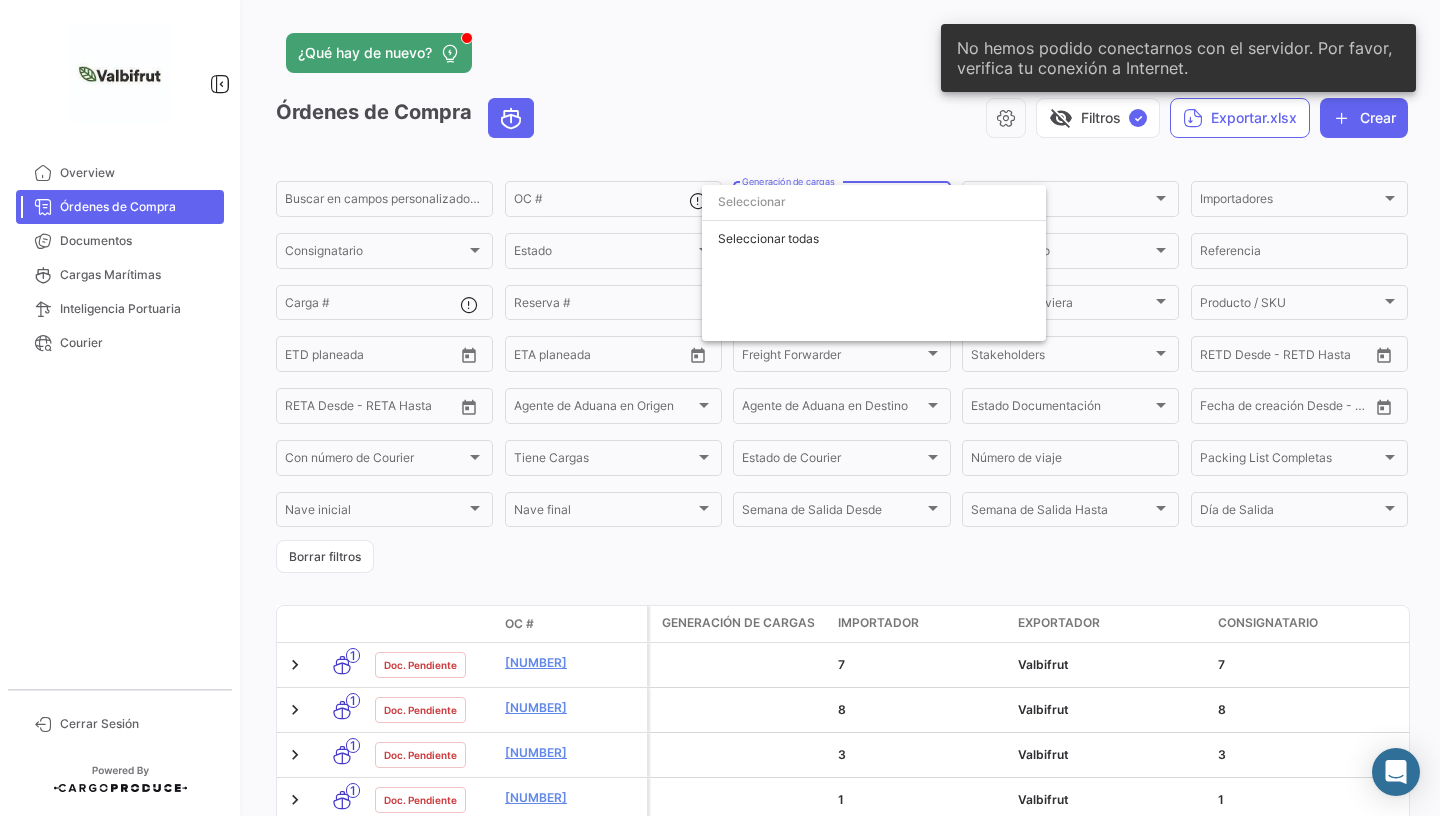 click at bounding box center (720, 408) 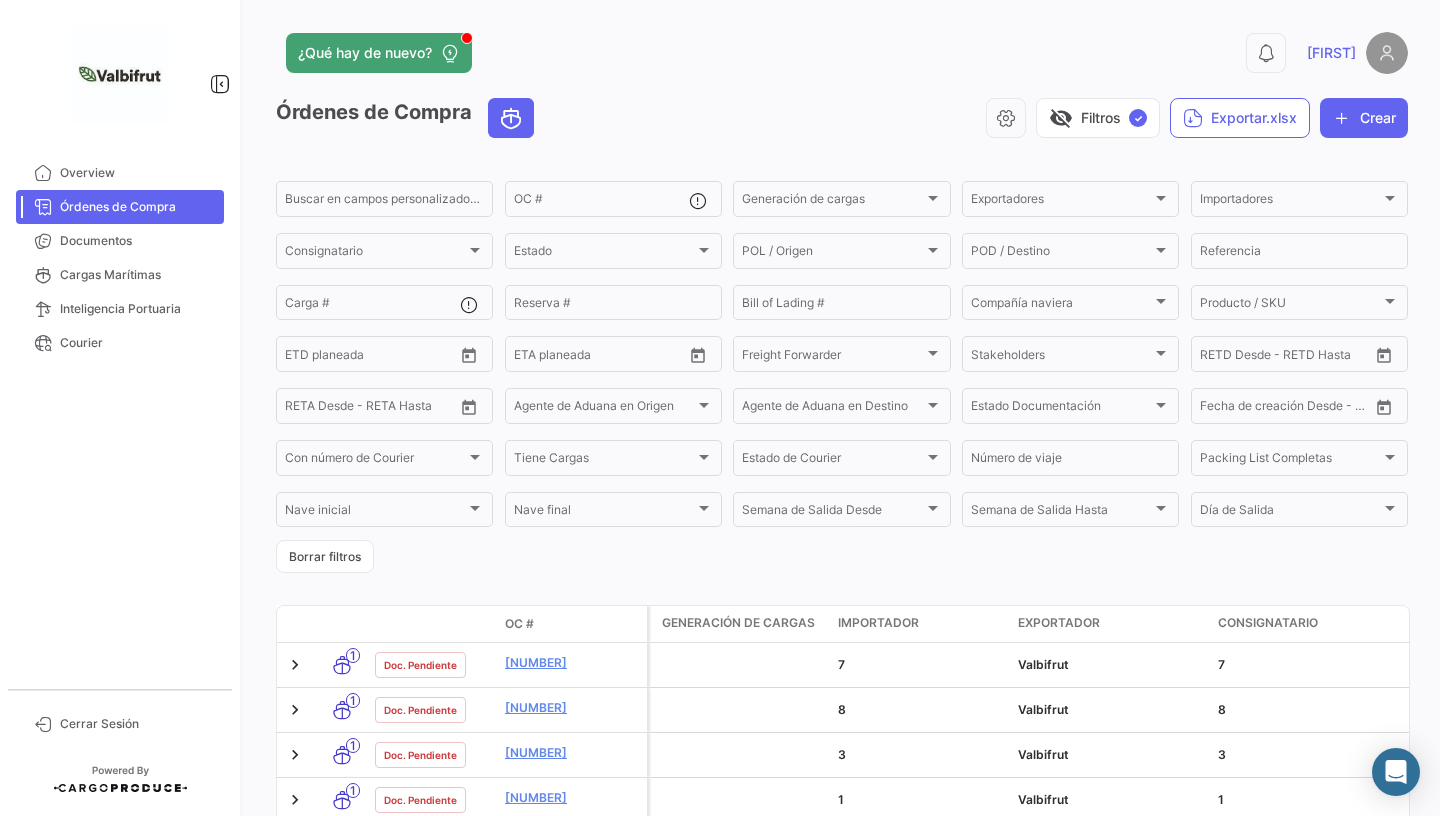 click on "visibility_off   Filtros  ✓  Exportar.xlsx   Crear" 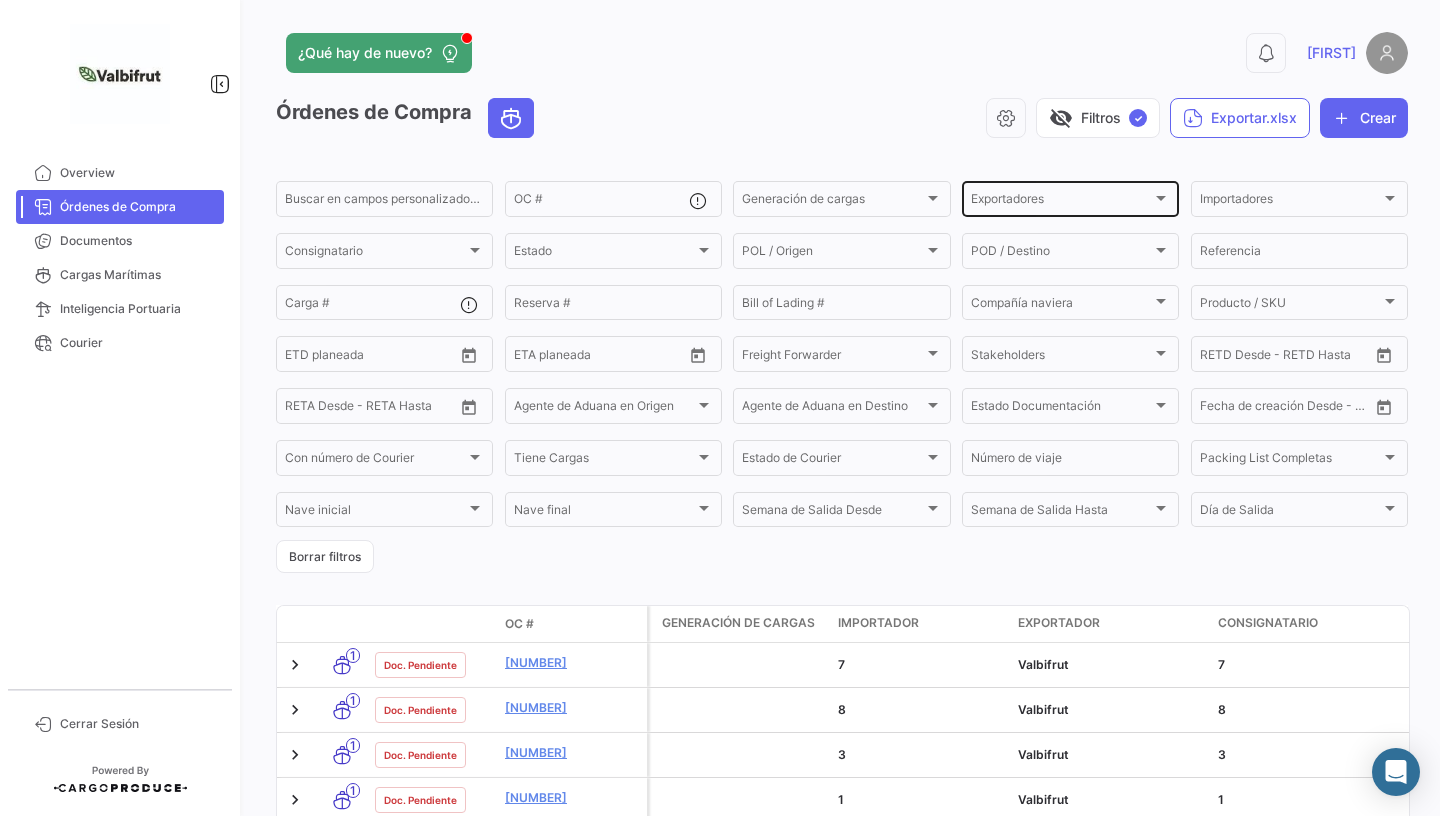 click on "Exportadores" at bounding box center [1061, 202] 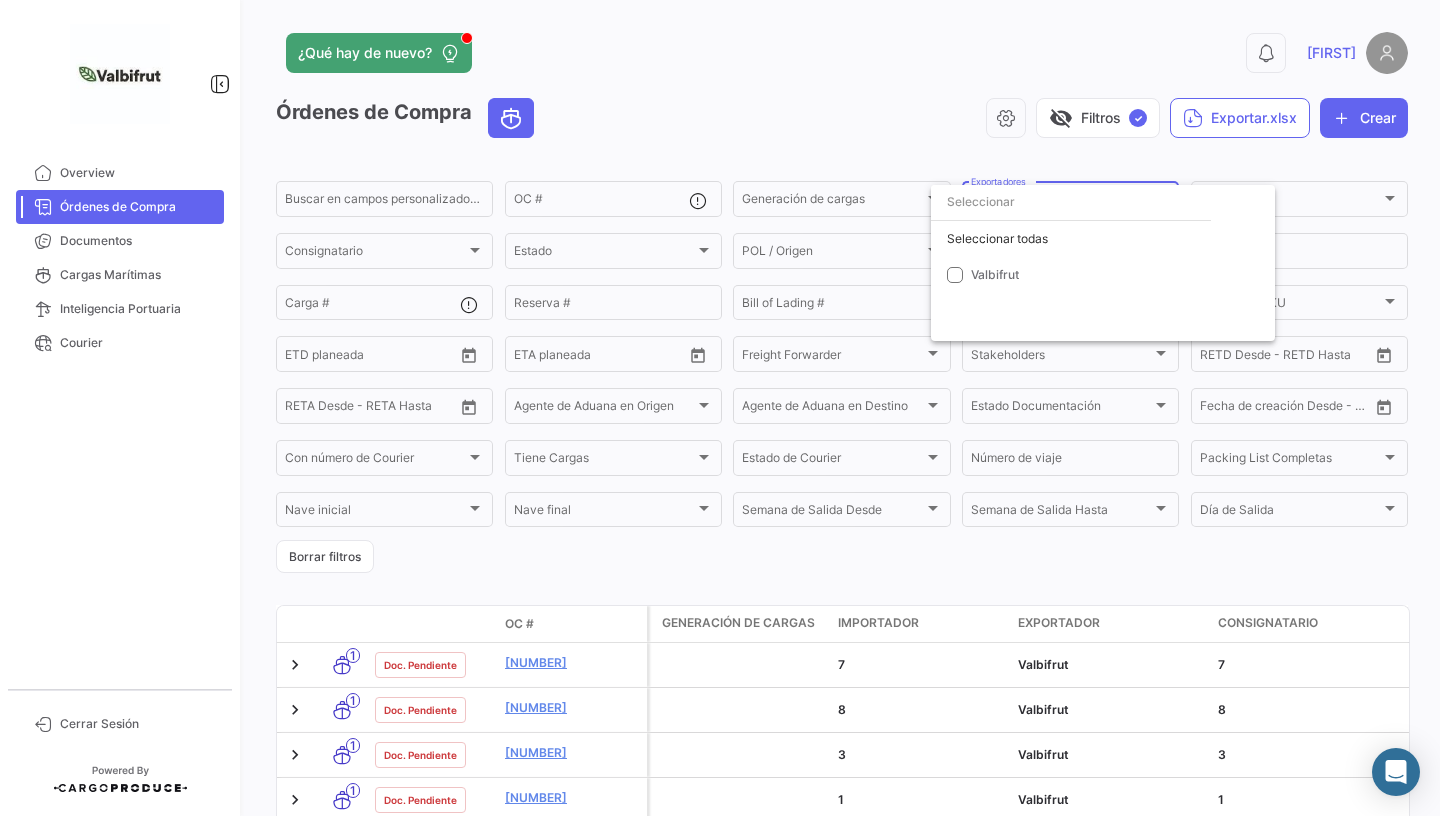 click at bounding box center (720, 408) 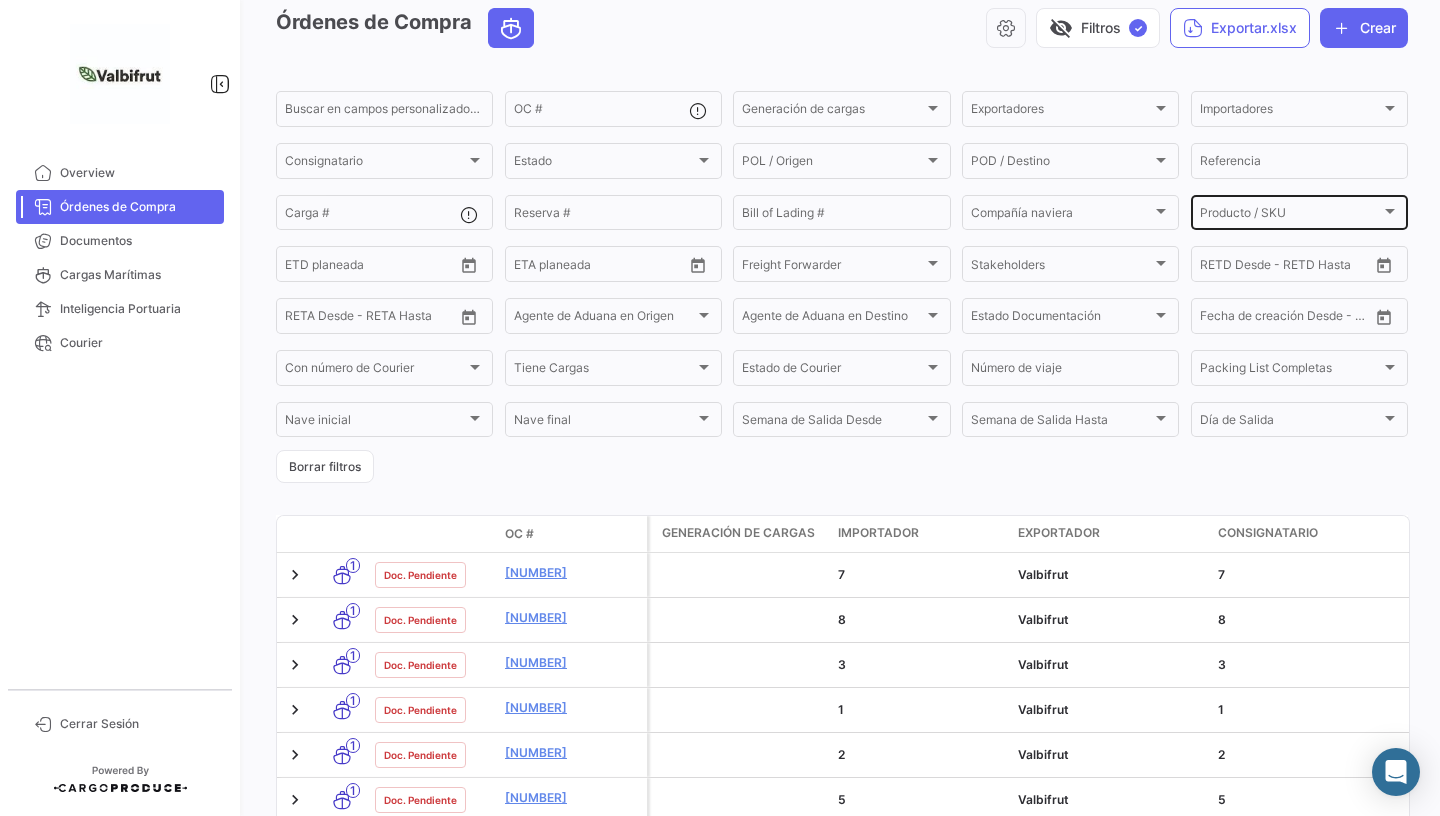 scroll, scrollTop: 95, scrollLeft: 0, axis: vertical 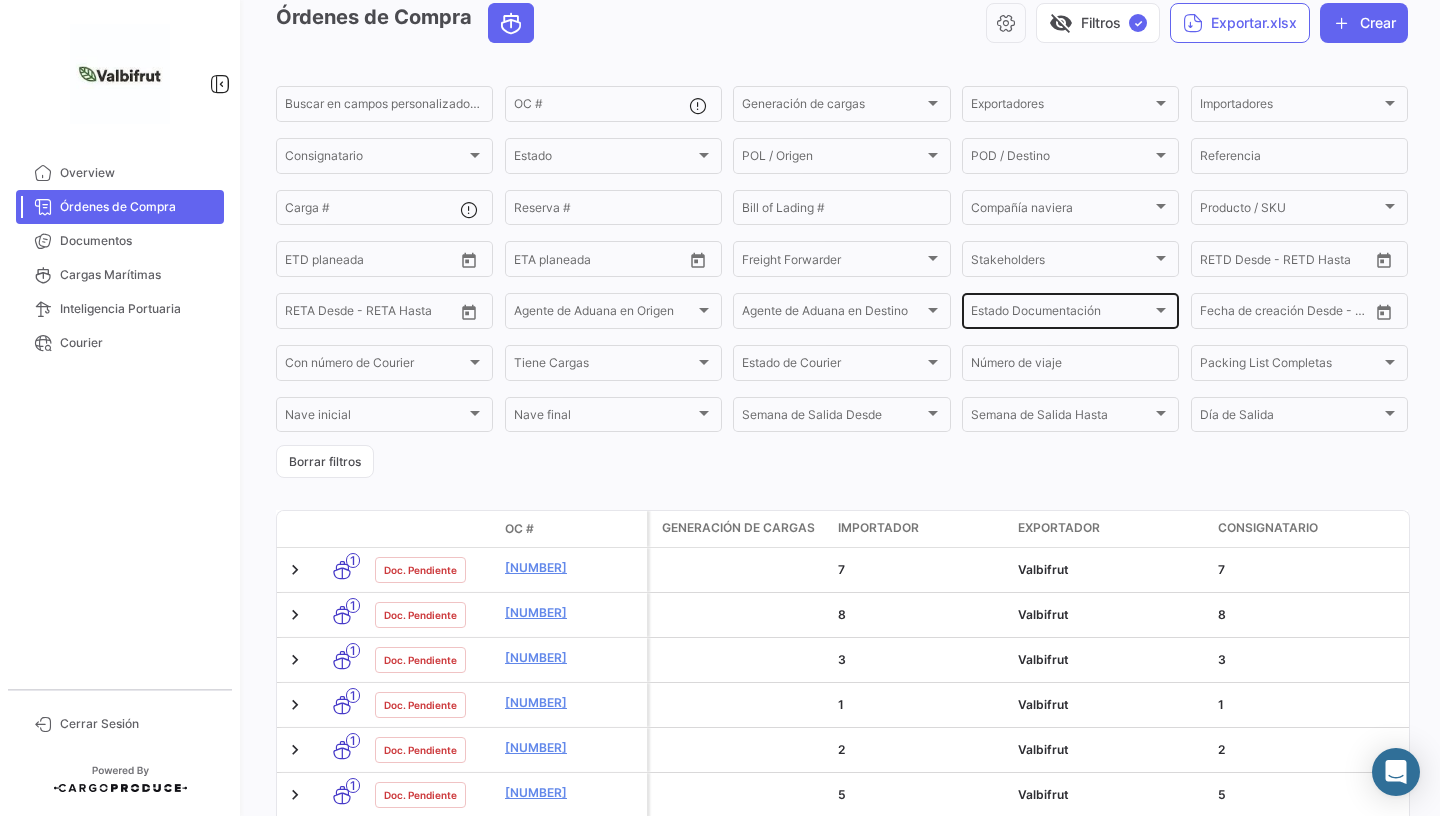 click at bounding box center [1161, 310] 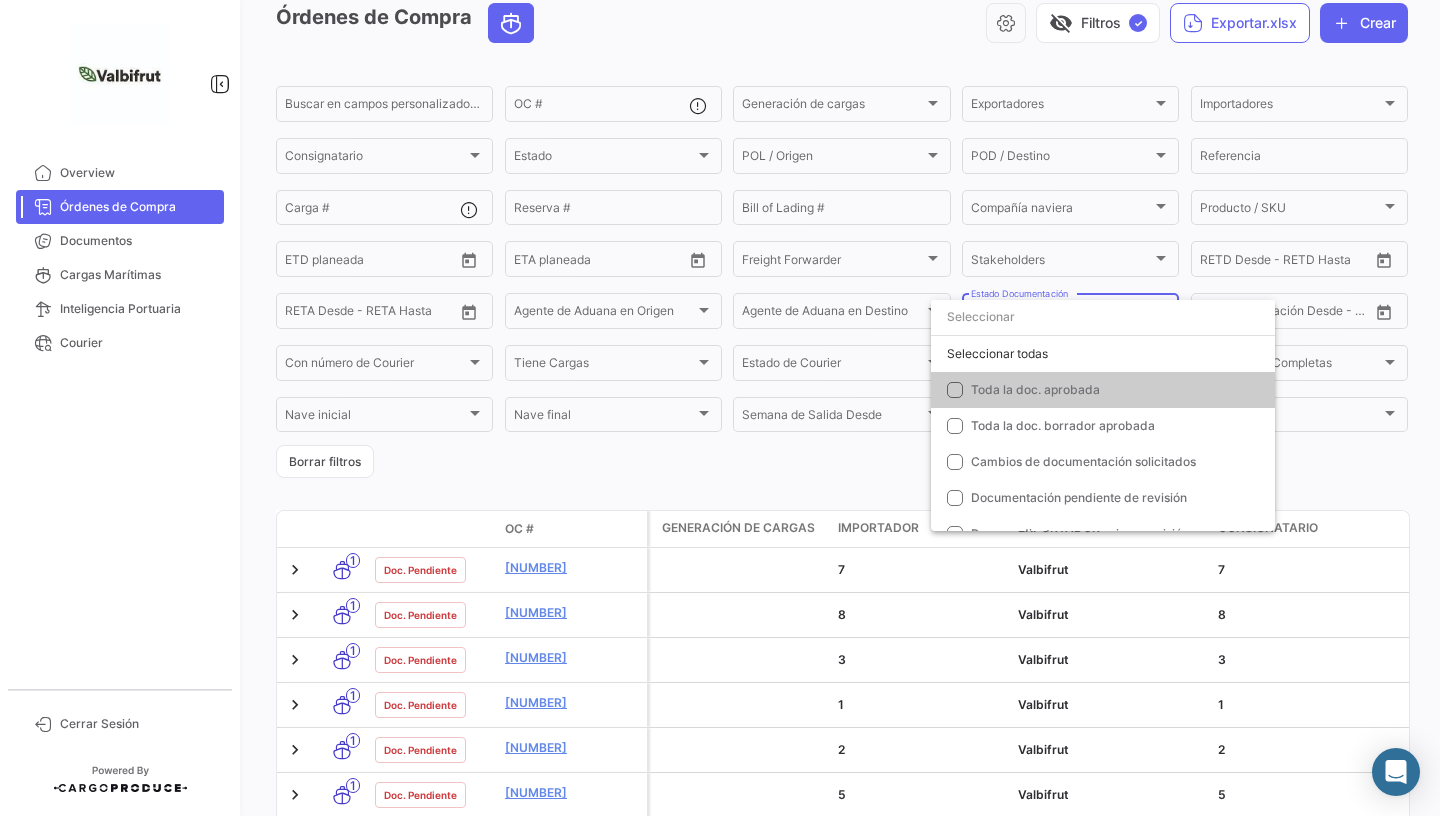 click at bounding box center (720, 408) 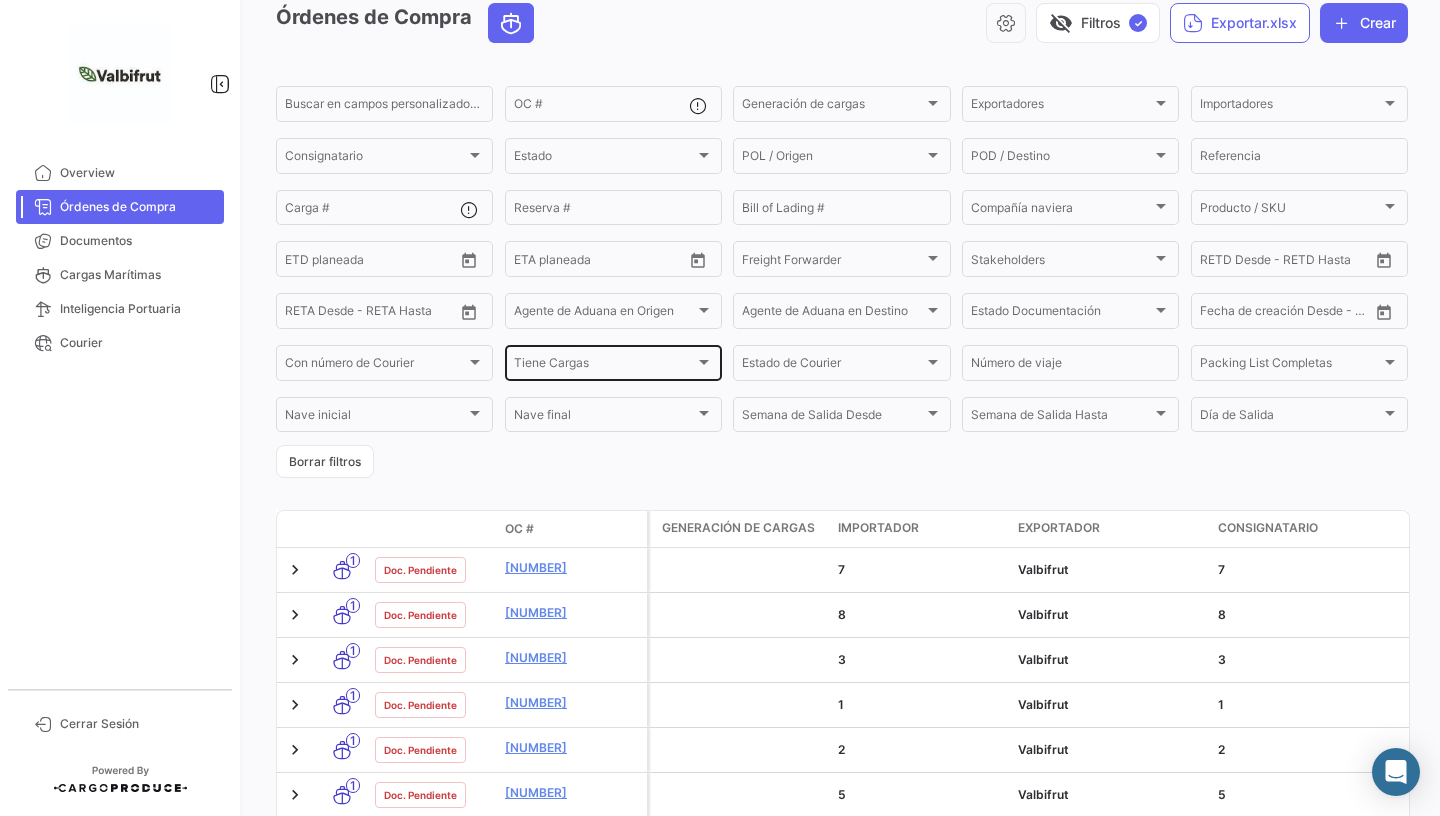 click at bounding box center [704, 362] 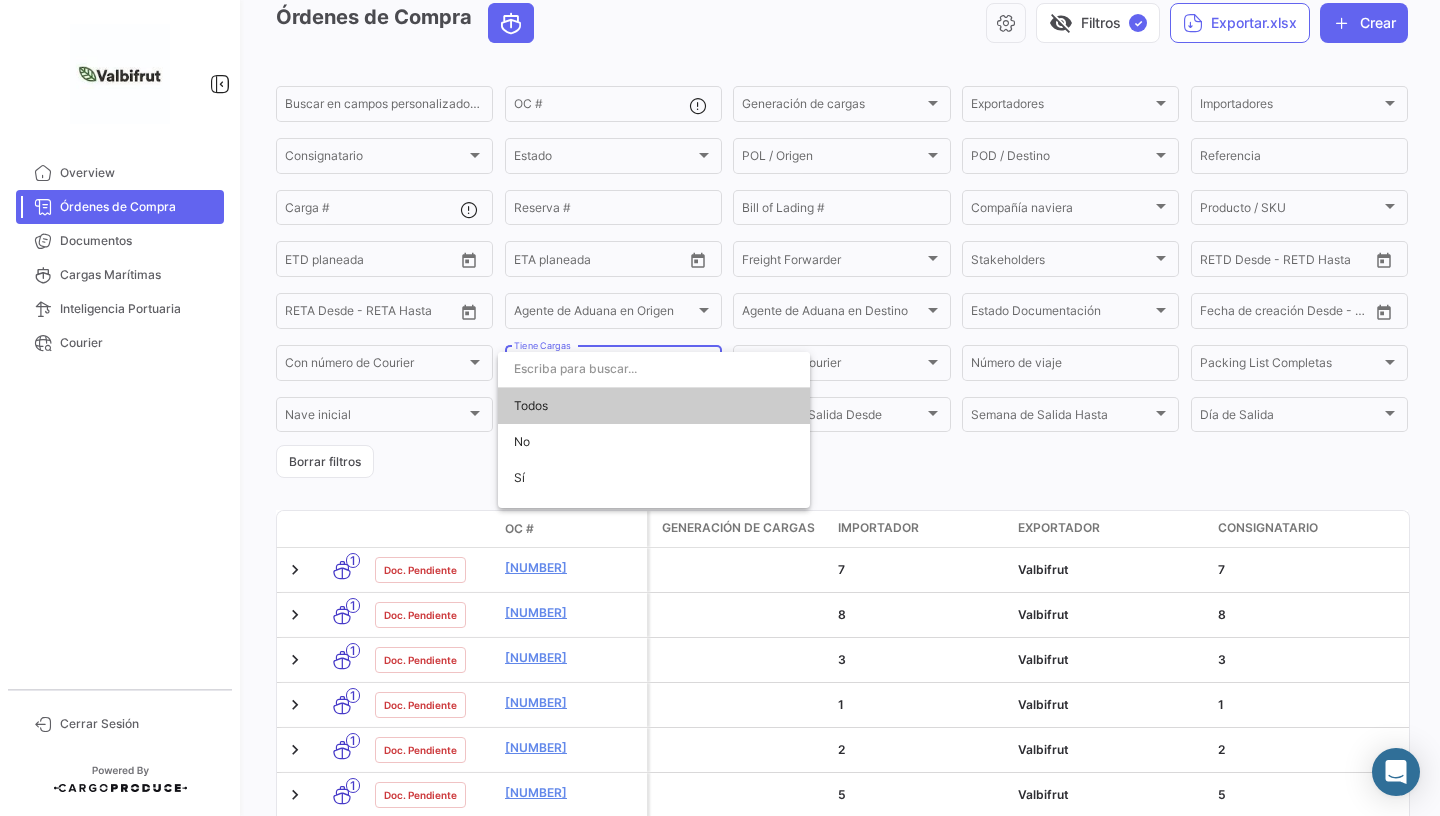 click at bounding box center [720, 408] 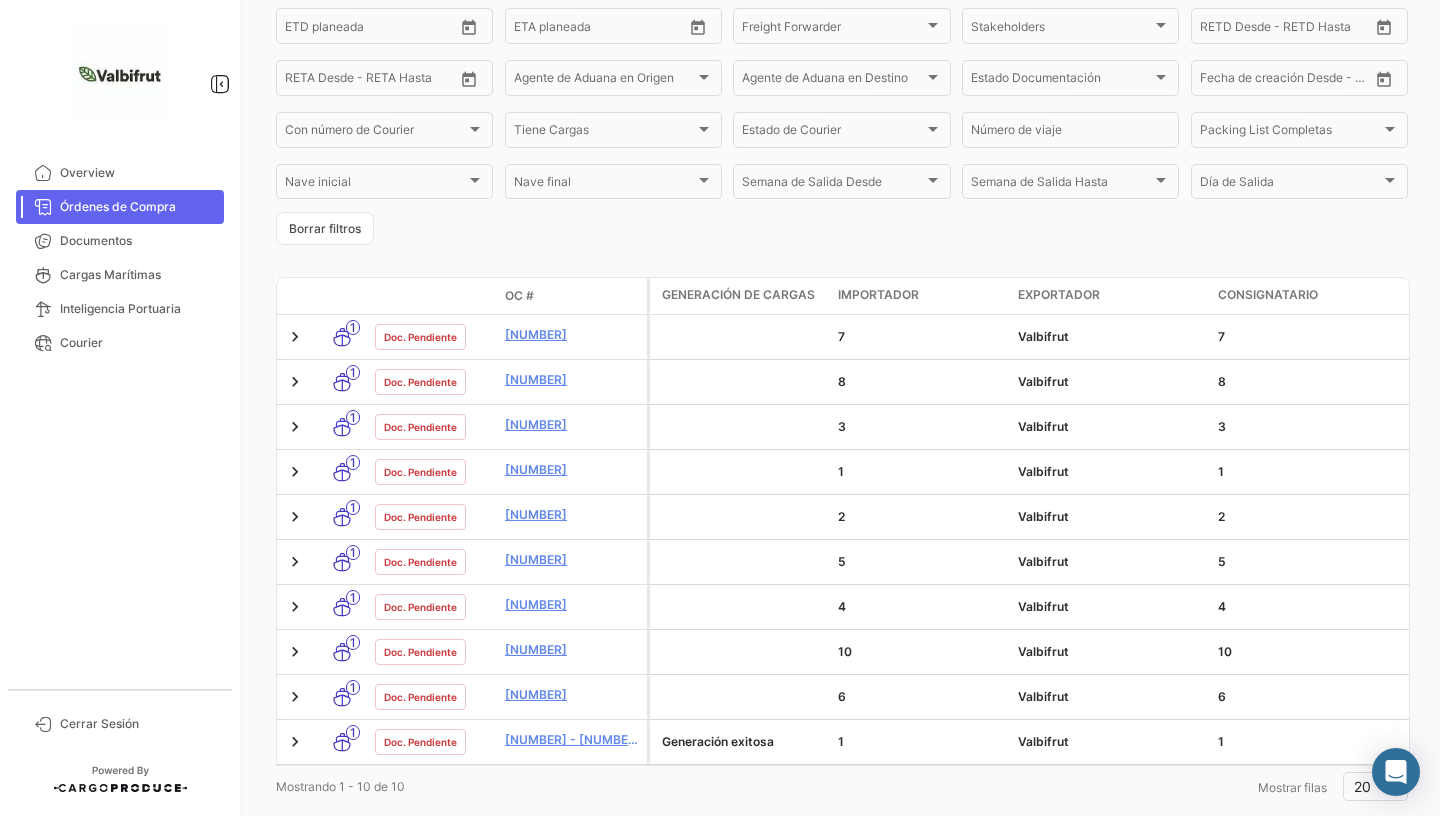 scroll, scrollTop: 330, scrollLeft: 0, axis: vertical 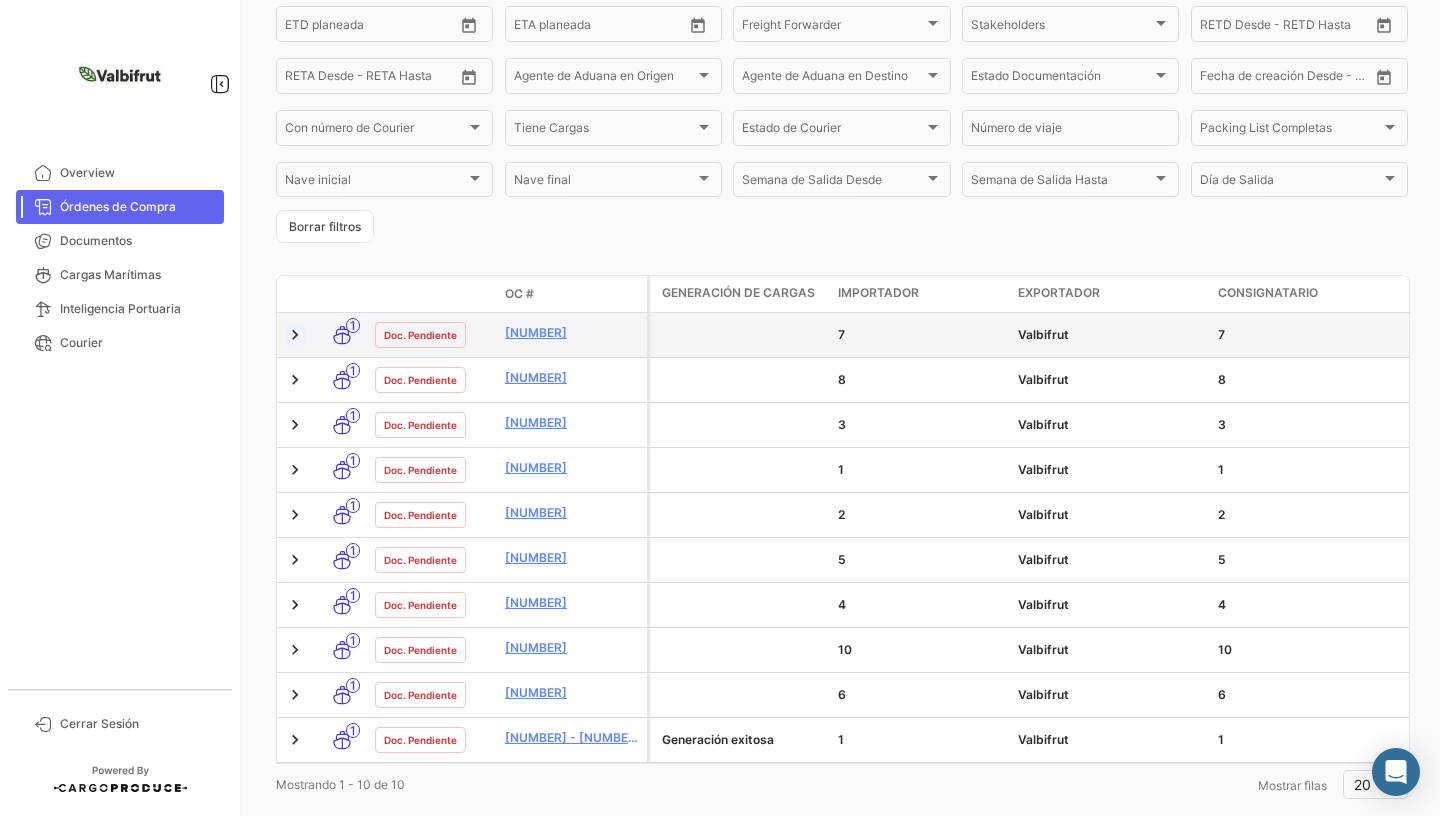 click 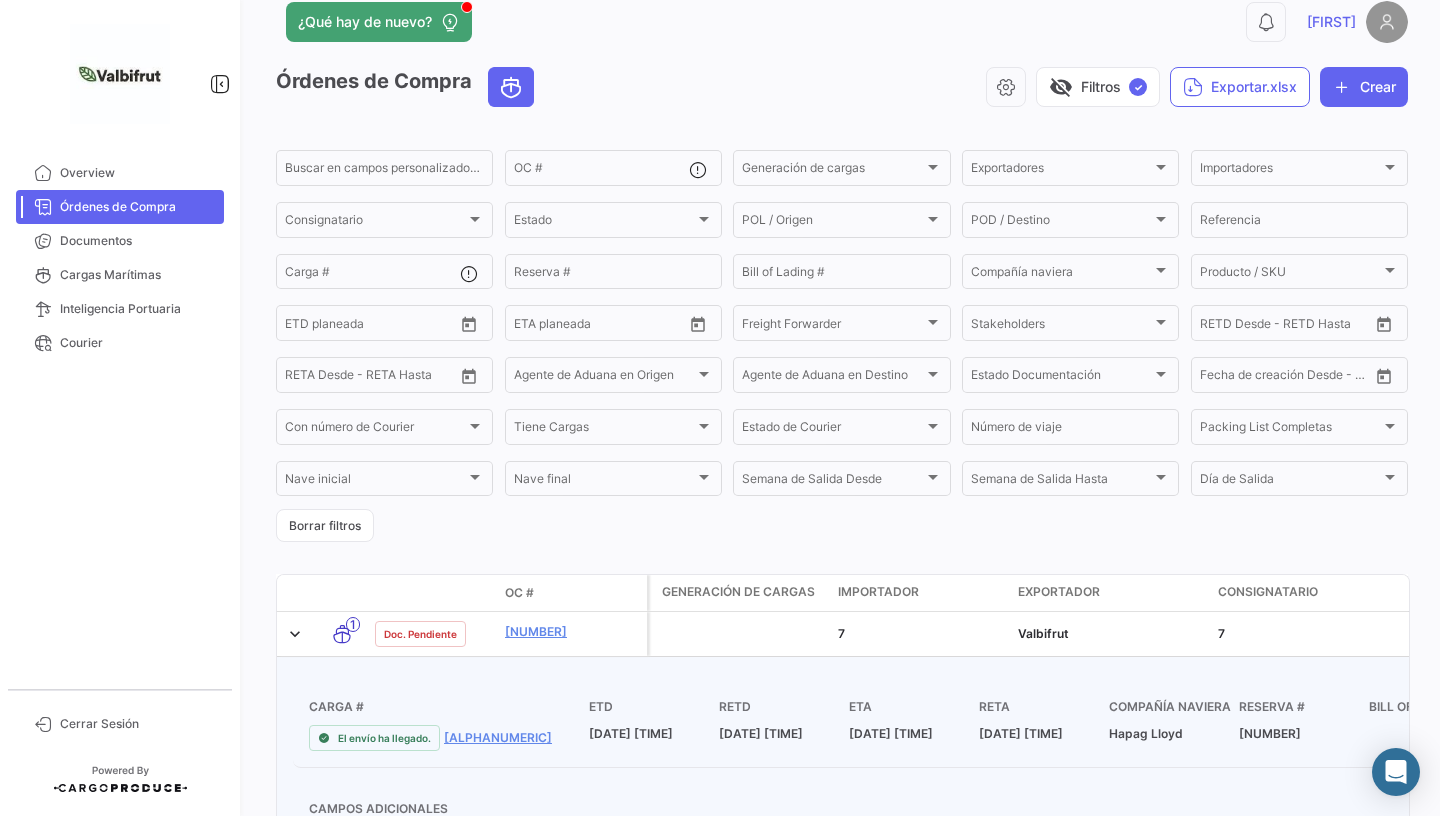 scroll, scrollTop: 0, scrollLeft: 0, axis: both 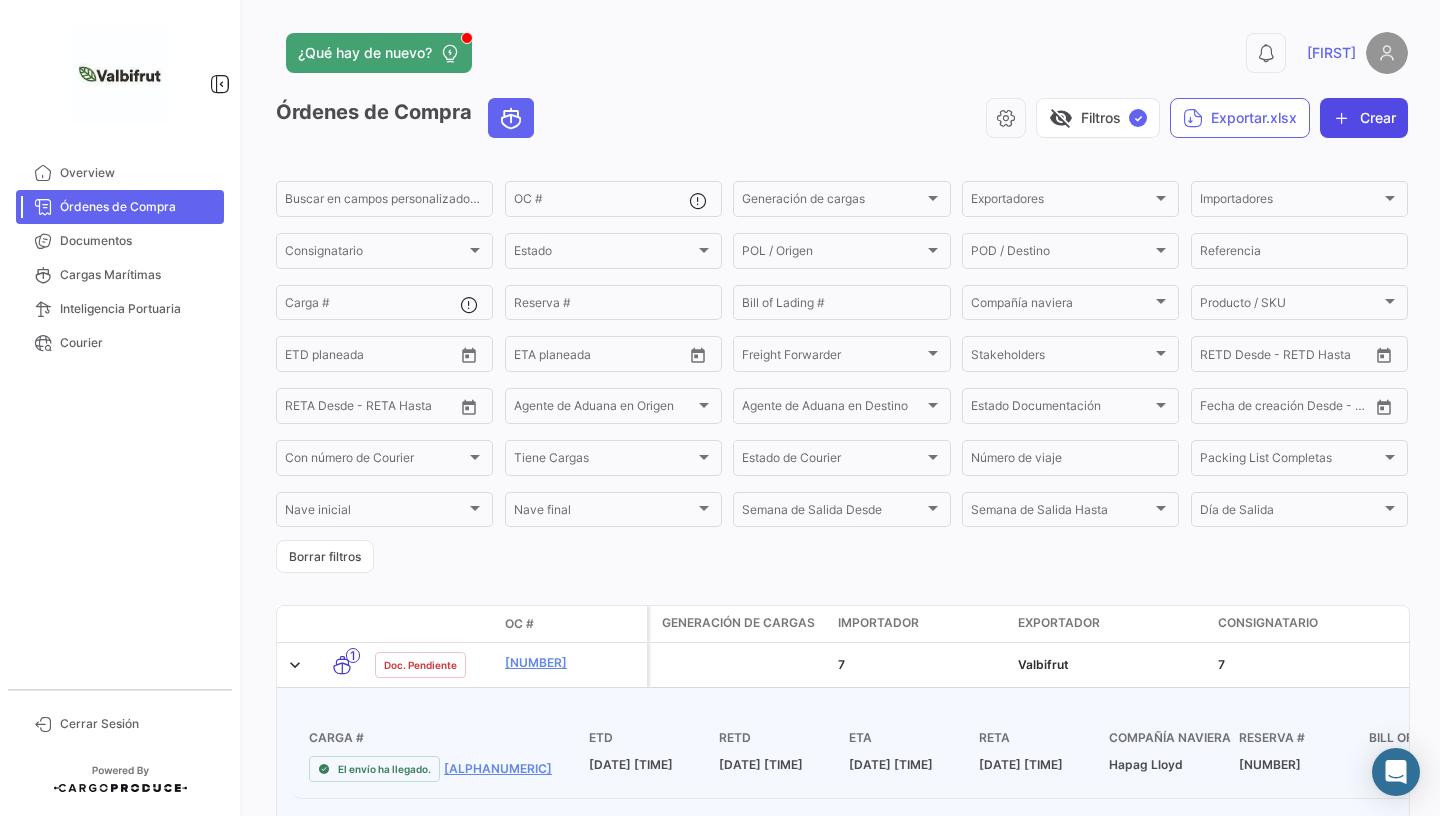 click on "Crear" 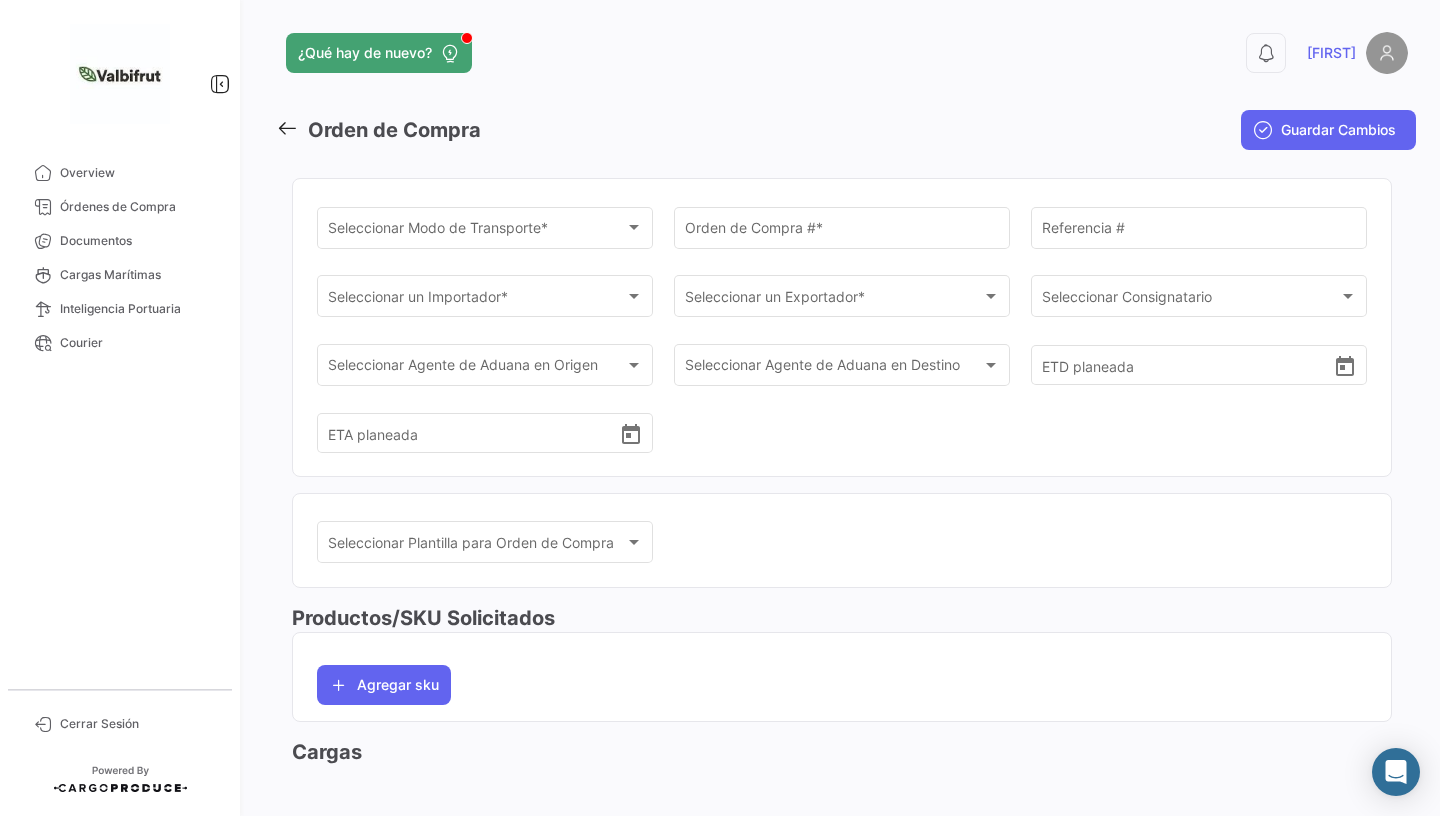 scroll, scrollTop: 1, scrollLeft: 0, axis: vertical 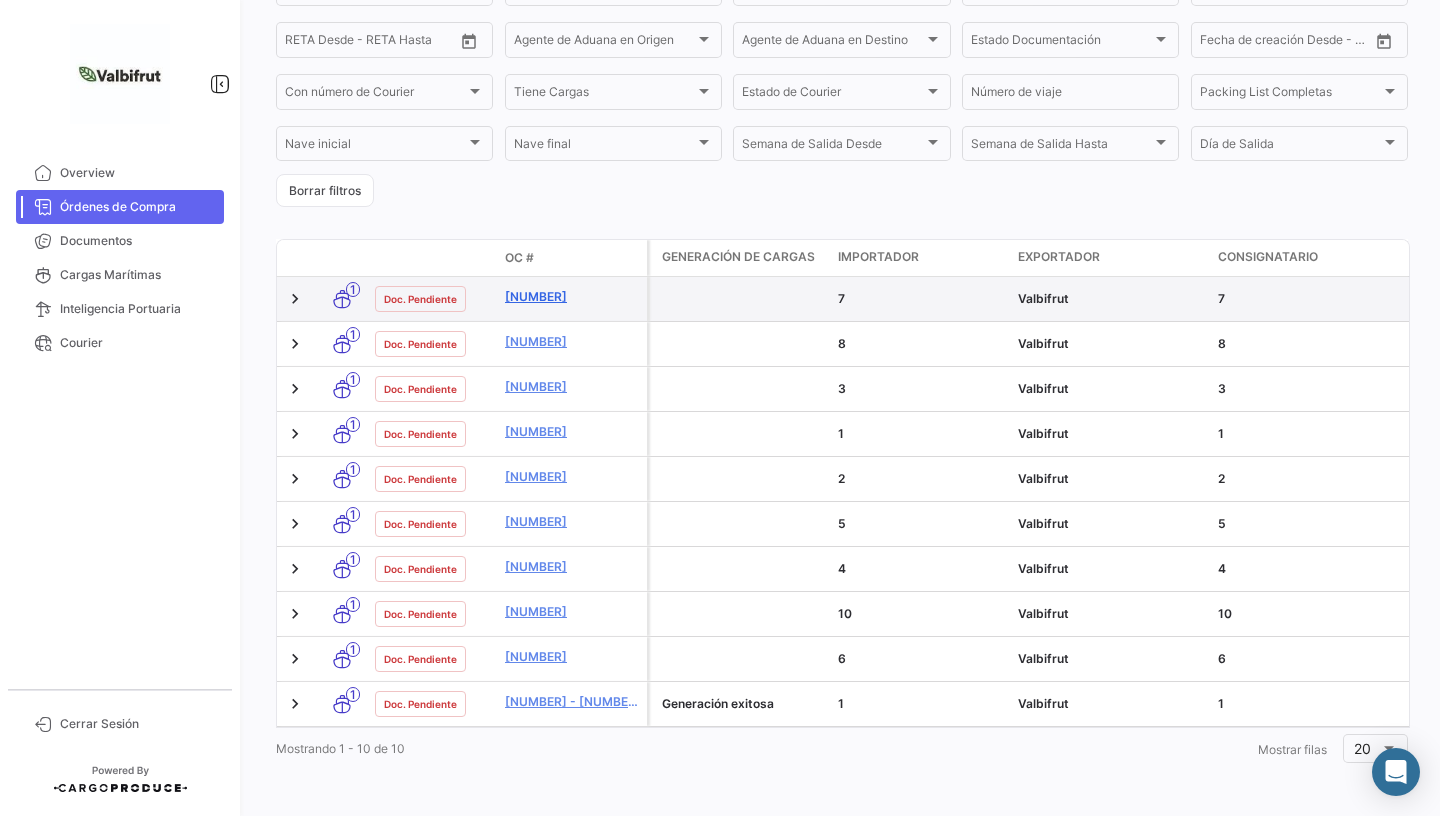 click on "[NUMBER]" 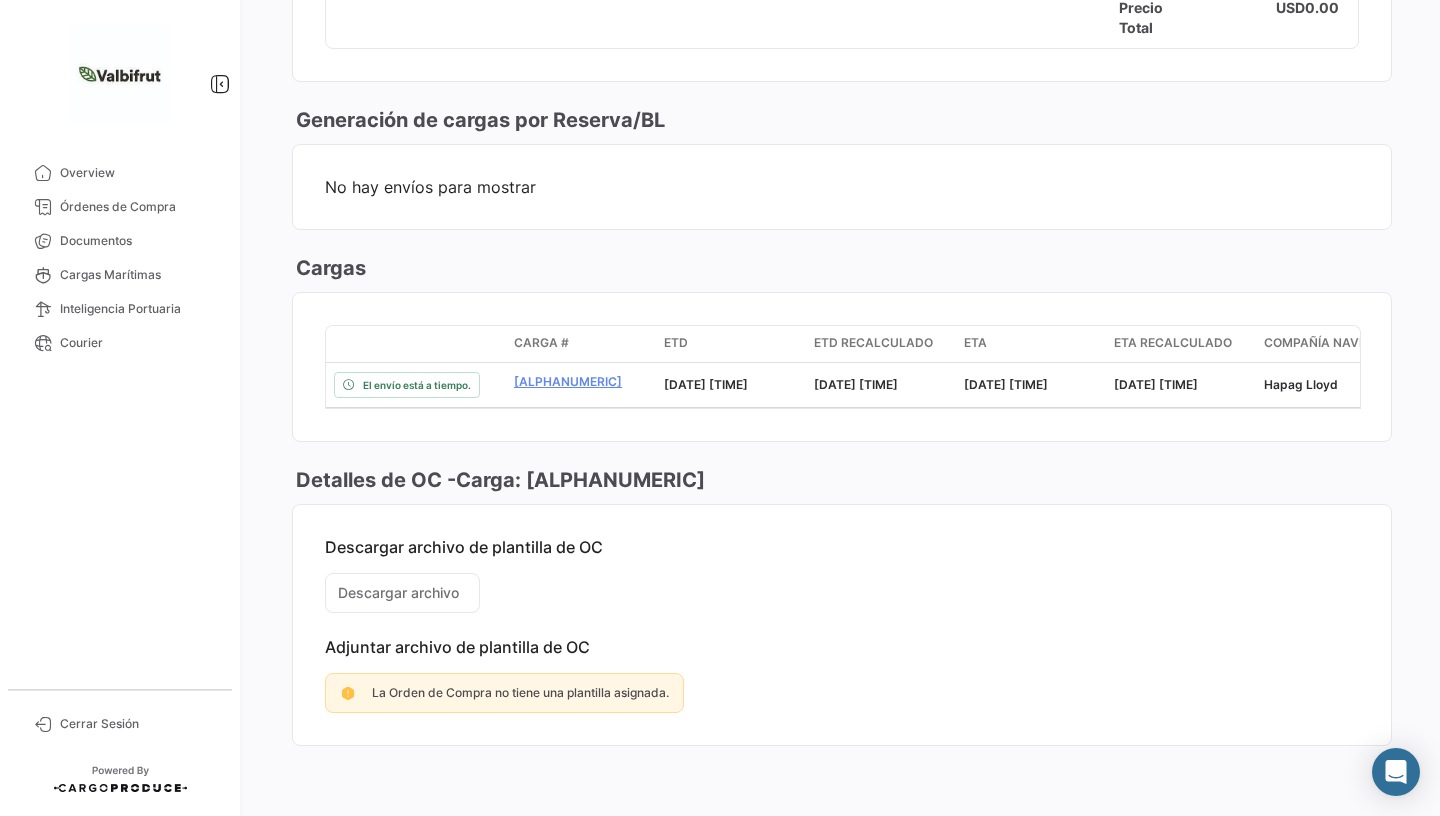 scroll, scrollTop: 0, scrollLeft: 0, axis: both 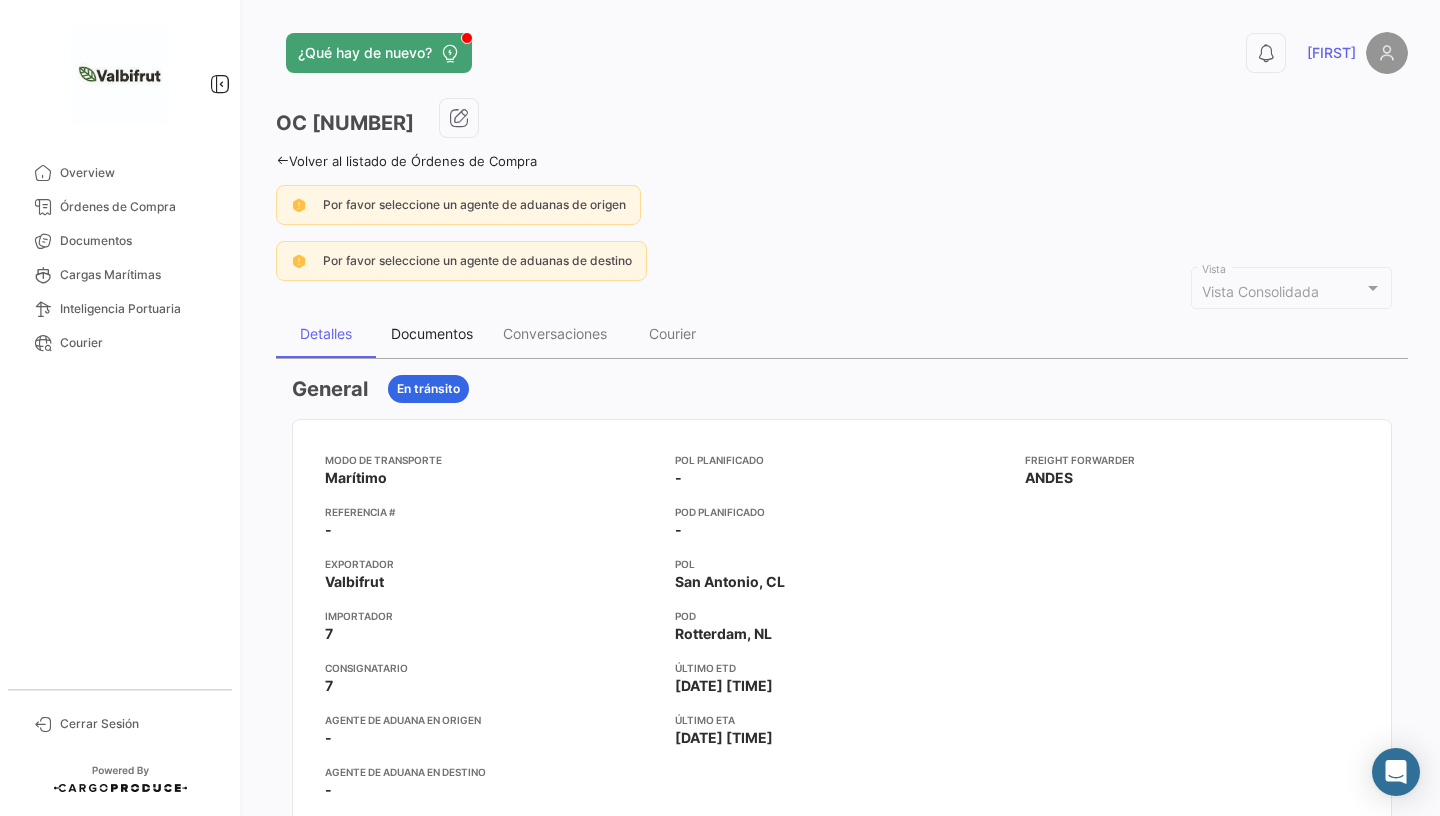 click on "Documentos" at bounding box center (432, 333) 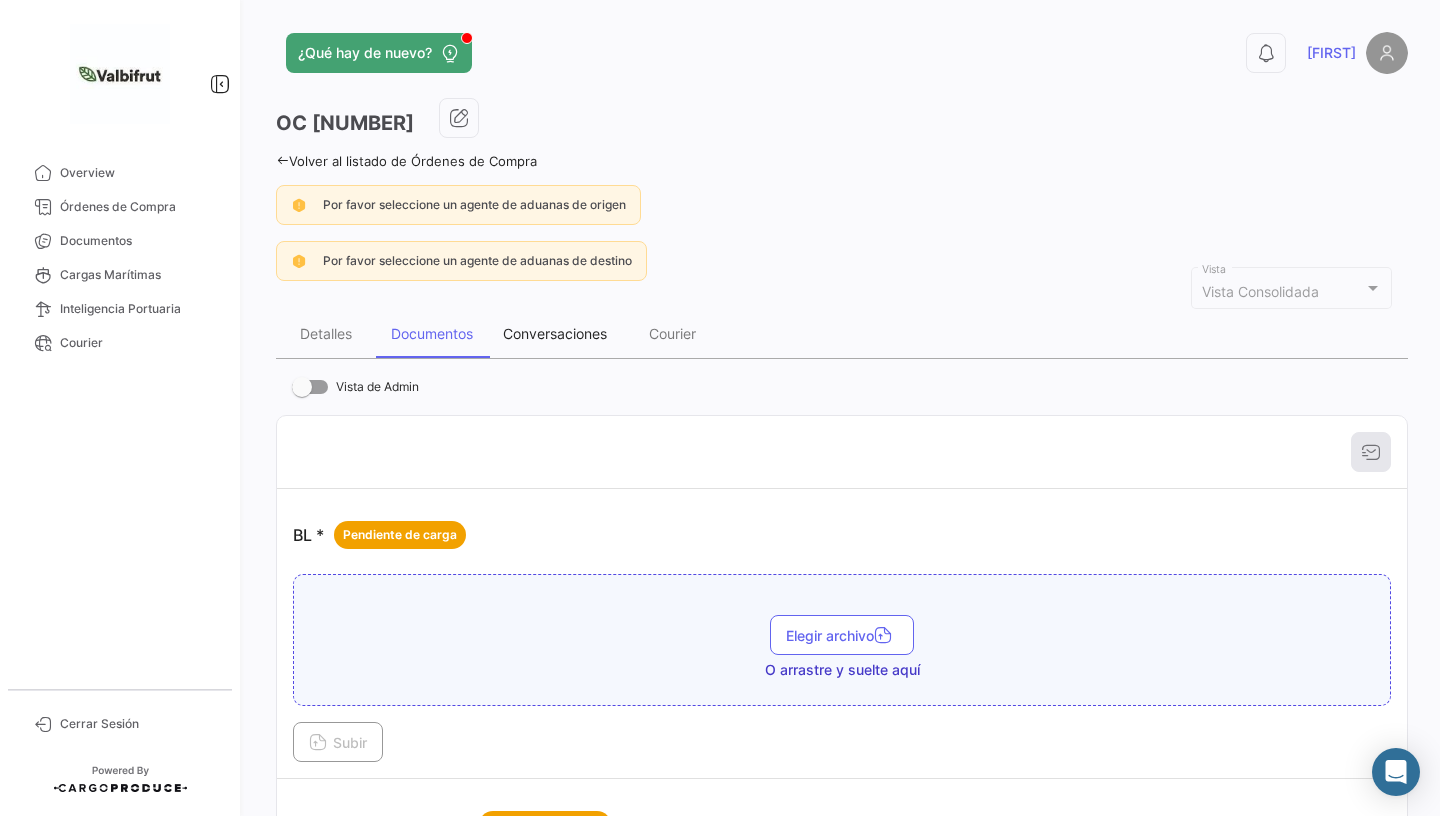 click on "Conversaciones" at bounding box center [555, 334] 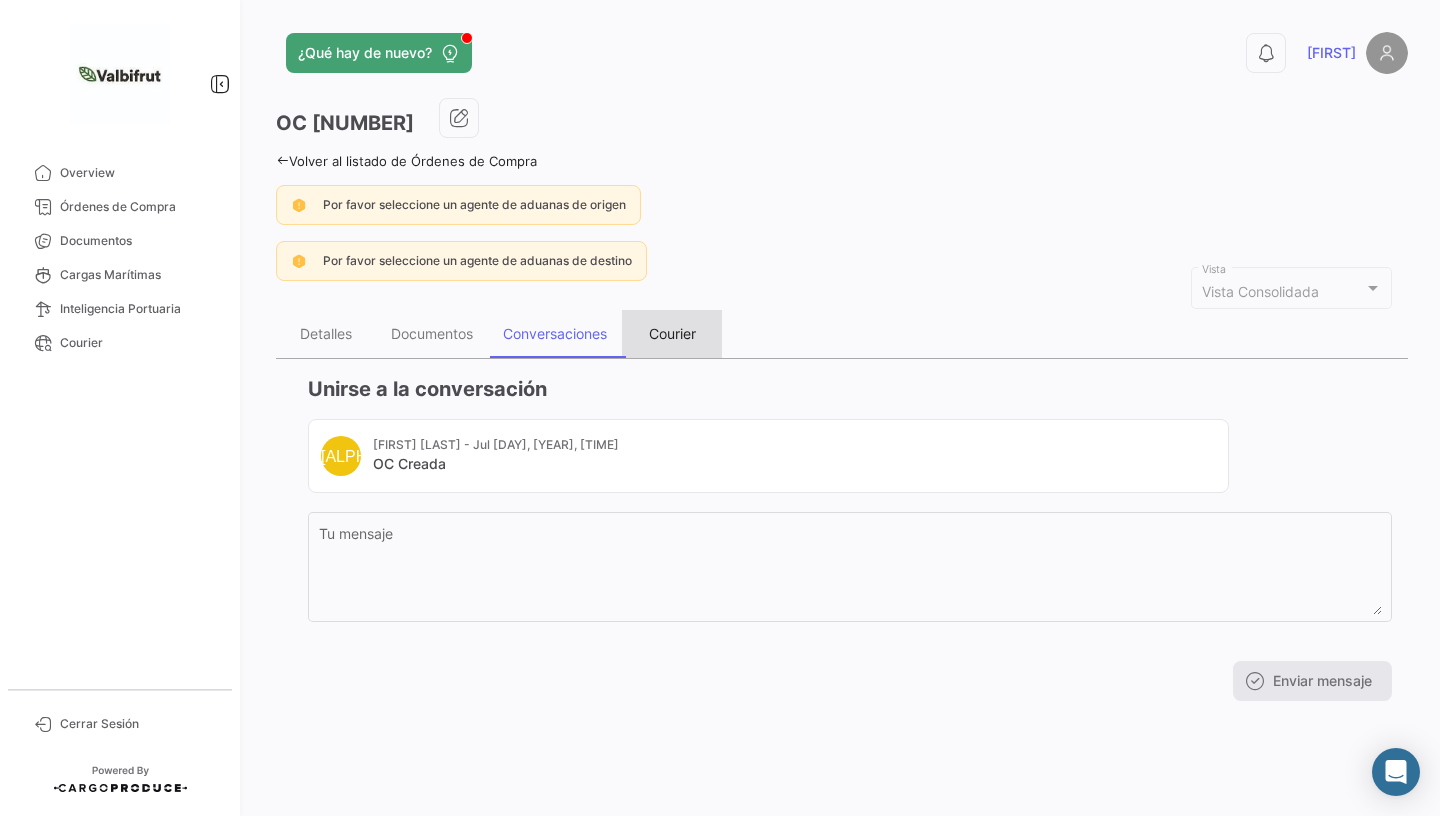 click on "Courier" at bounding box center (672, 333) 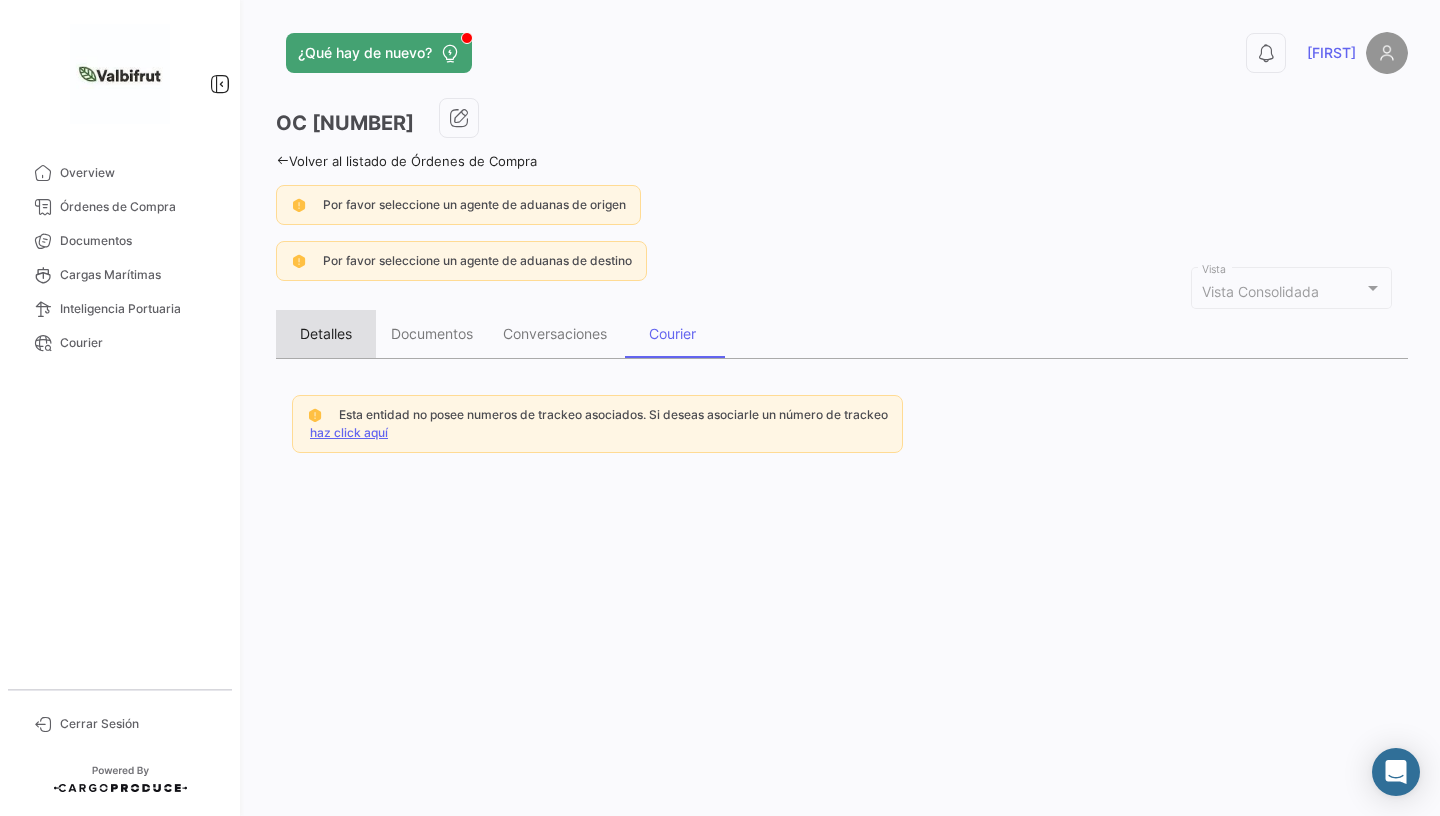 click on "Detalles" at bounding box center [326, 333] 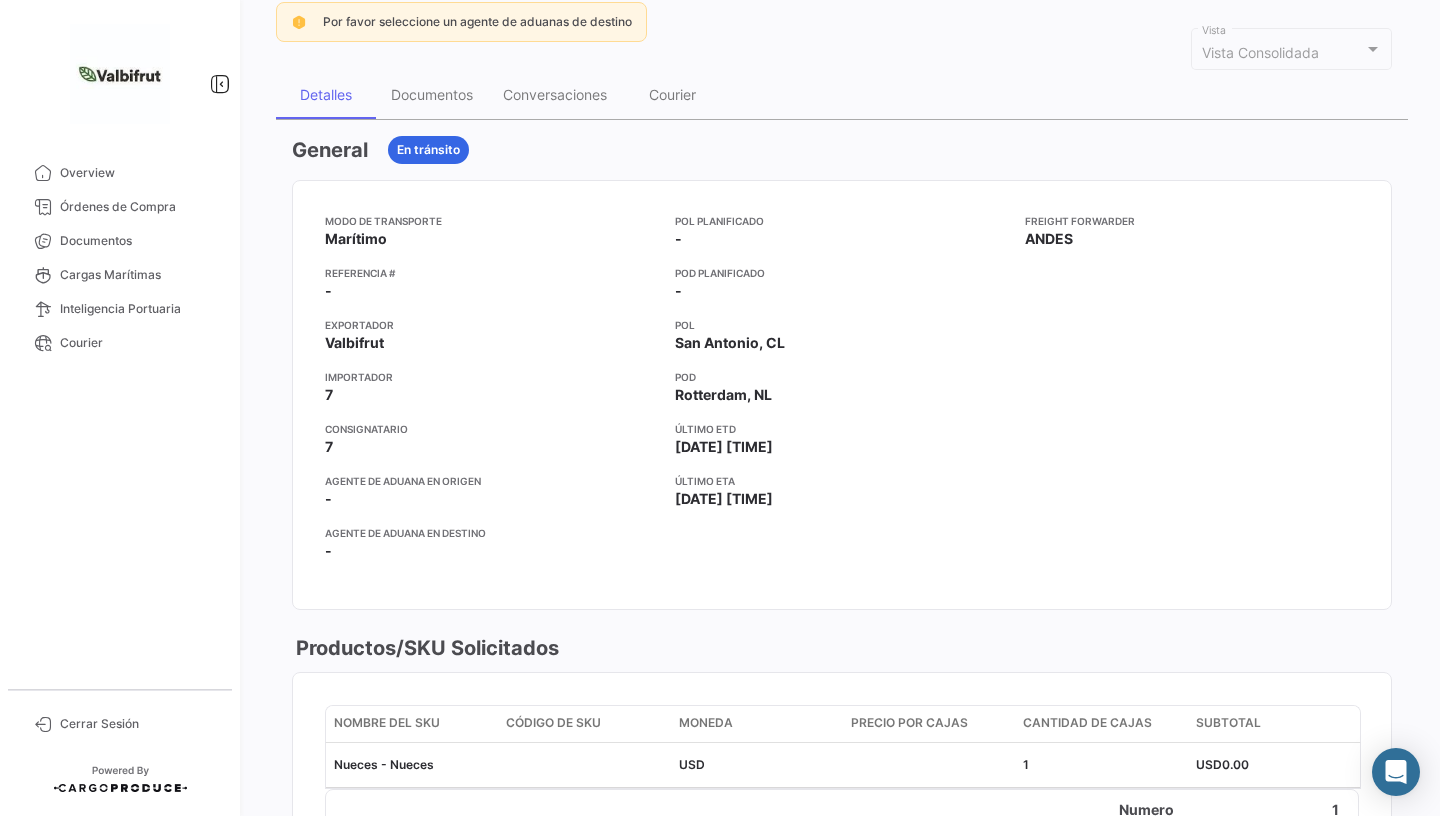 scroll, scrollTop: 0, scrollLeft: 0, axis: both 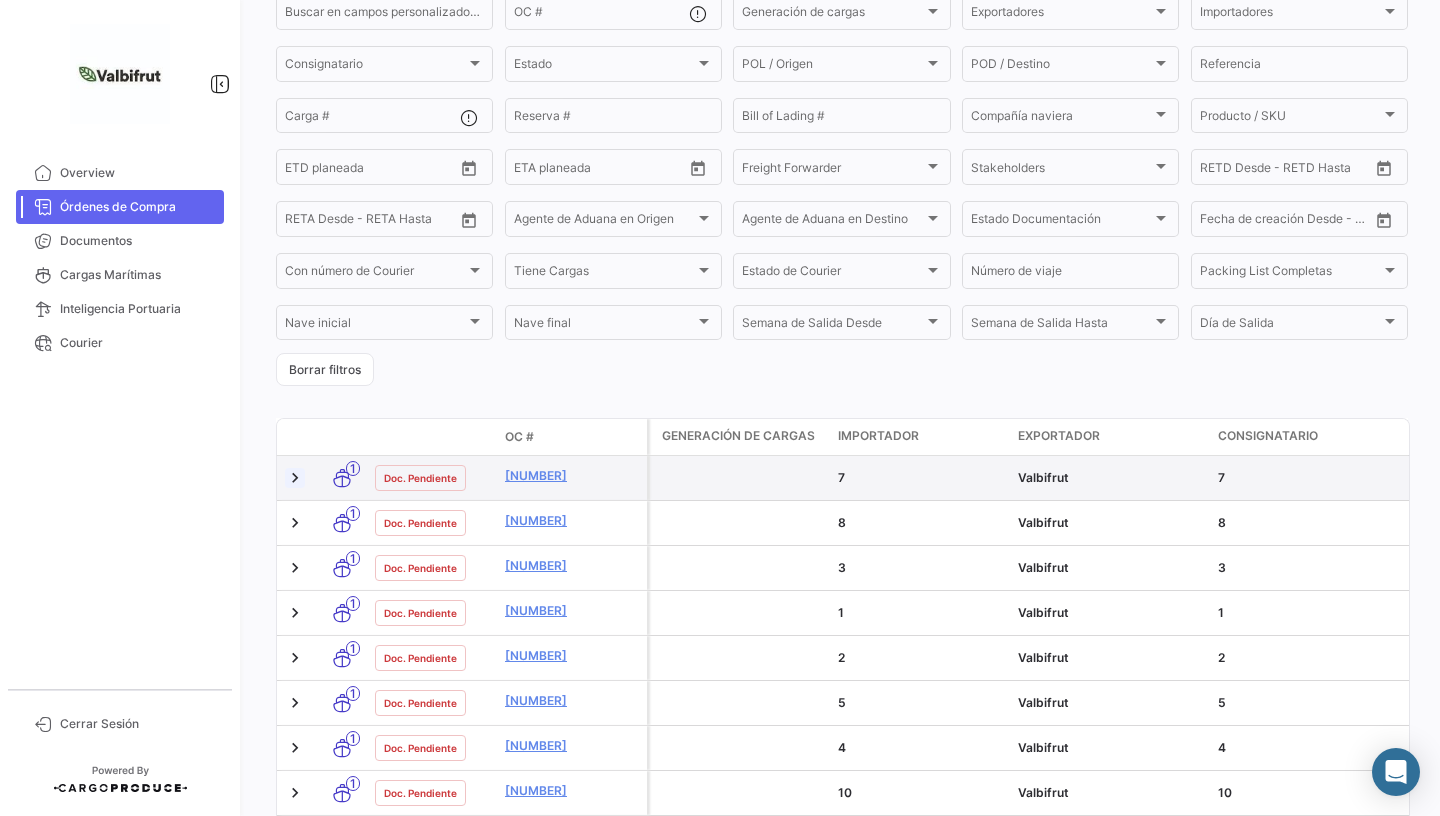 click 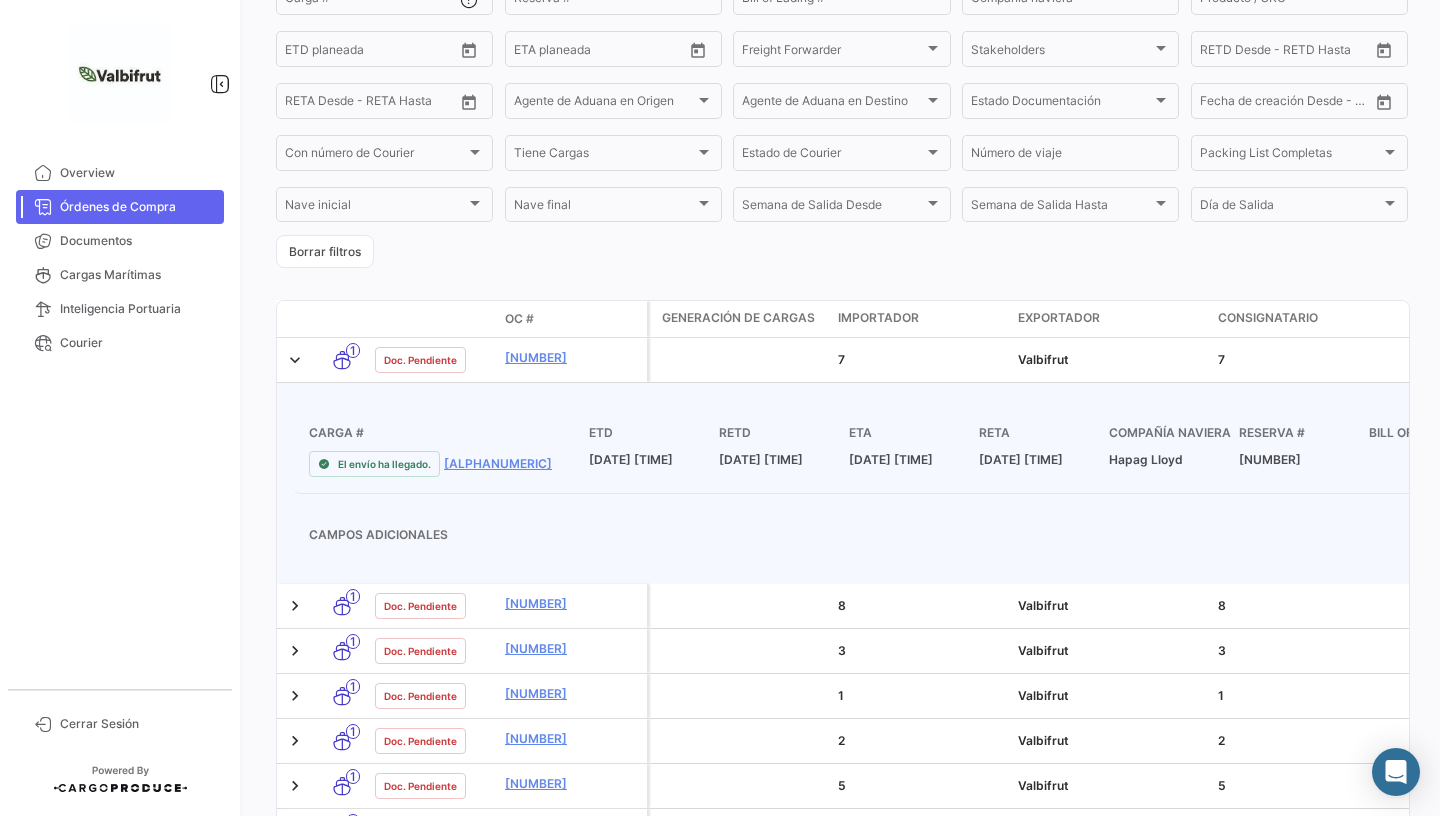 scroll, scrollTop: 310, scrollLeft: 0, axis: vertical 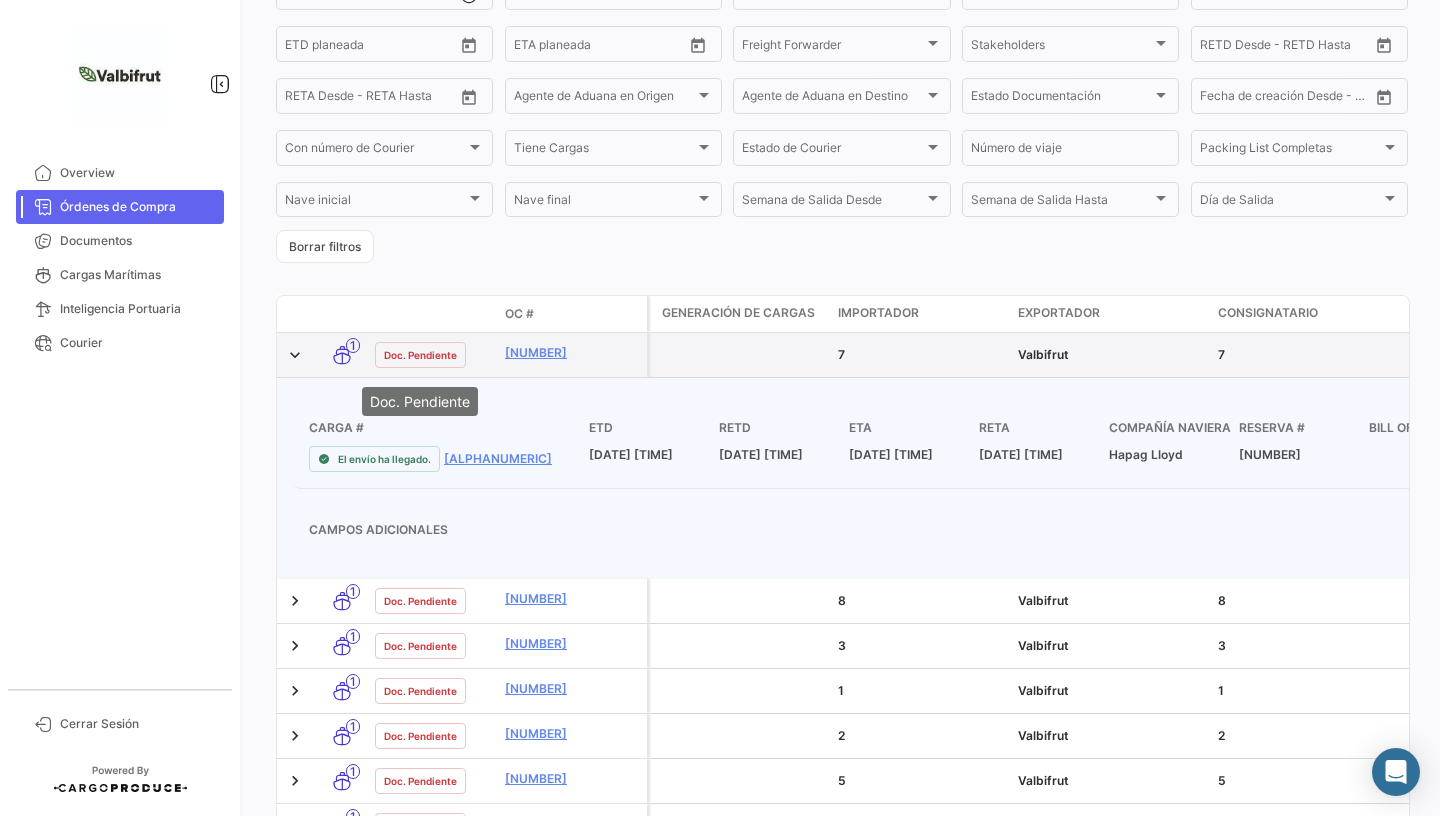 click on "Doc. Pendiente" 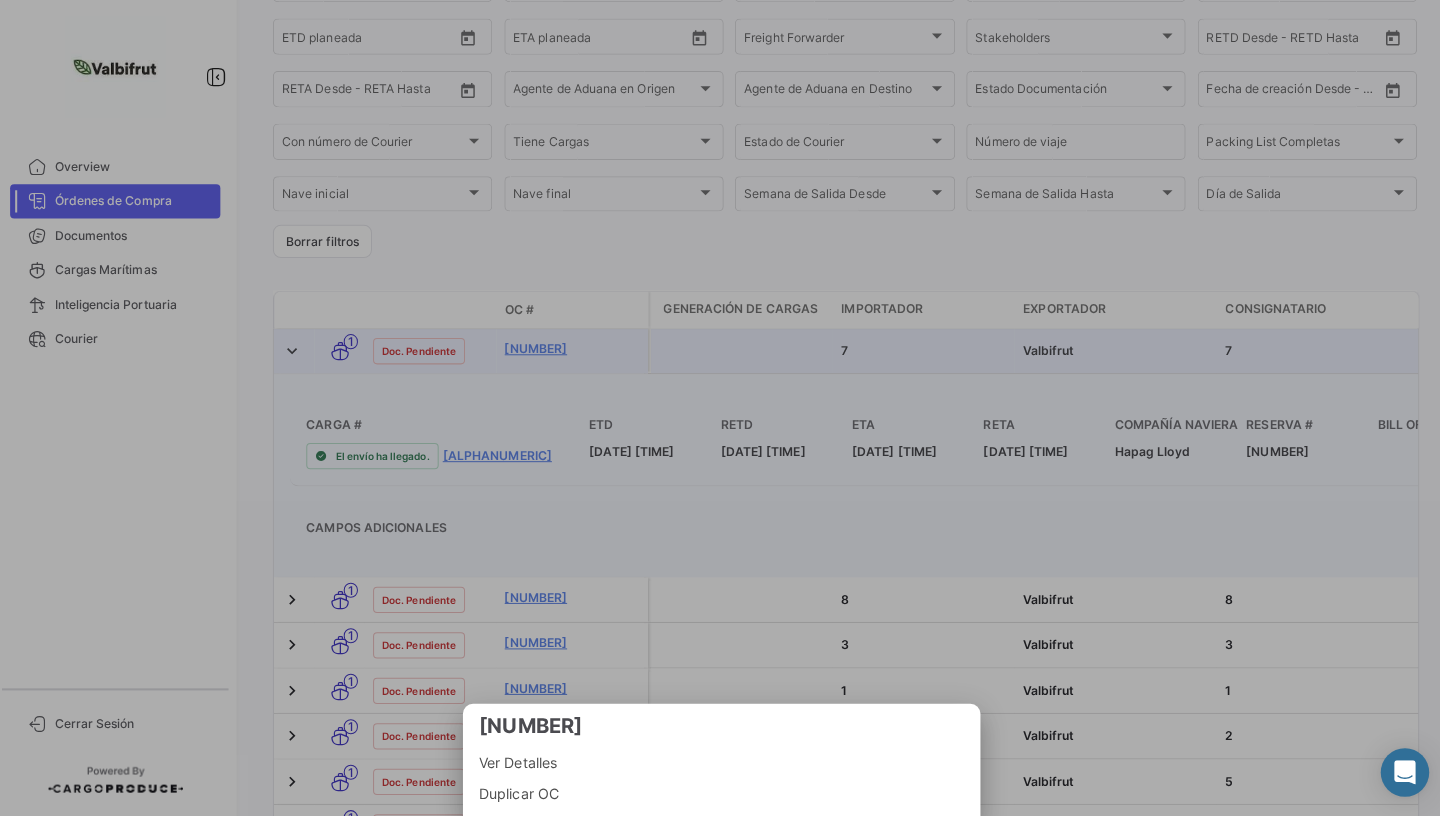 click at bounding box center [720, 408] 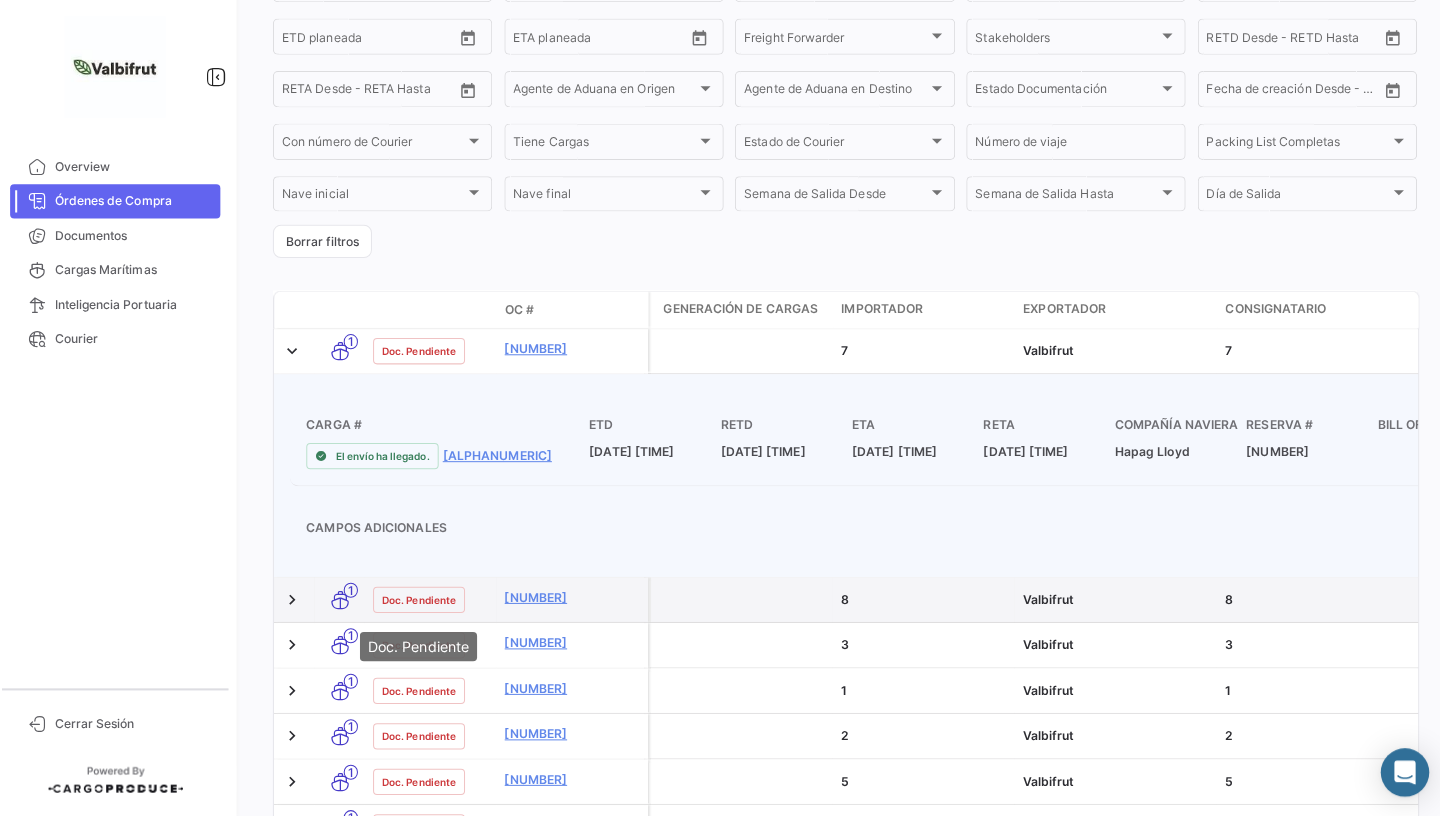 click on "Doc. Pendiente" 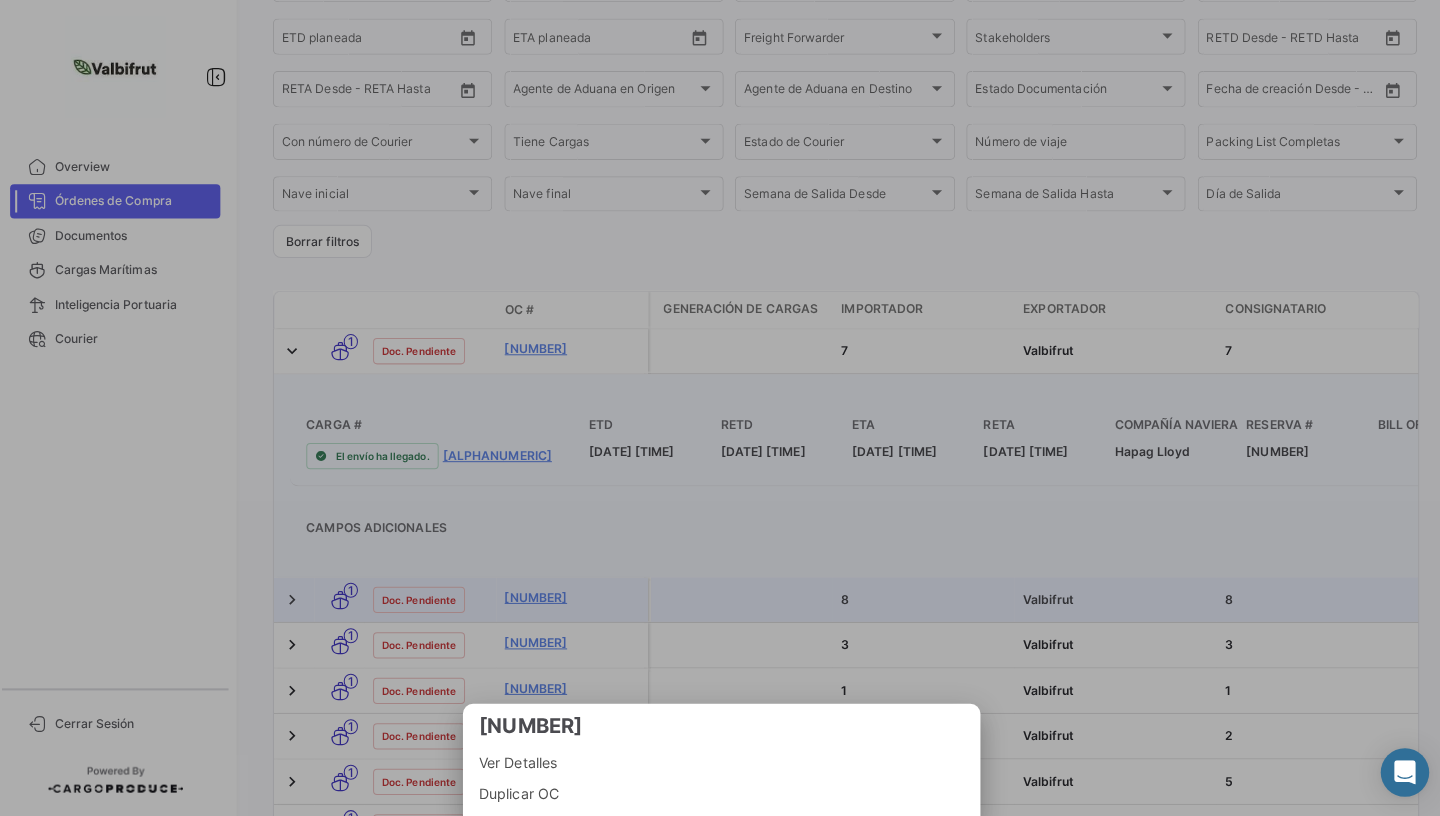 click at bounding box center [720, 408] 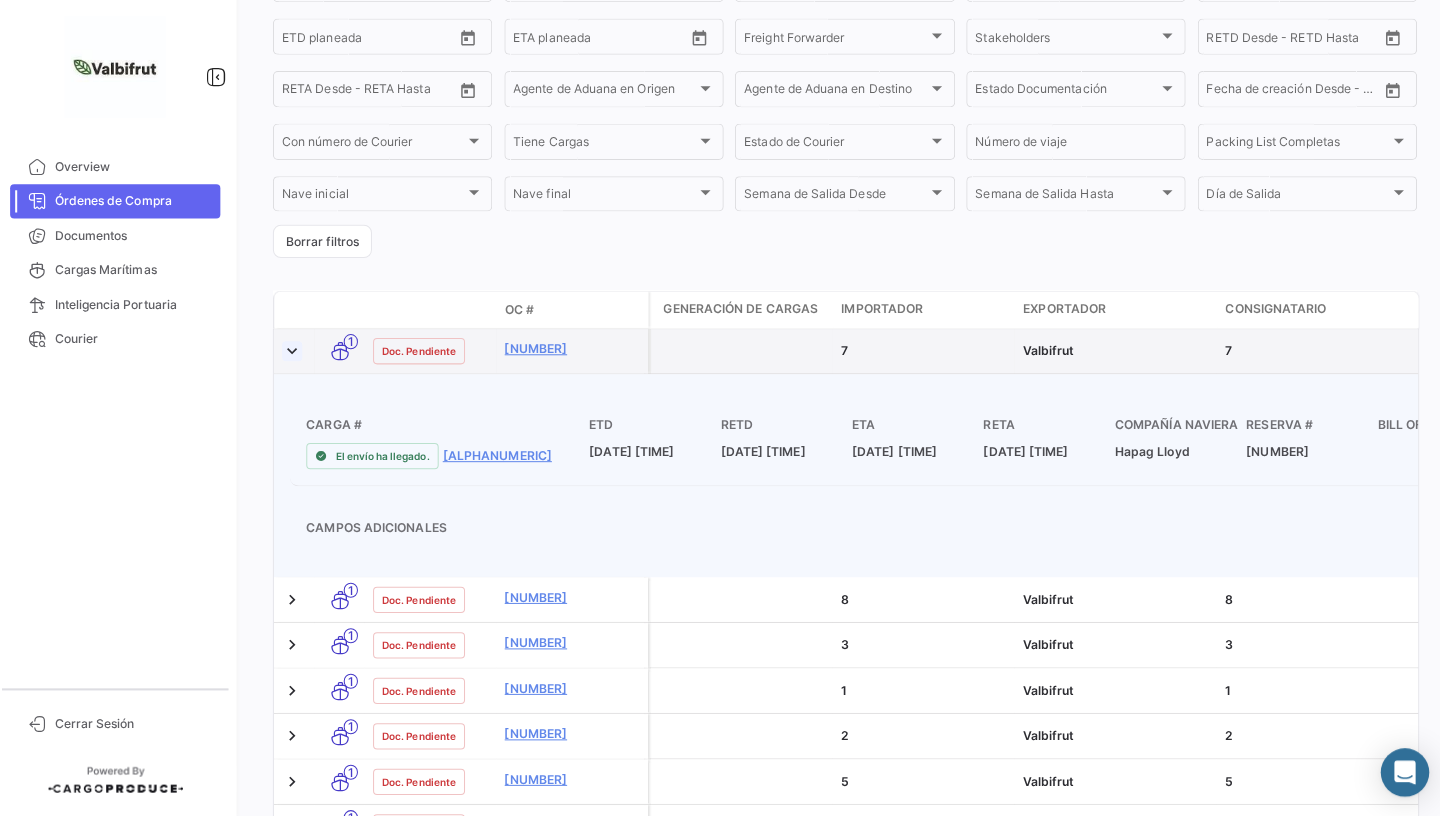 click 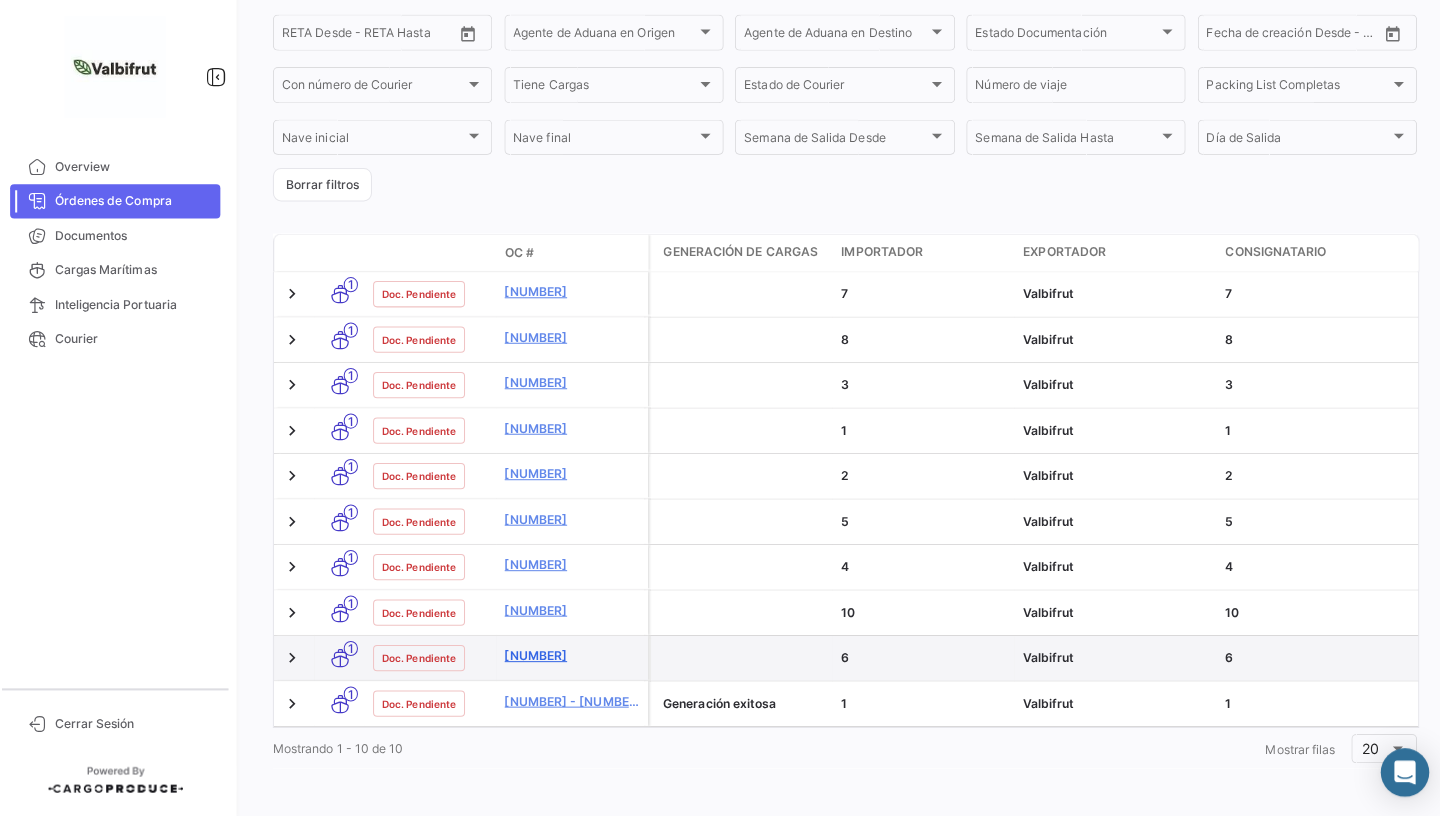 scroll, scrollTop: 0, scrollLeft: 0, axis: both 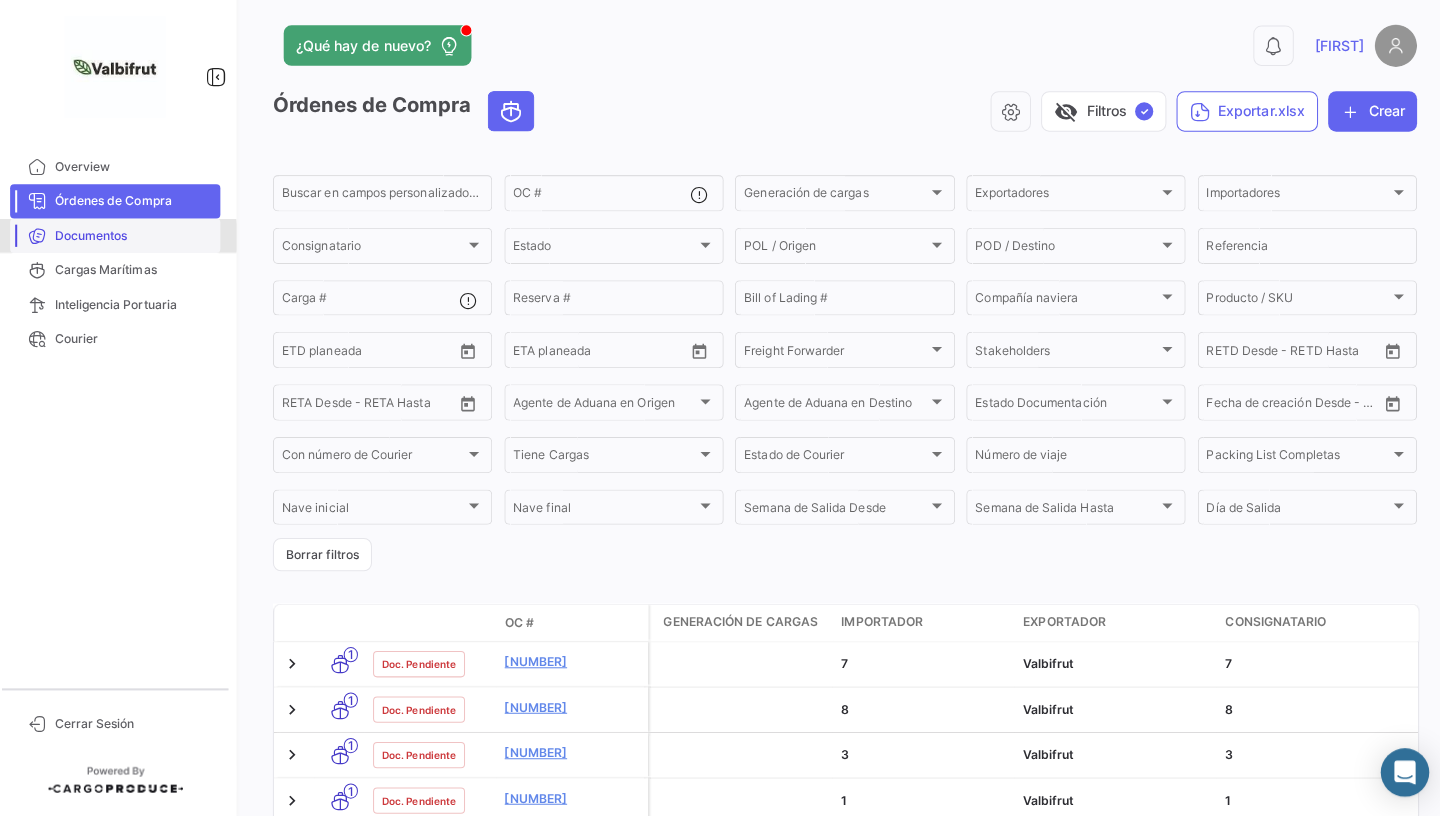 click on "Documentos" at bounding box center [138, 241] 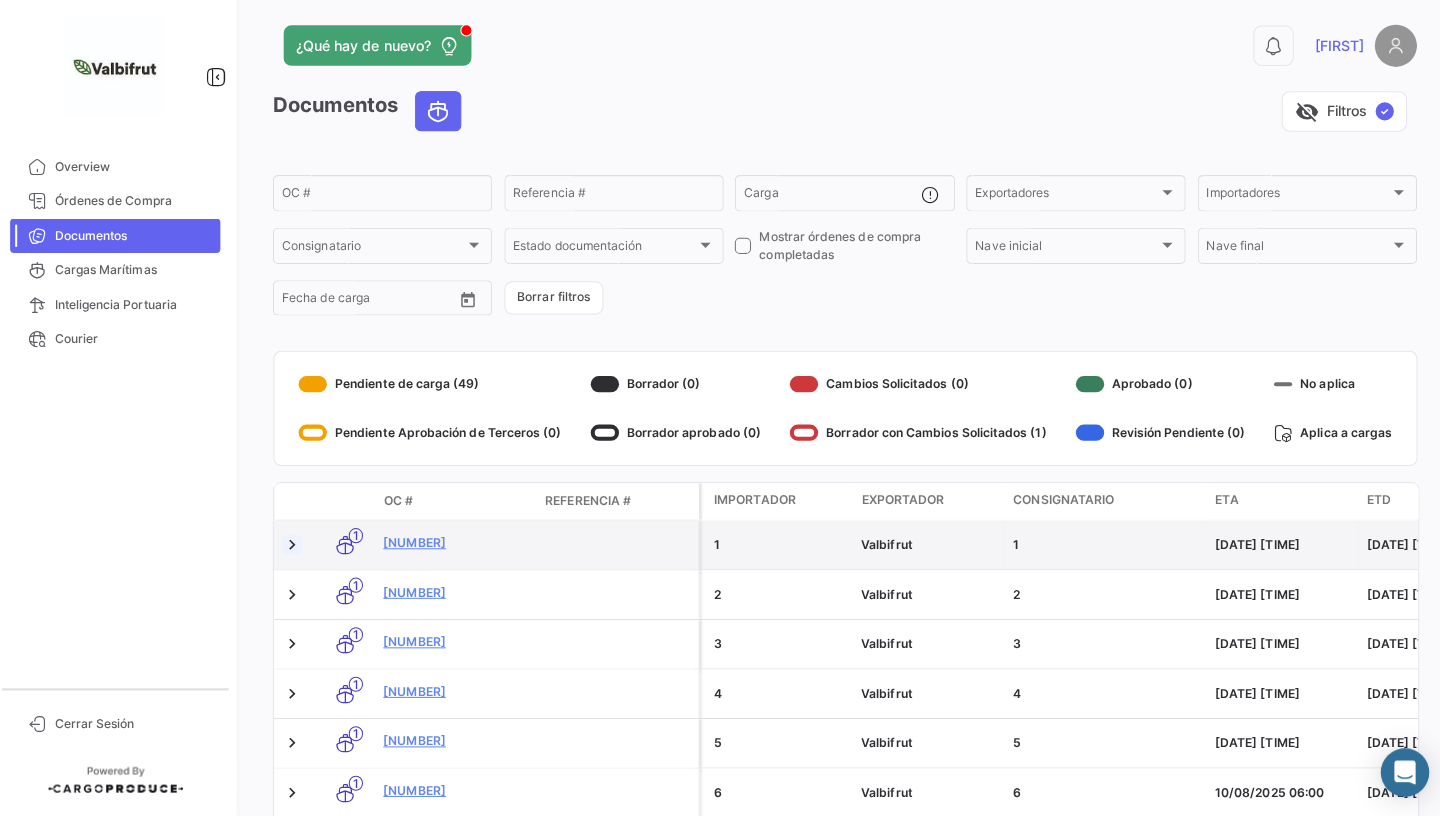 click 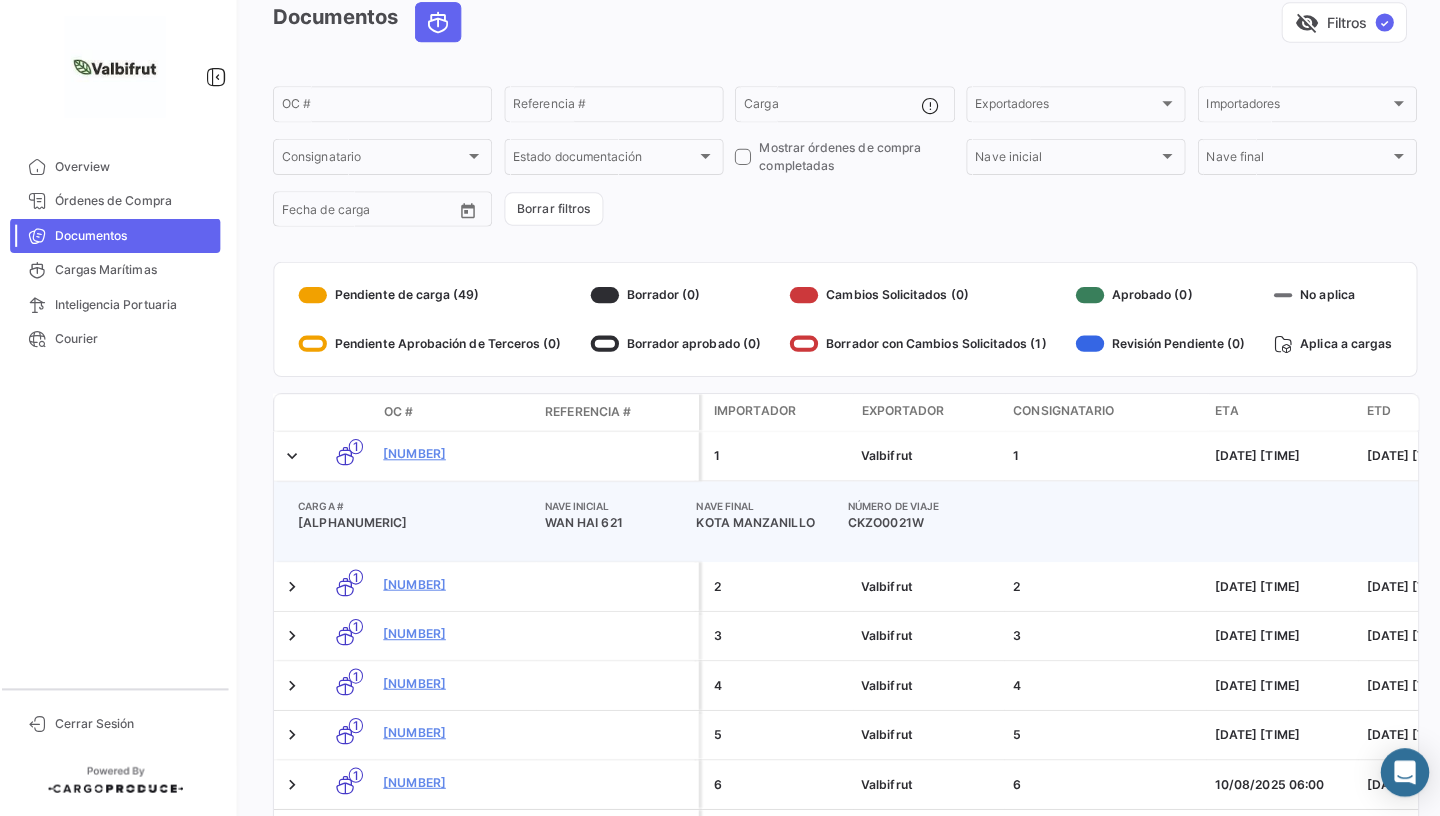 scroll, scrollTop: 92, scrollLeft: 0, axis: vertical 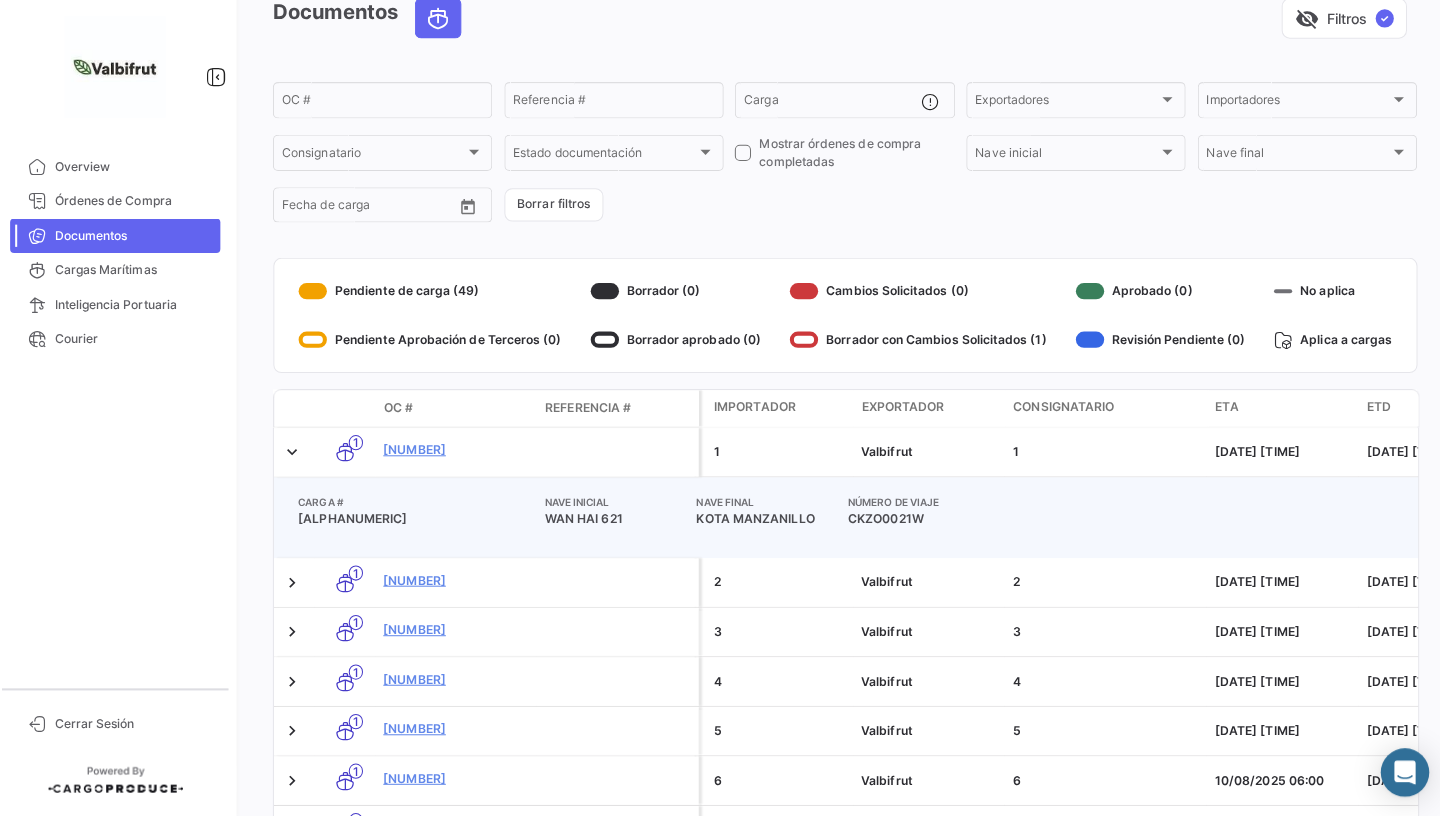 click 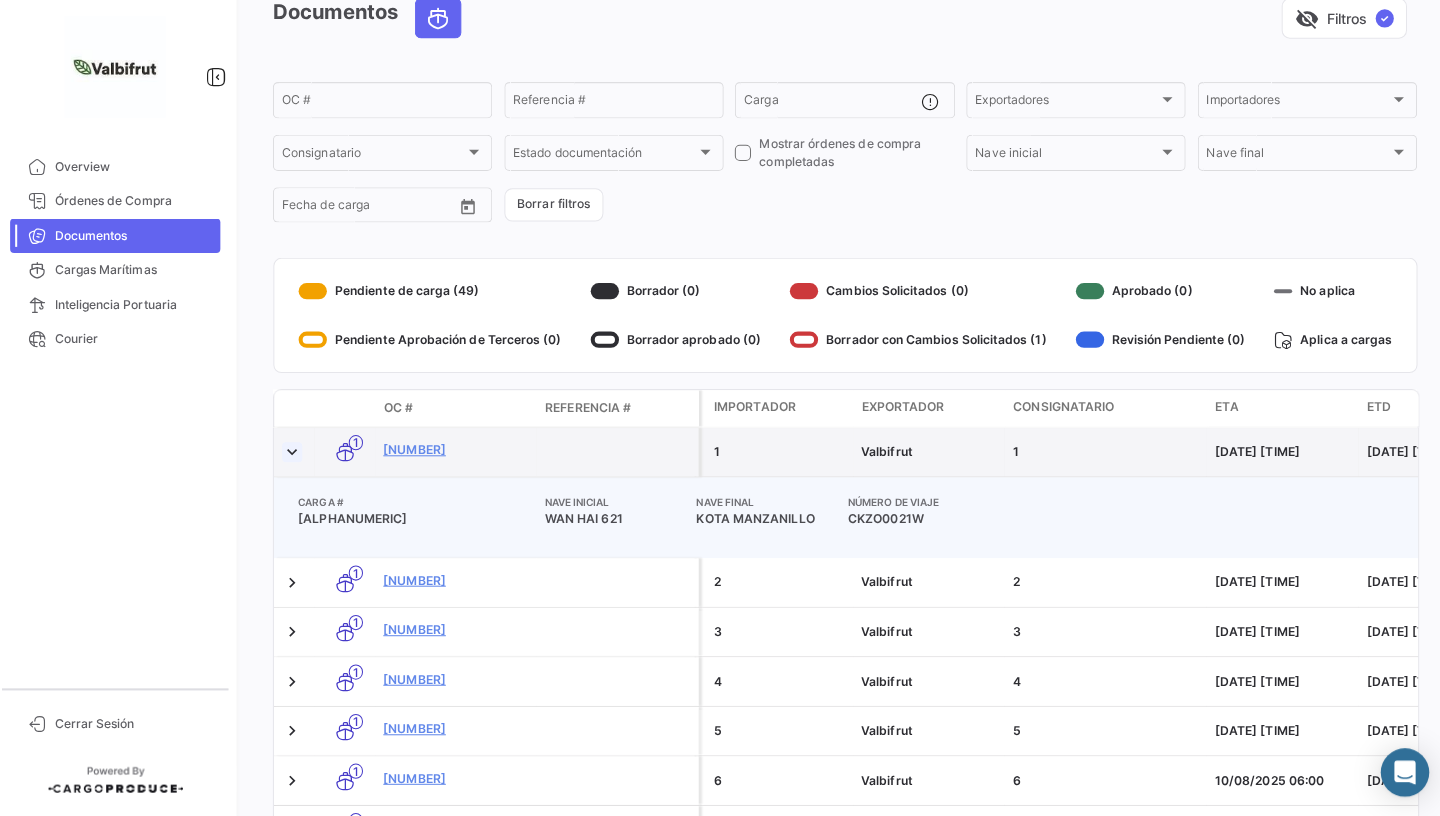 click 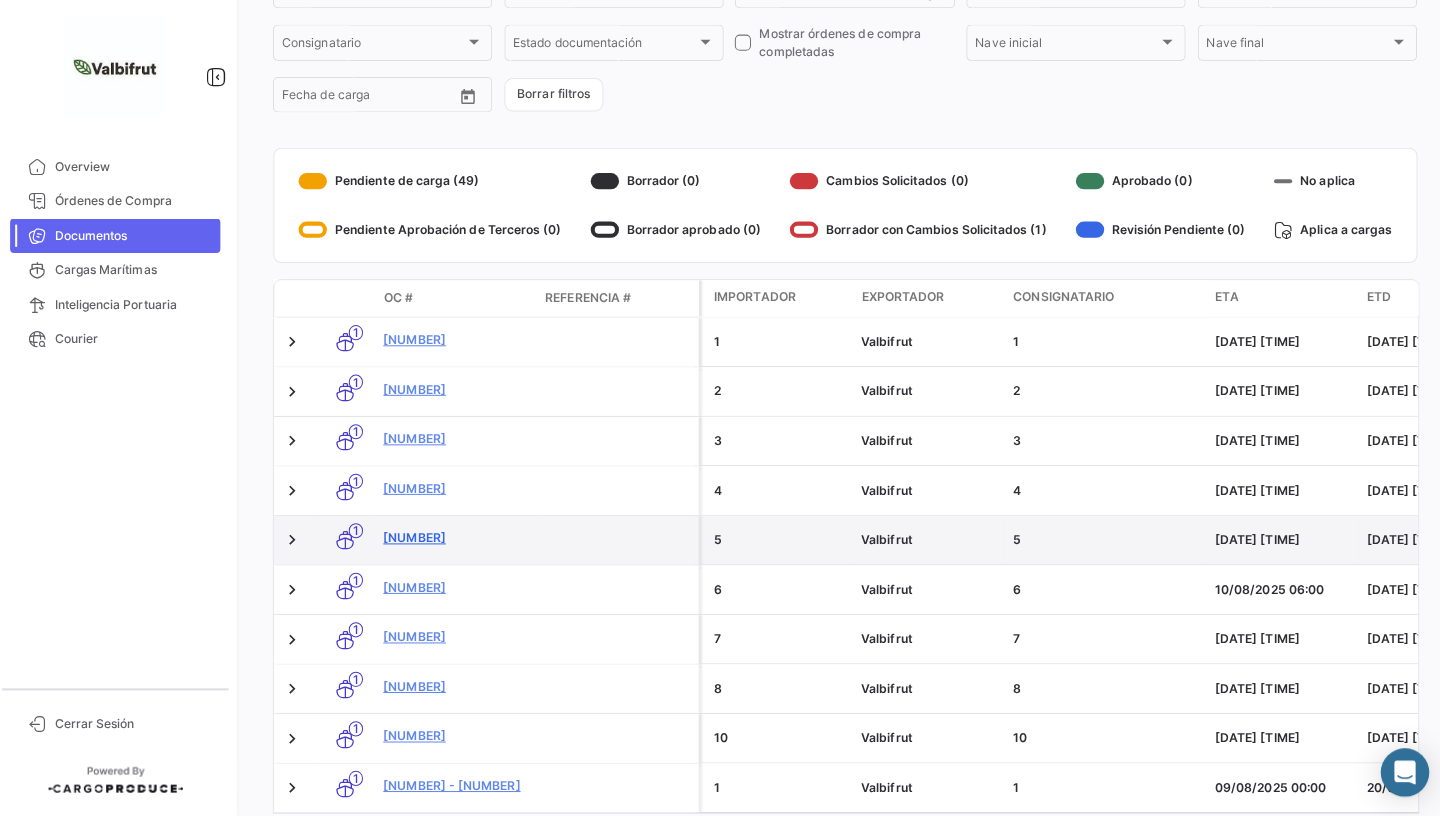 scroll, scrollTop: 289, scrollLeft: 0, axis: vertical 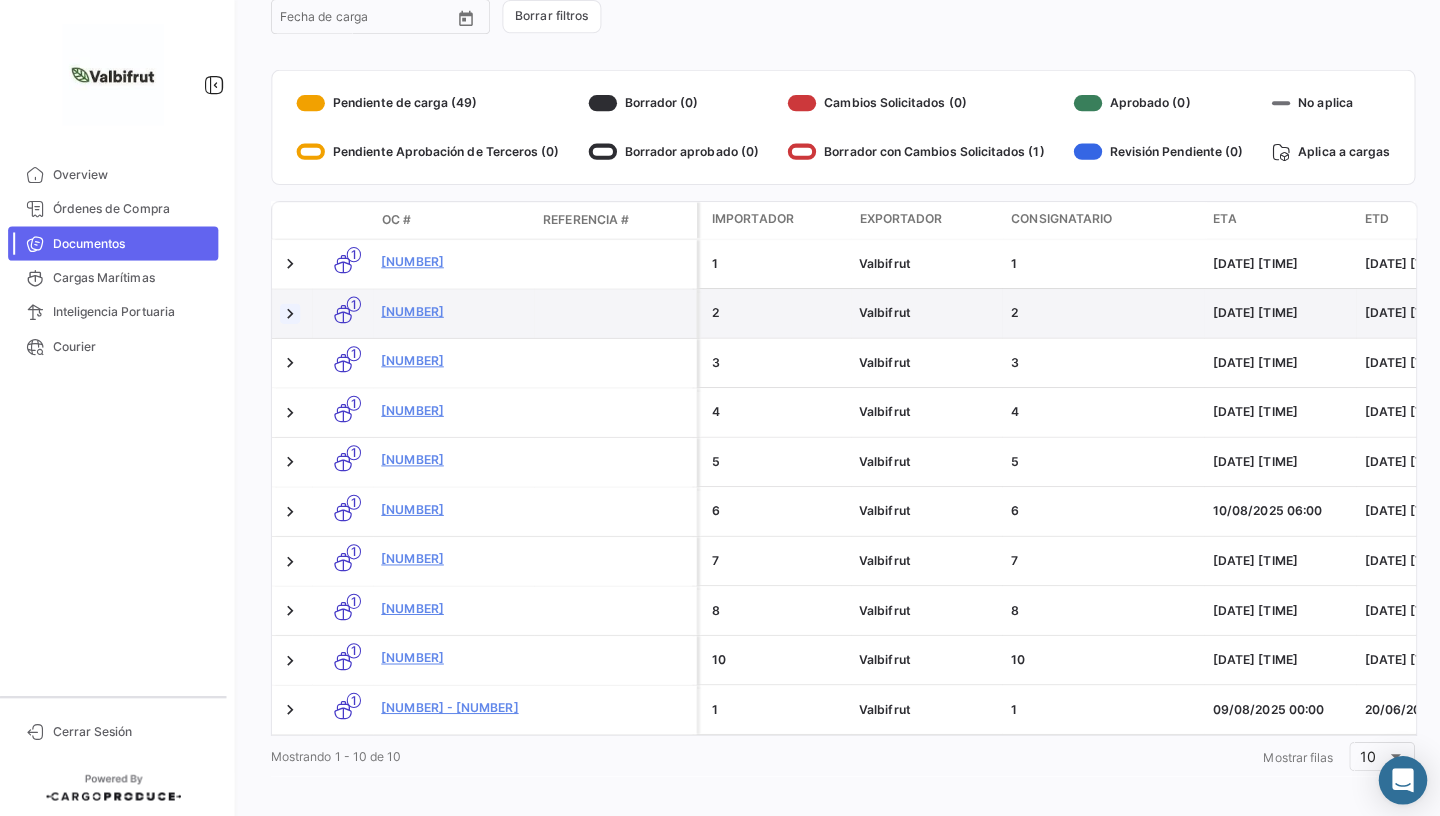 click 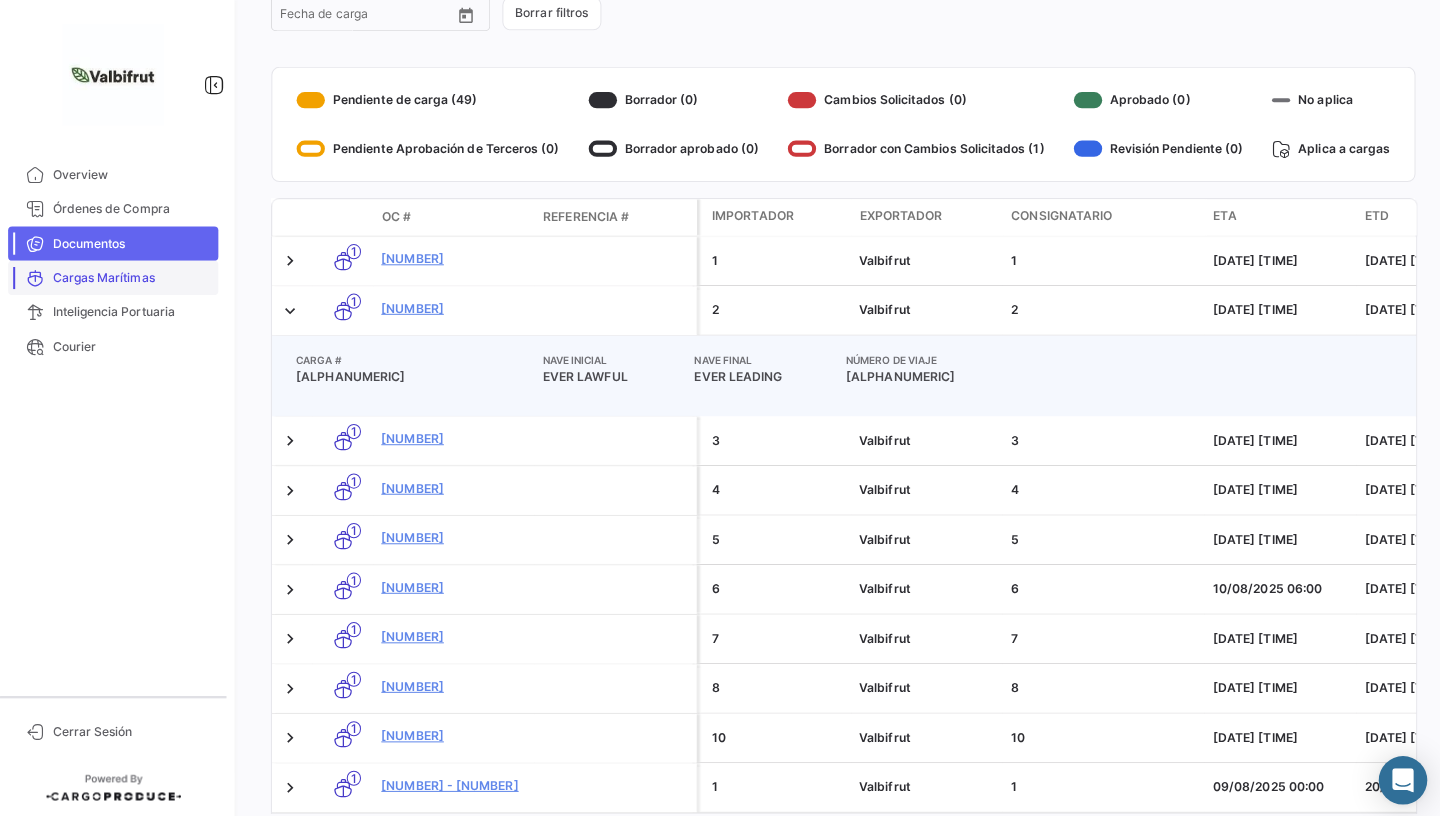 click on "Cargas Marítimas" at bounding box center (138, 275) 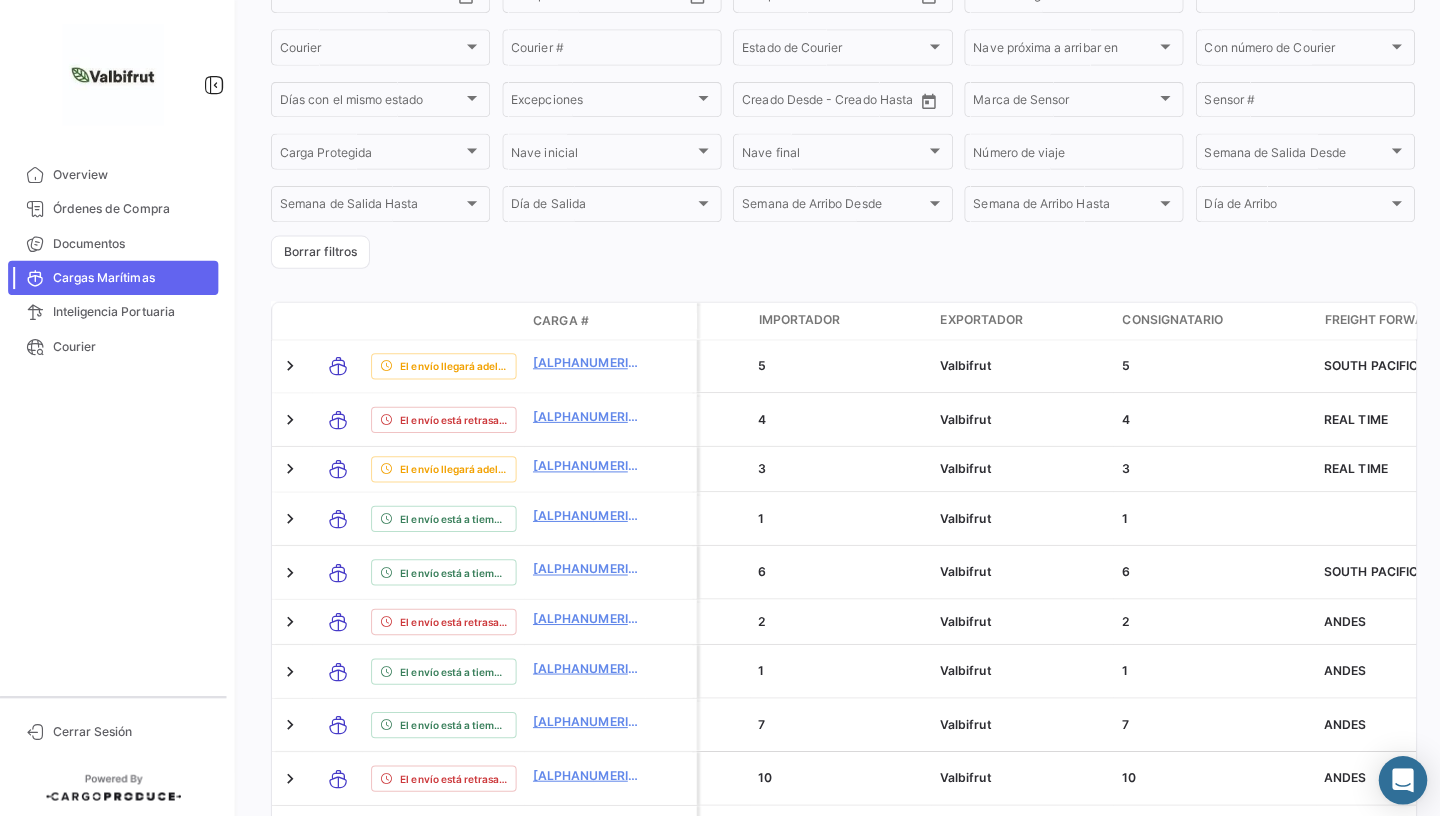 scroll, scrollTop: 493, scrollLeft: 0, axis: vertical 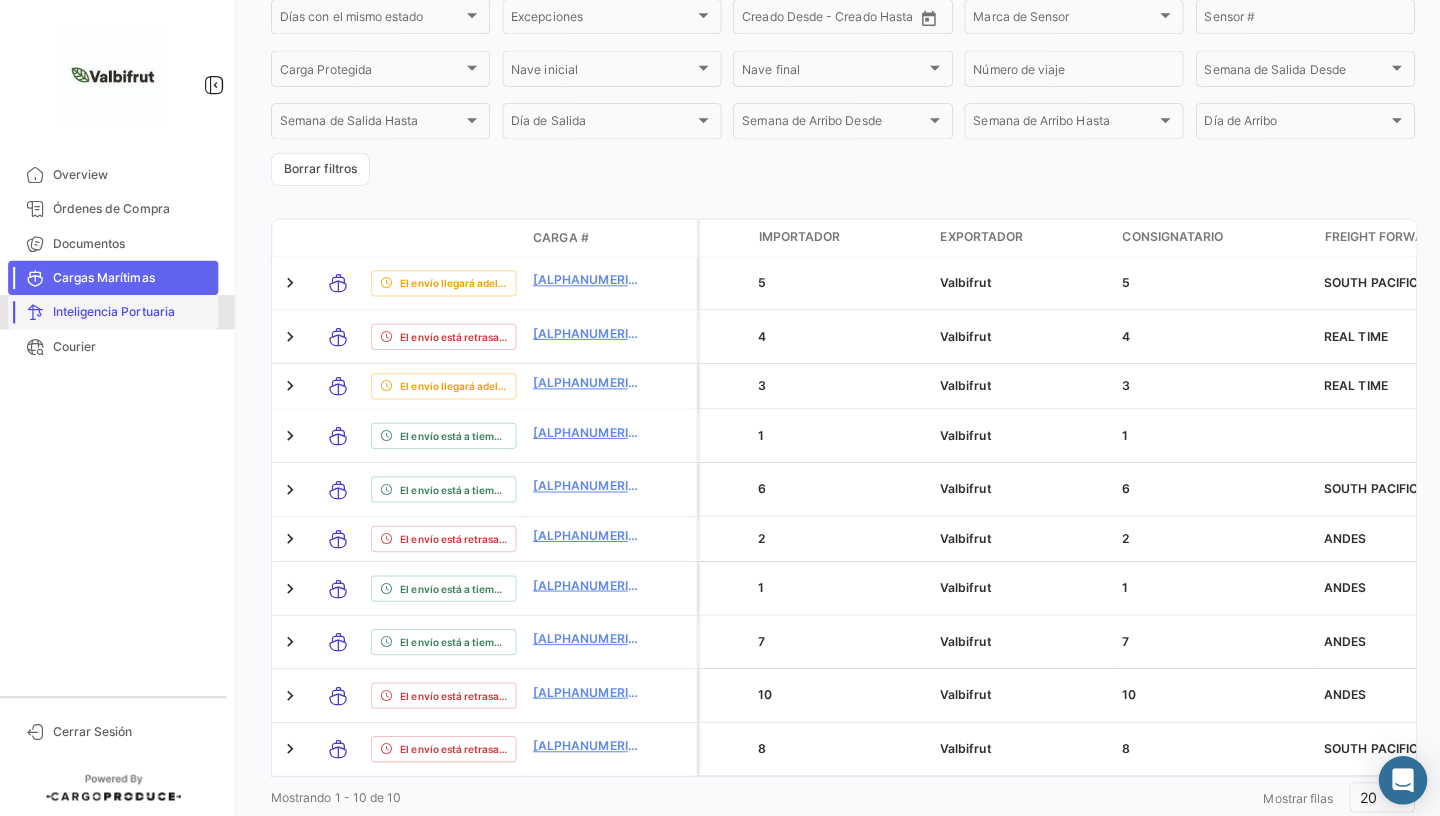 click on "Inteligencia Portuaria" at bounding box center (138, 309) 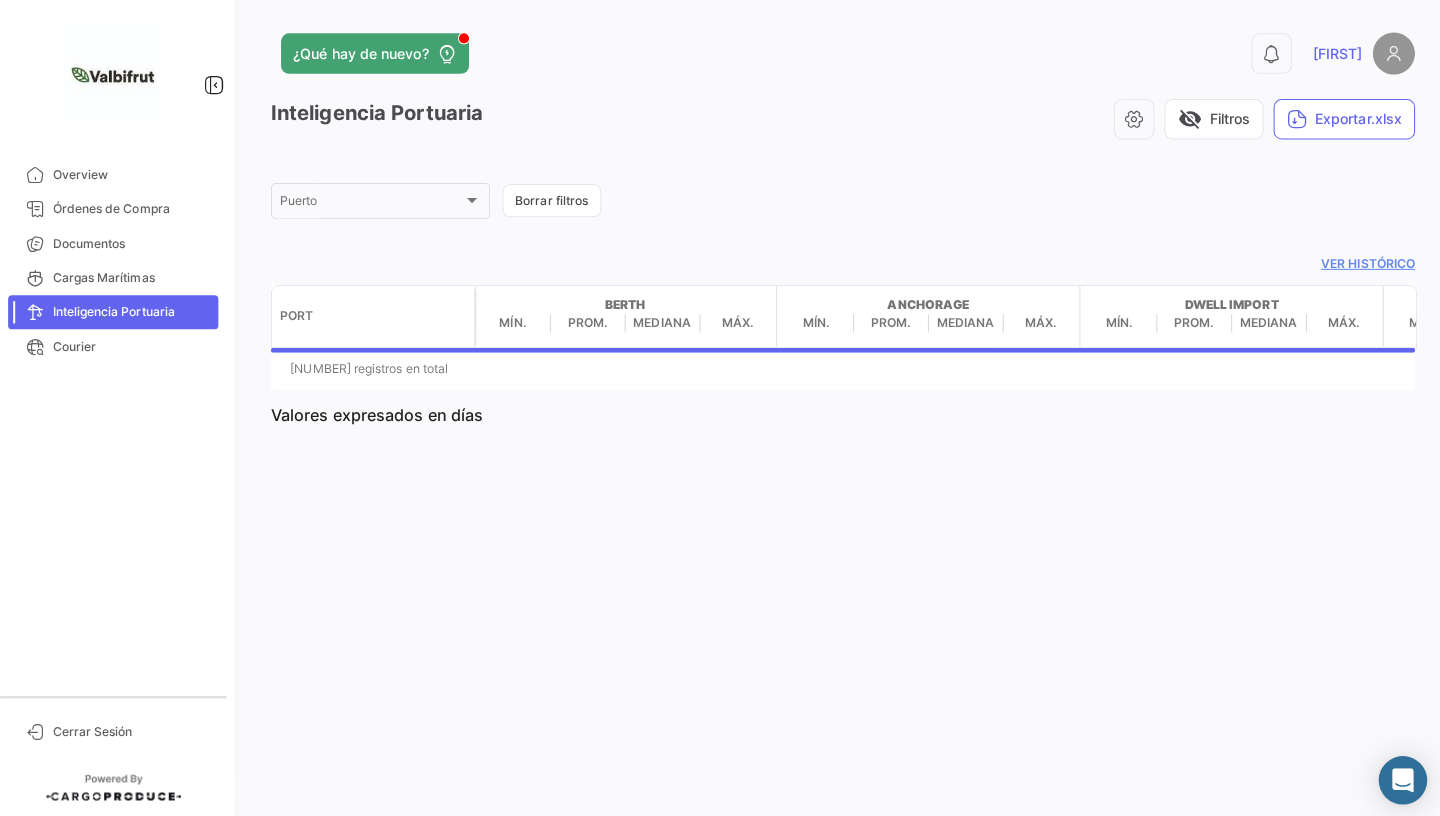scroll, scrollTop: 0, scrollLeft: 0, axis: both 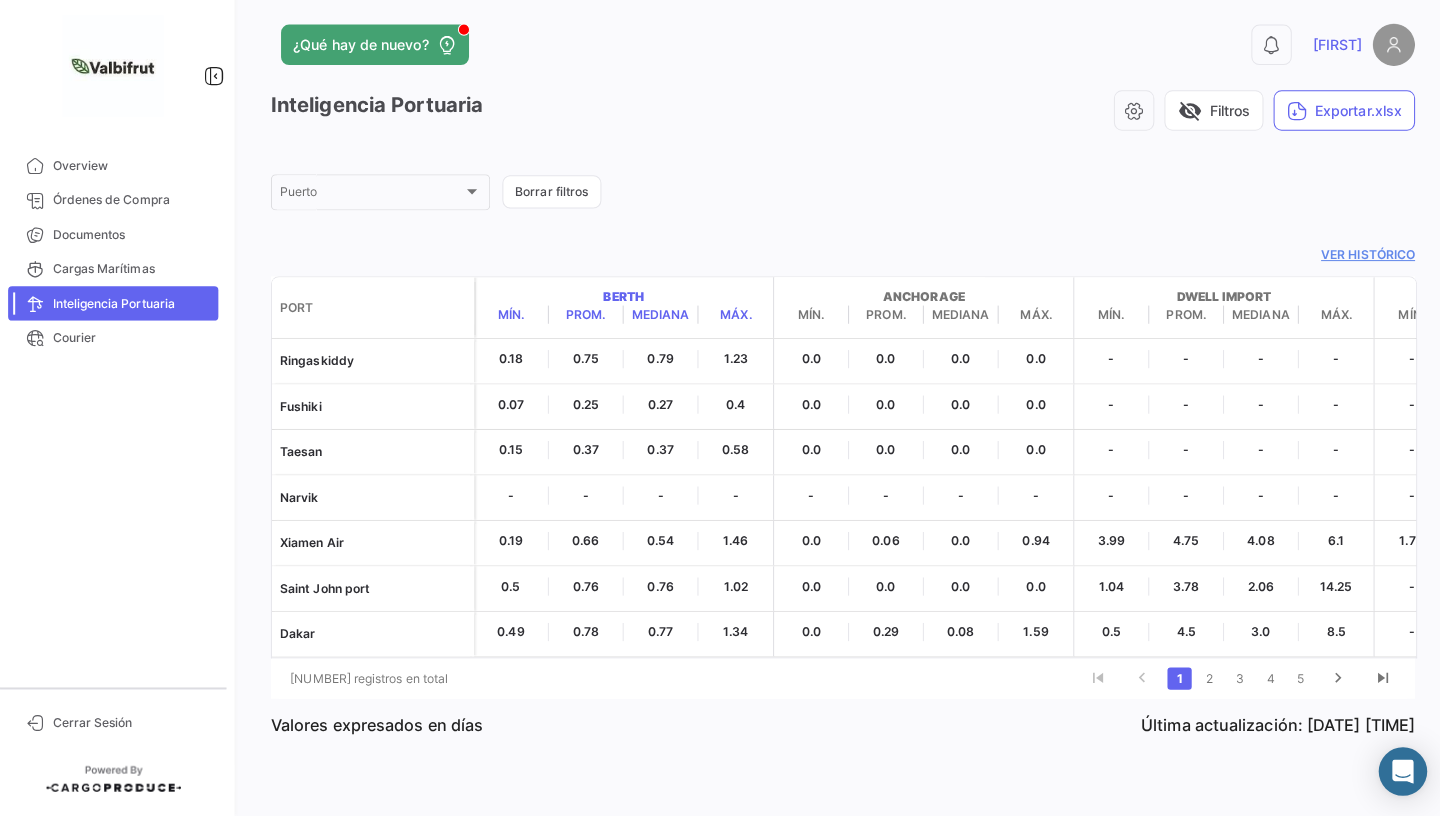 drag, startPoint x: 643, startPoint y: 304, endPoint x: 603, endPoint y: 307, distance: 40.112343 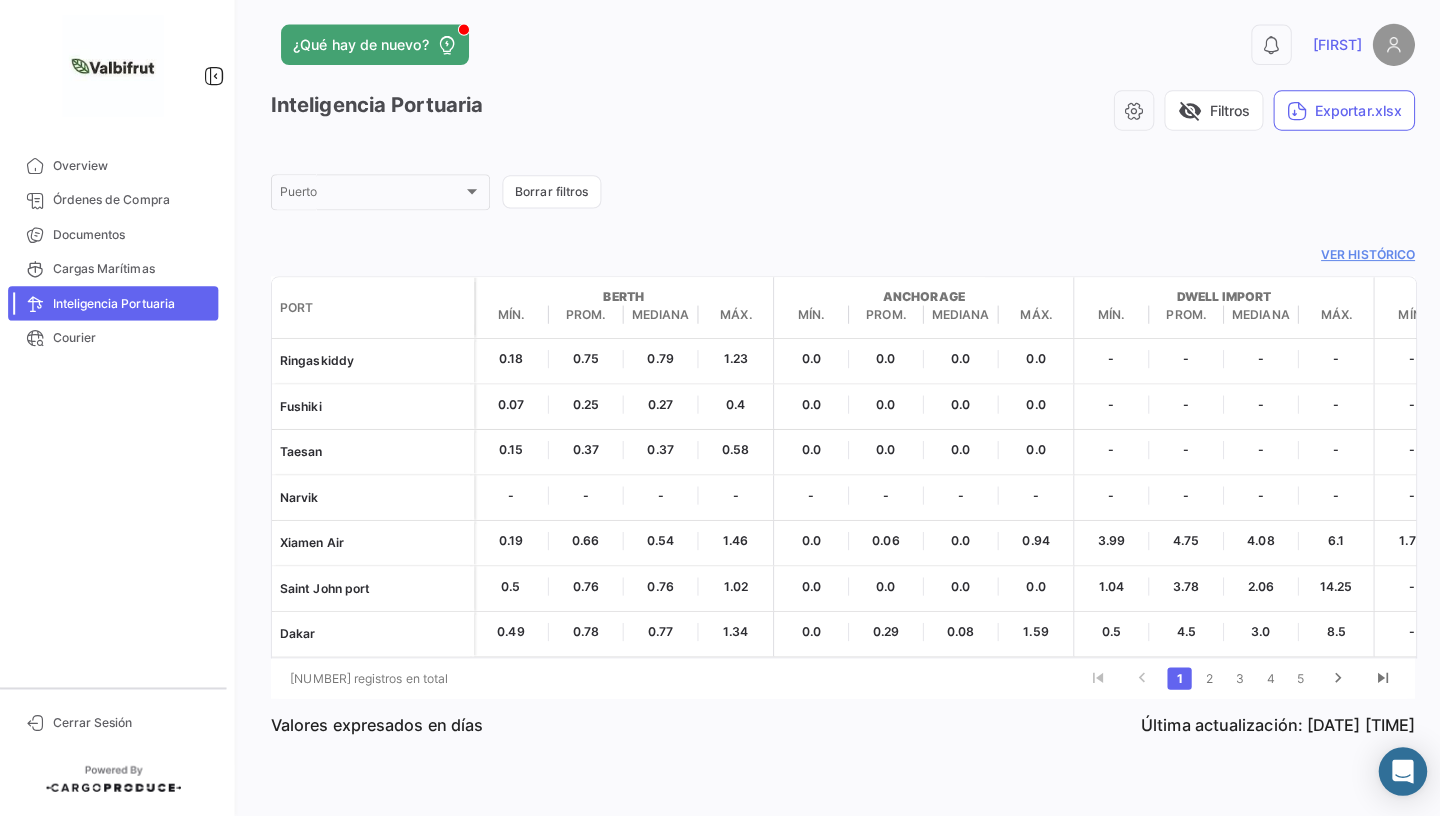 copy on "Berth" 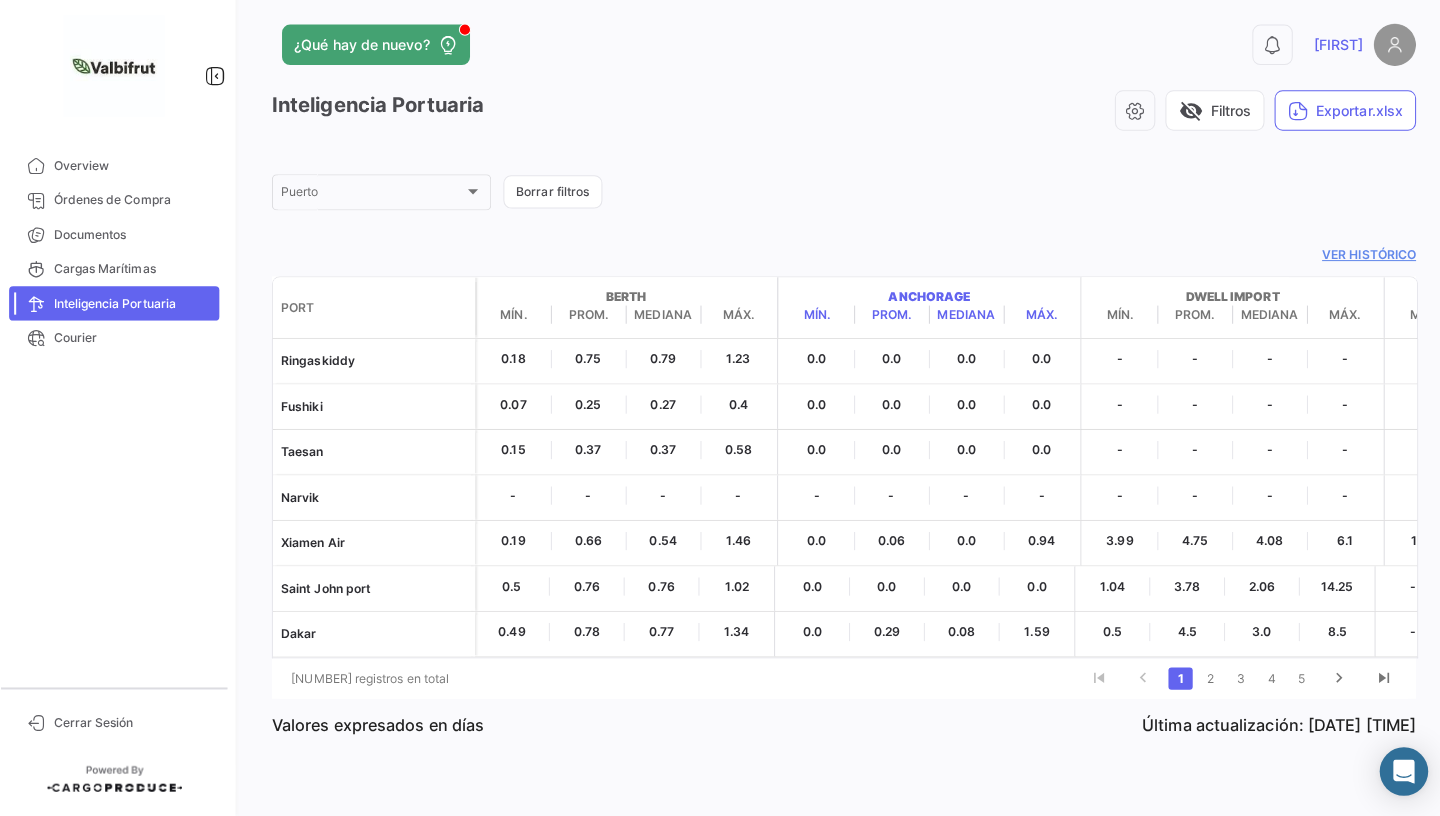 drag, startPoint x: 889, startPoint y: 306, endPoint x: 968, endPoint y: 300, distance: 79.22752 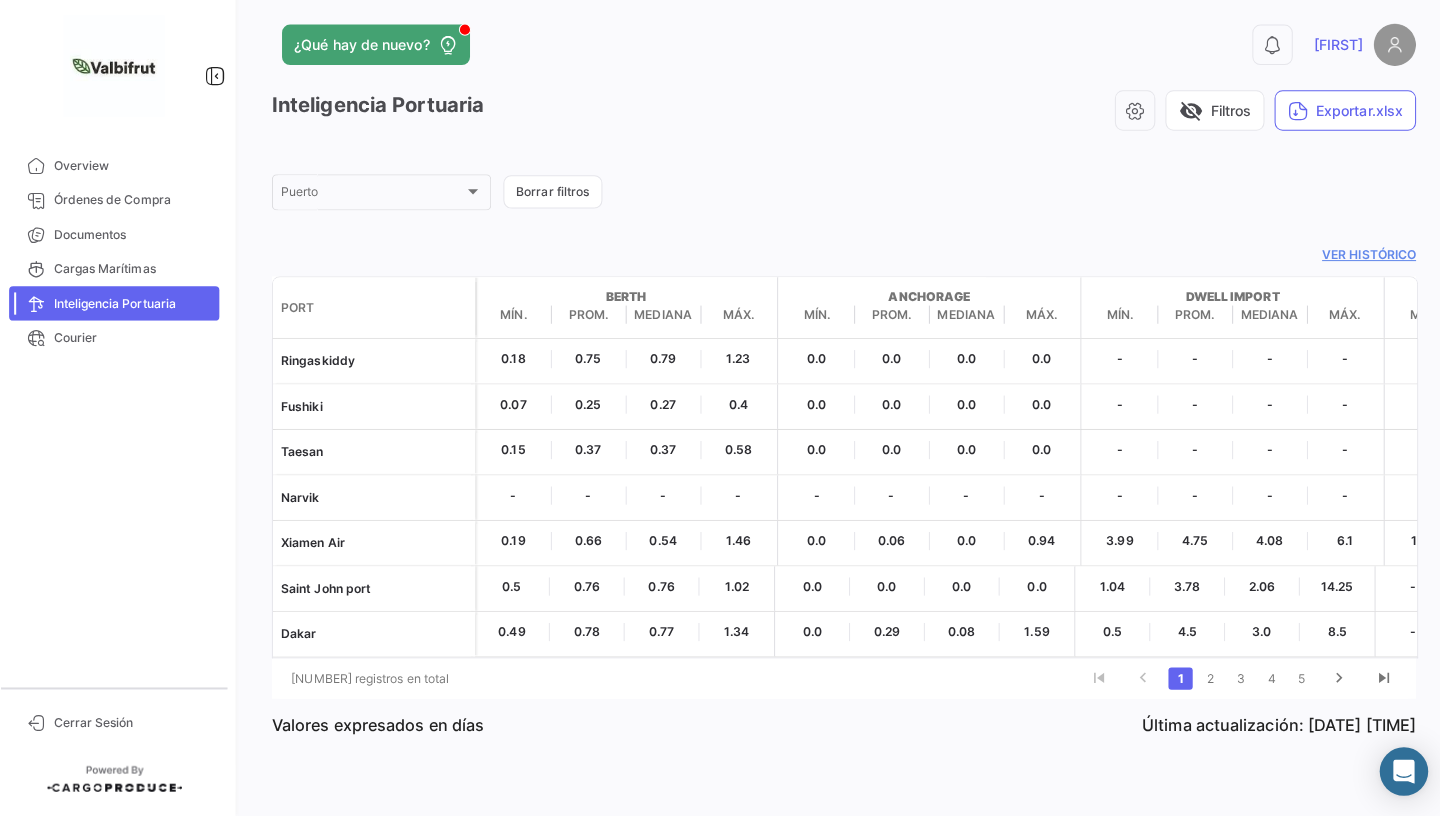 copy on "Anchorage" 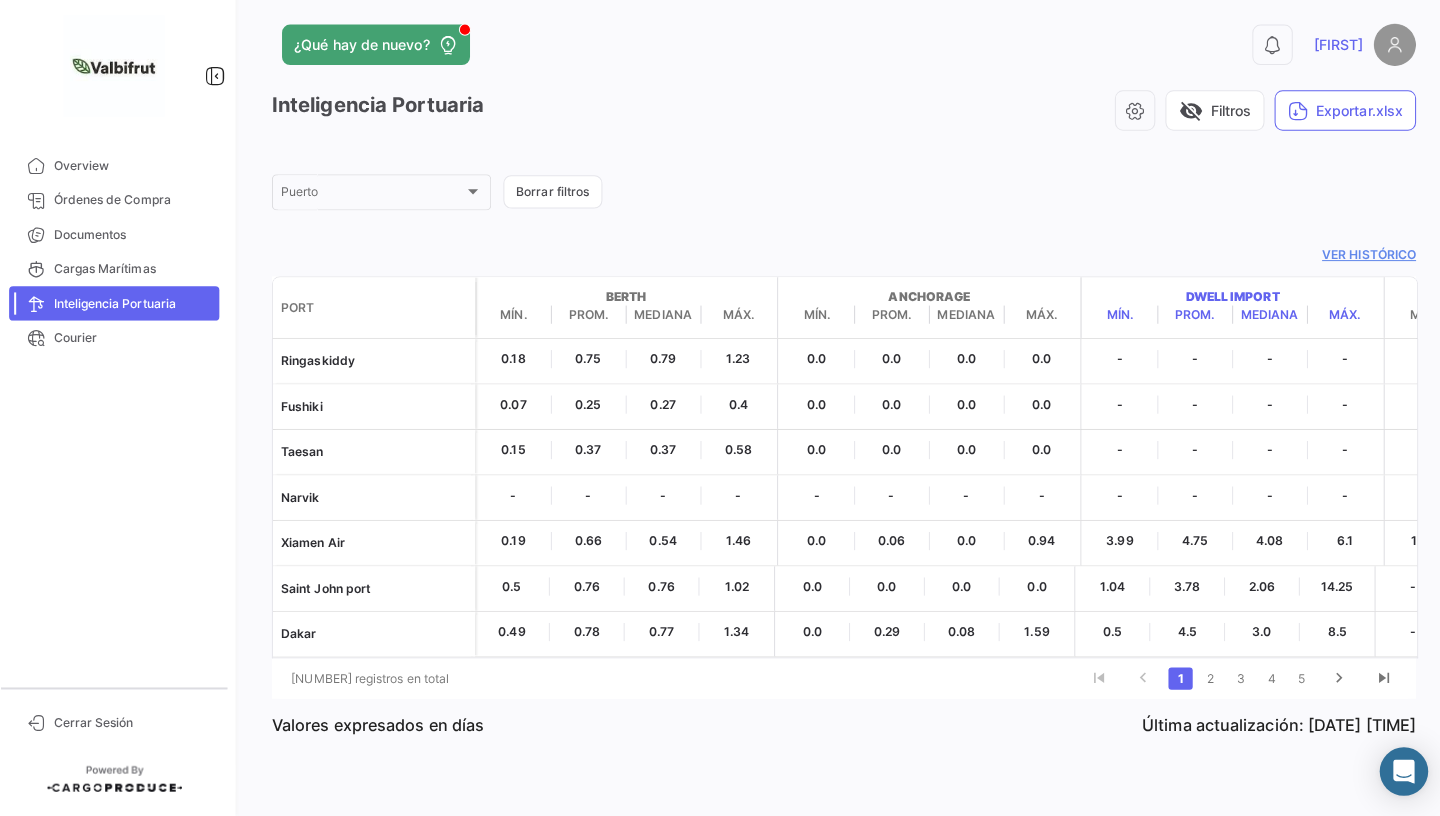 drag, startPoint x: 1183, startPoint y: 303, endPoint x: 1218, endPoint y: 305, distance: 35.057095 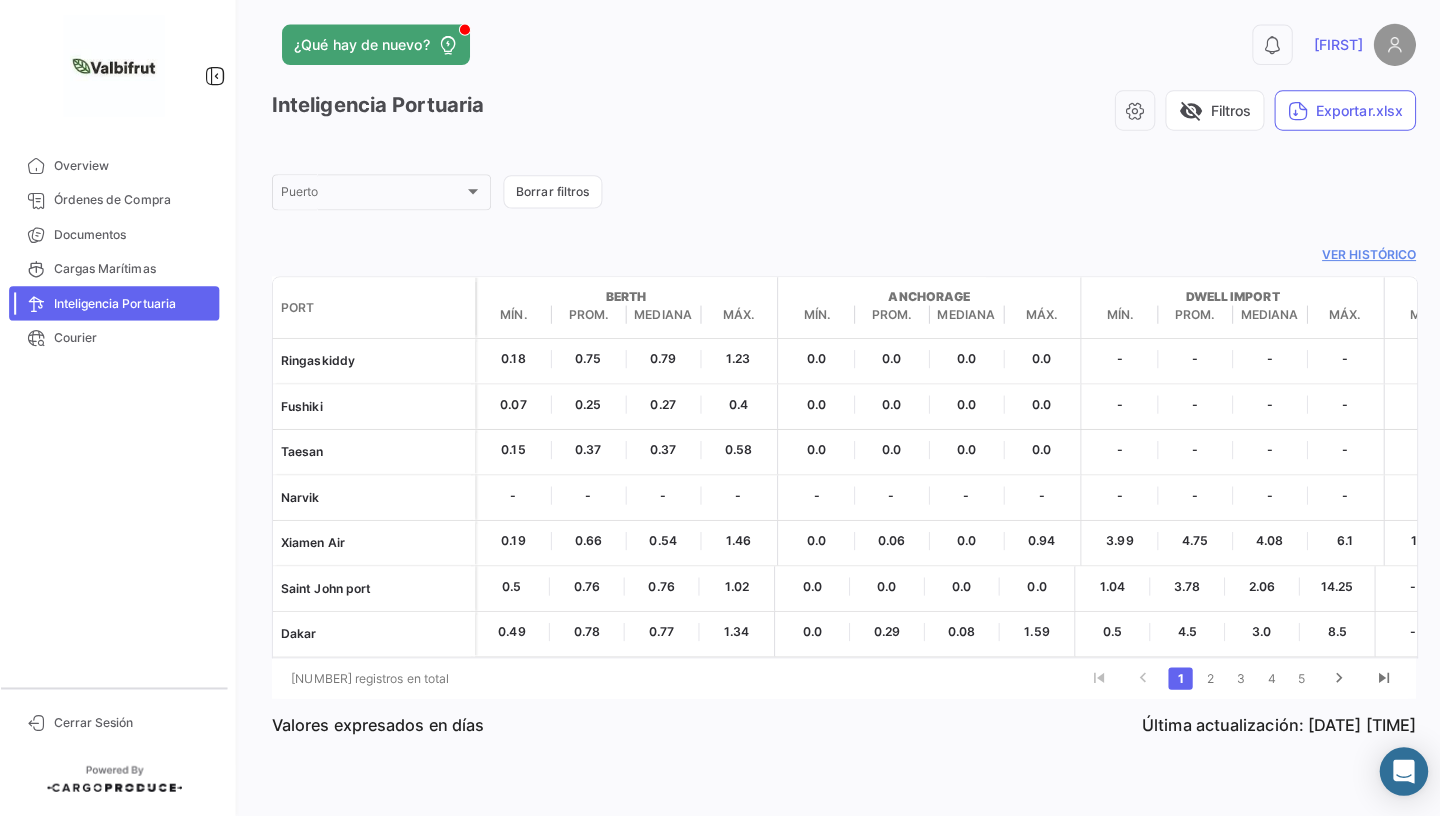 copy on "Dwell" 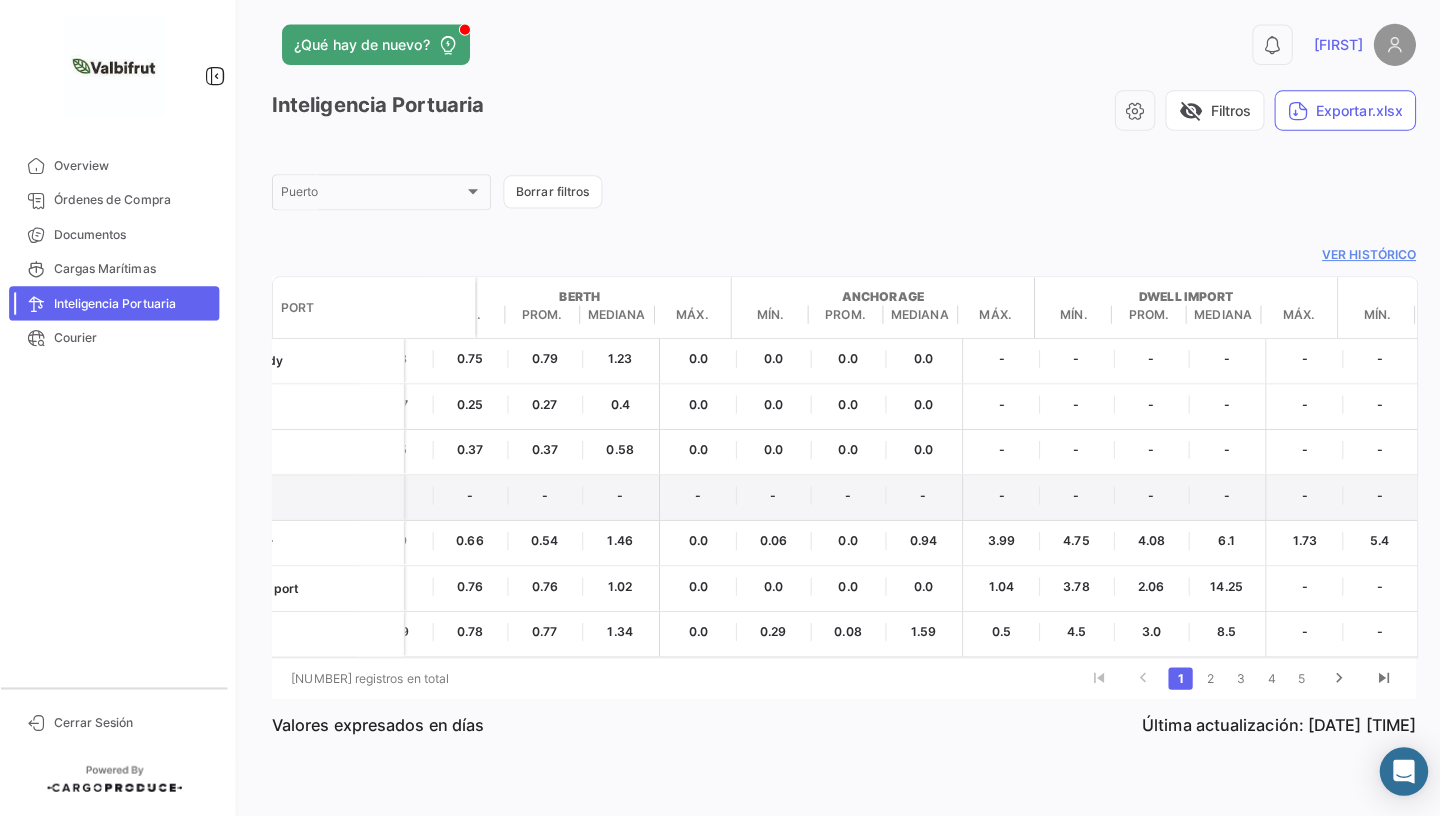 scroll, scrollTop: 0, scrollLeft: 0, axis: both 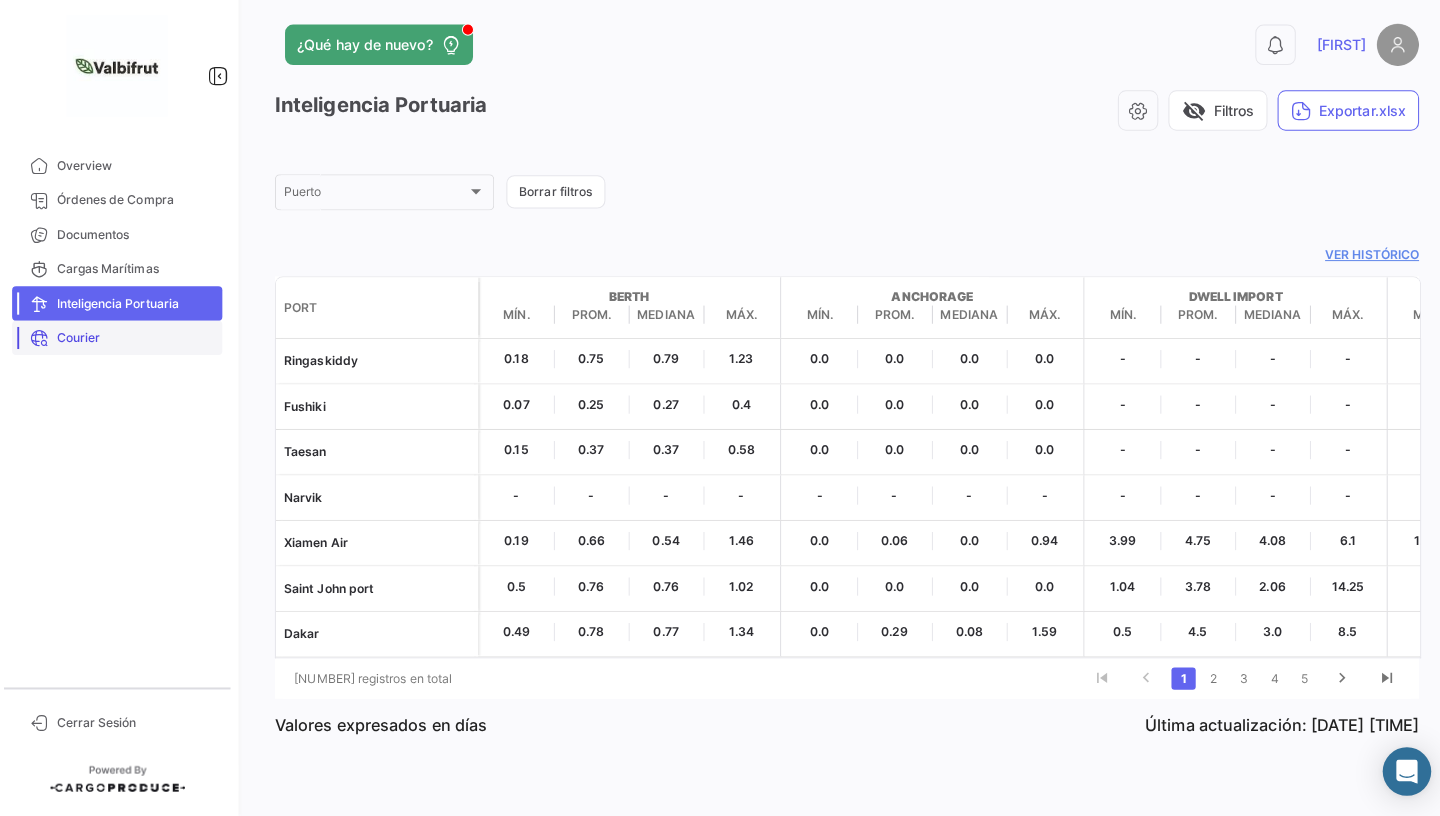 click on "Courier" at bounding box center (138, 343) 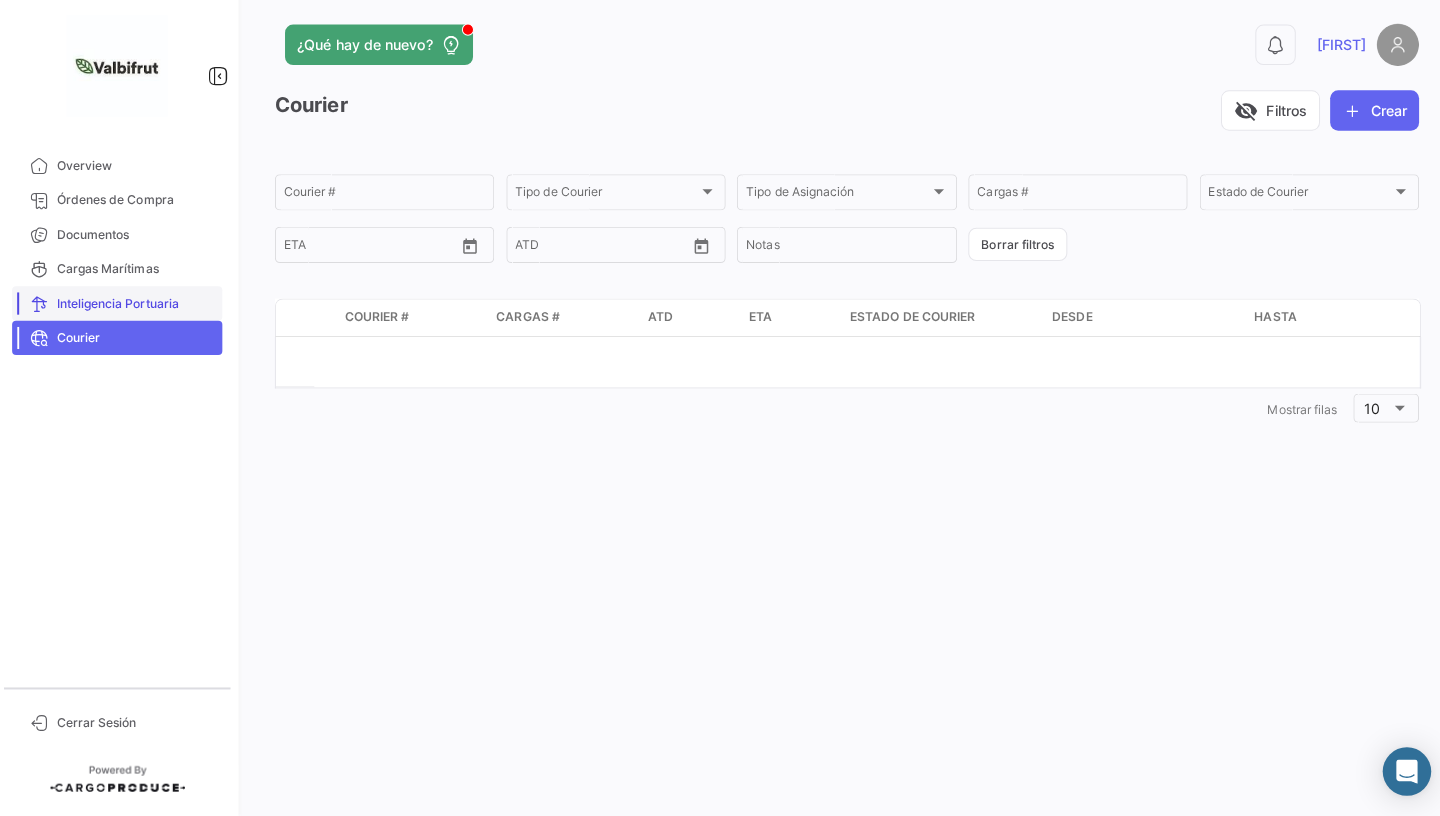 click on "Inteligencia Portuaria" at bounding box center (138, 309) 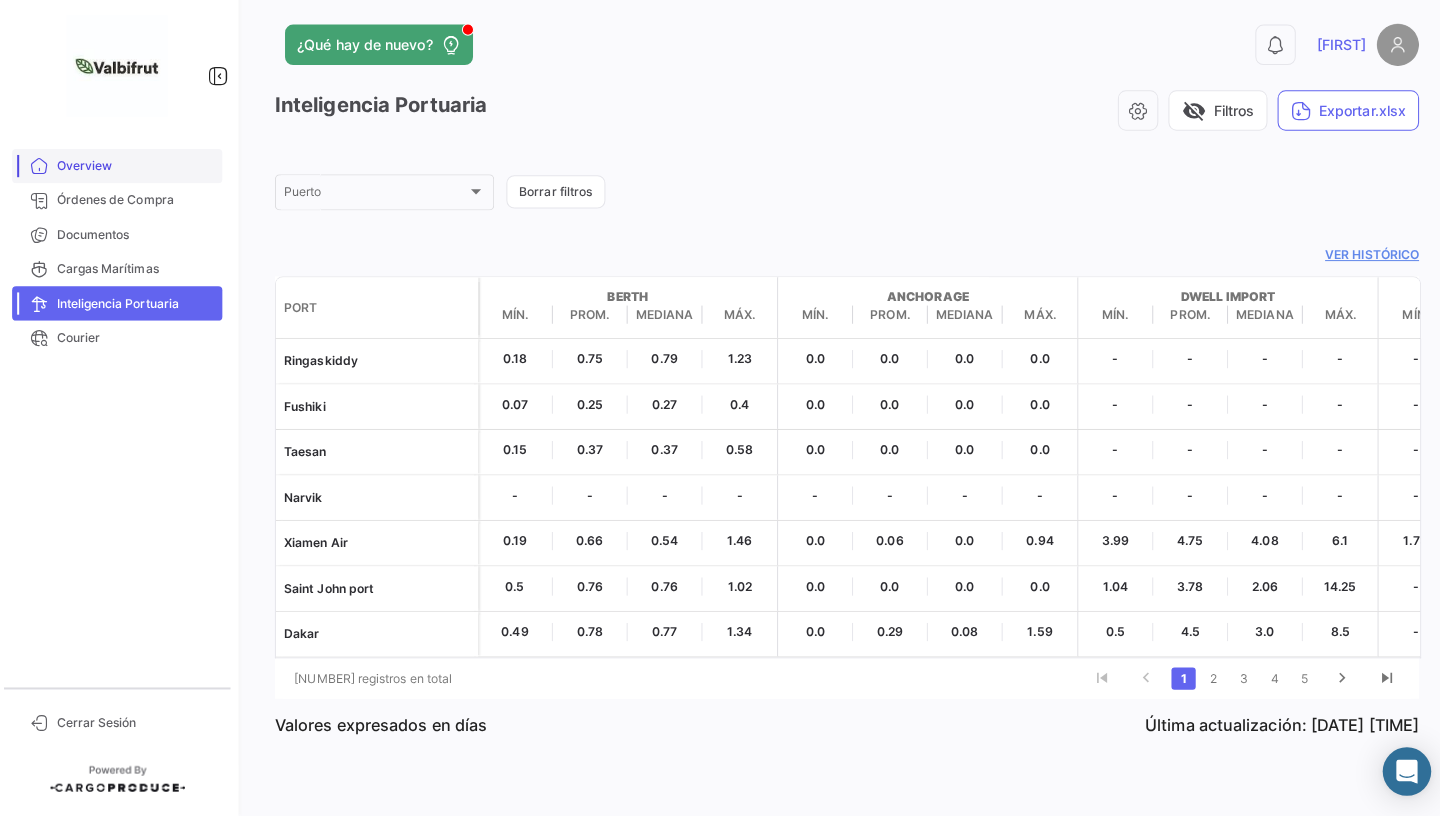 click on "Overview" at bounding box center (138, 173) 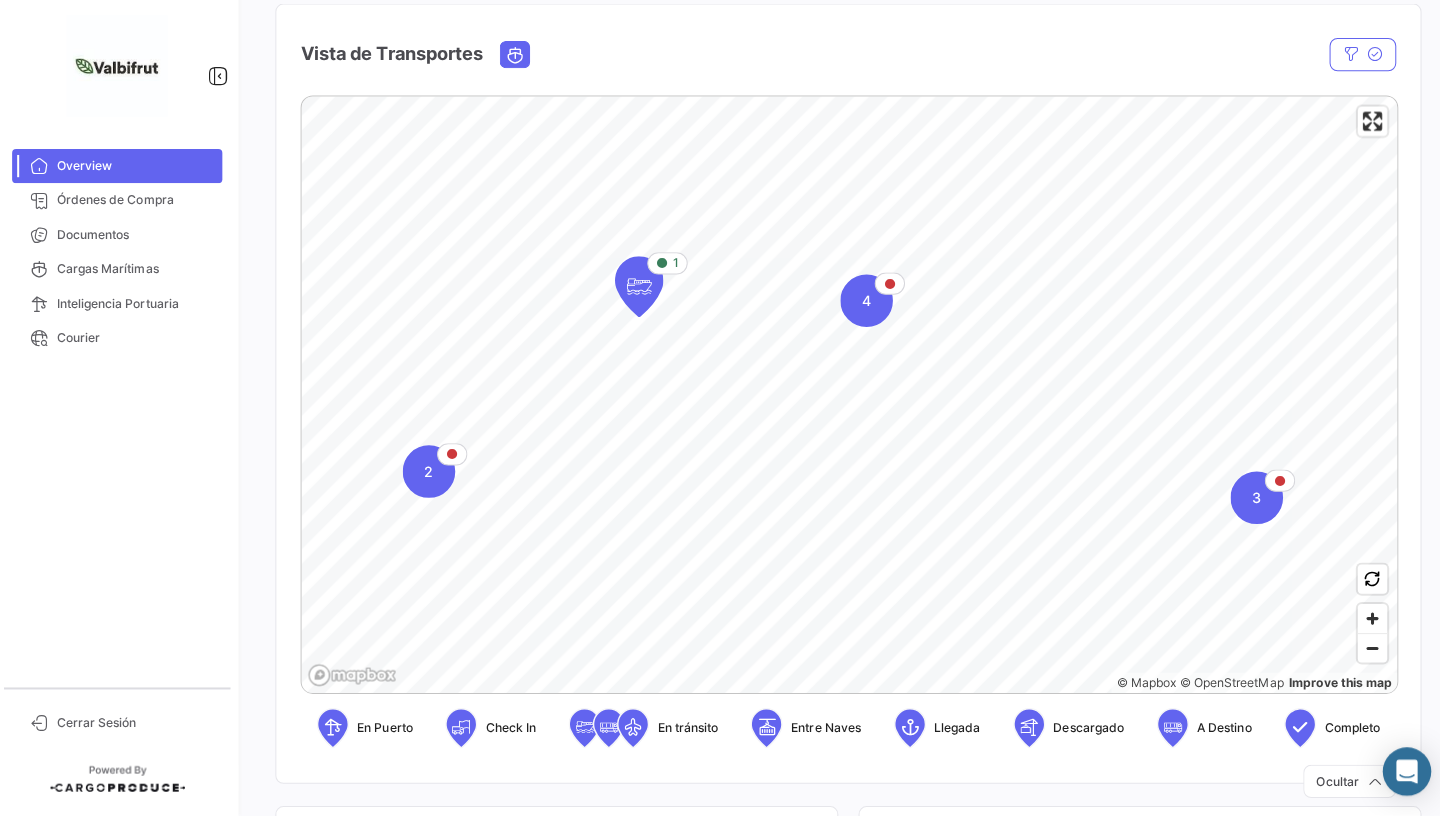 scroll, scrollTop: 330, scrollLeft: 0, axis: vertical 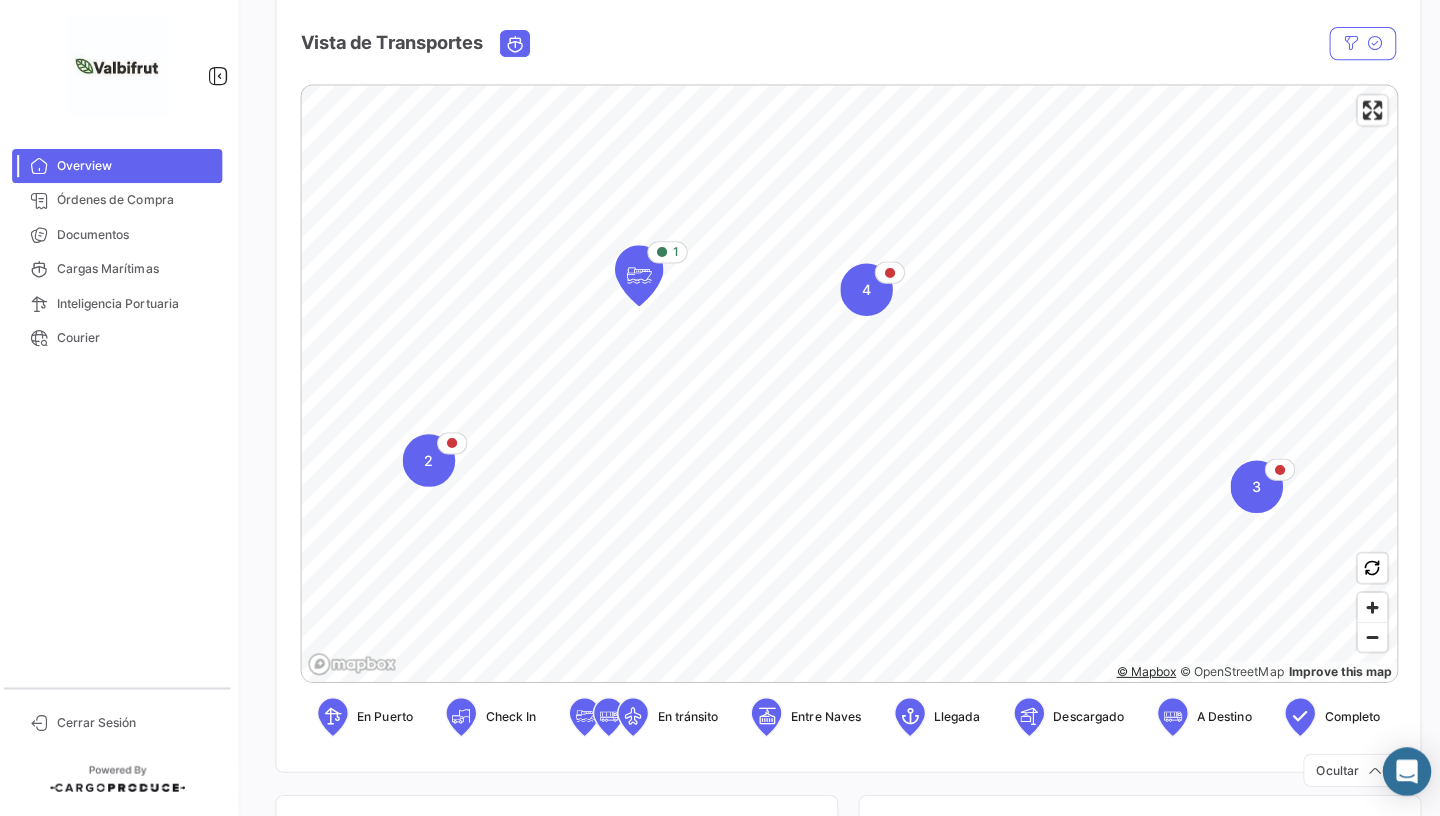 click on "© Mapbox" 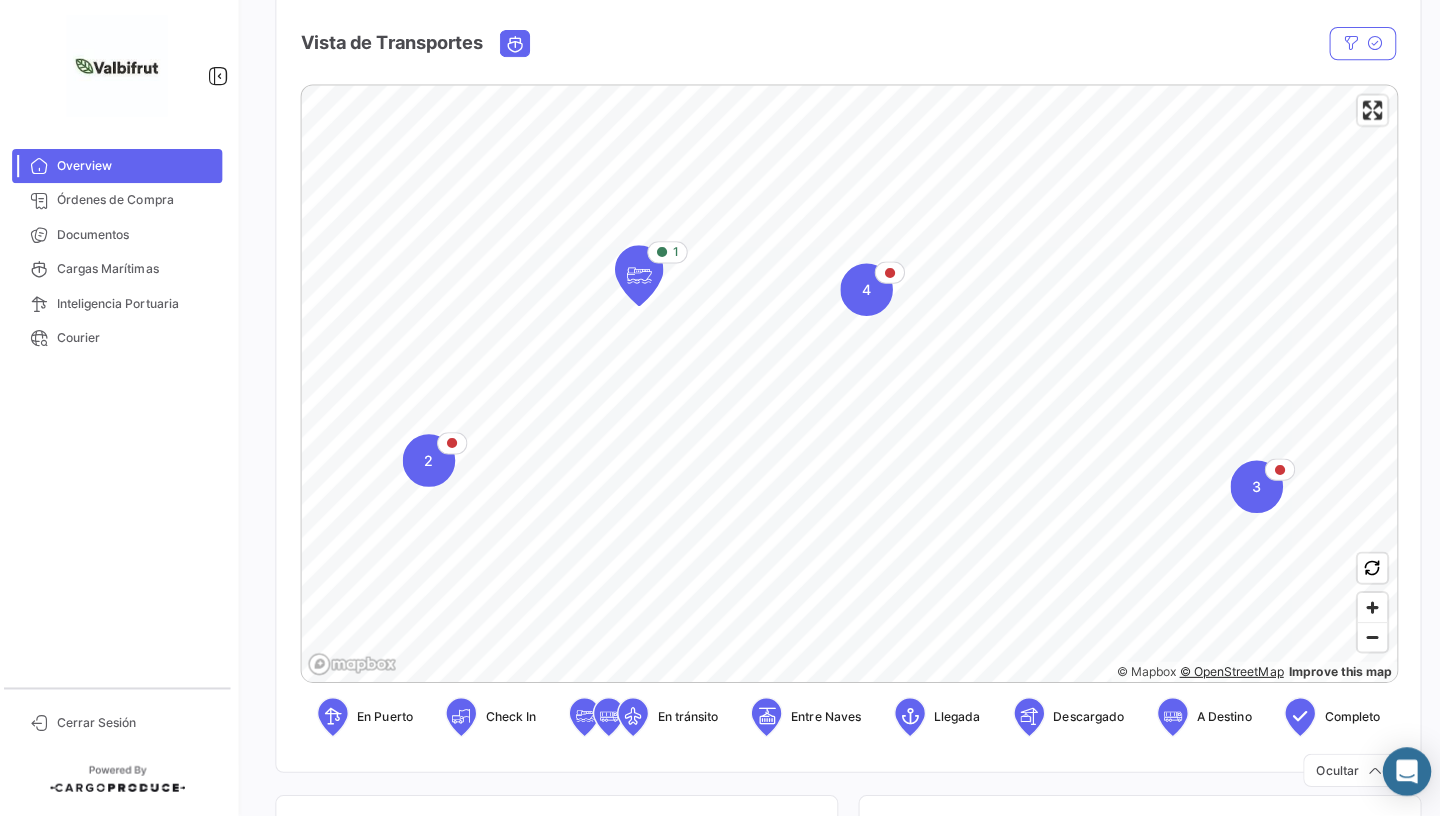 click on "© OpenStreetMap" 